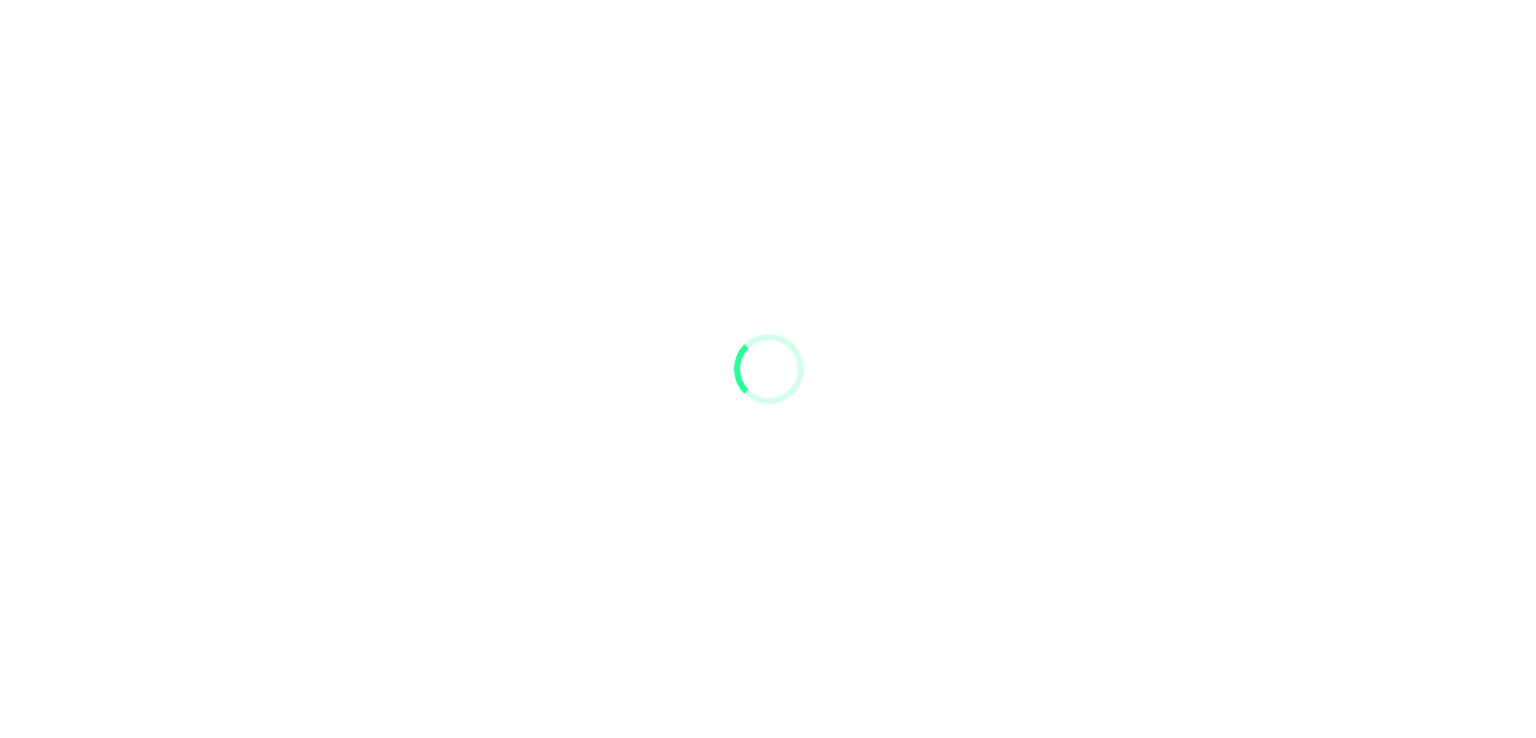 scroll, scrollTop: 0, scrollLeft: 0, axis: both 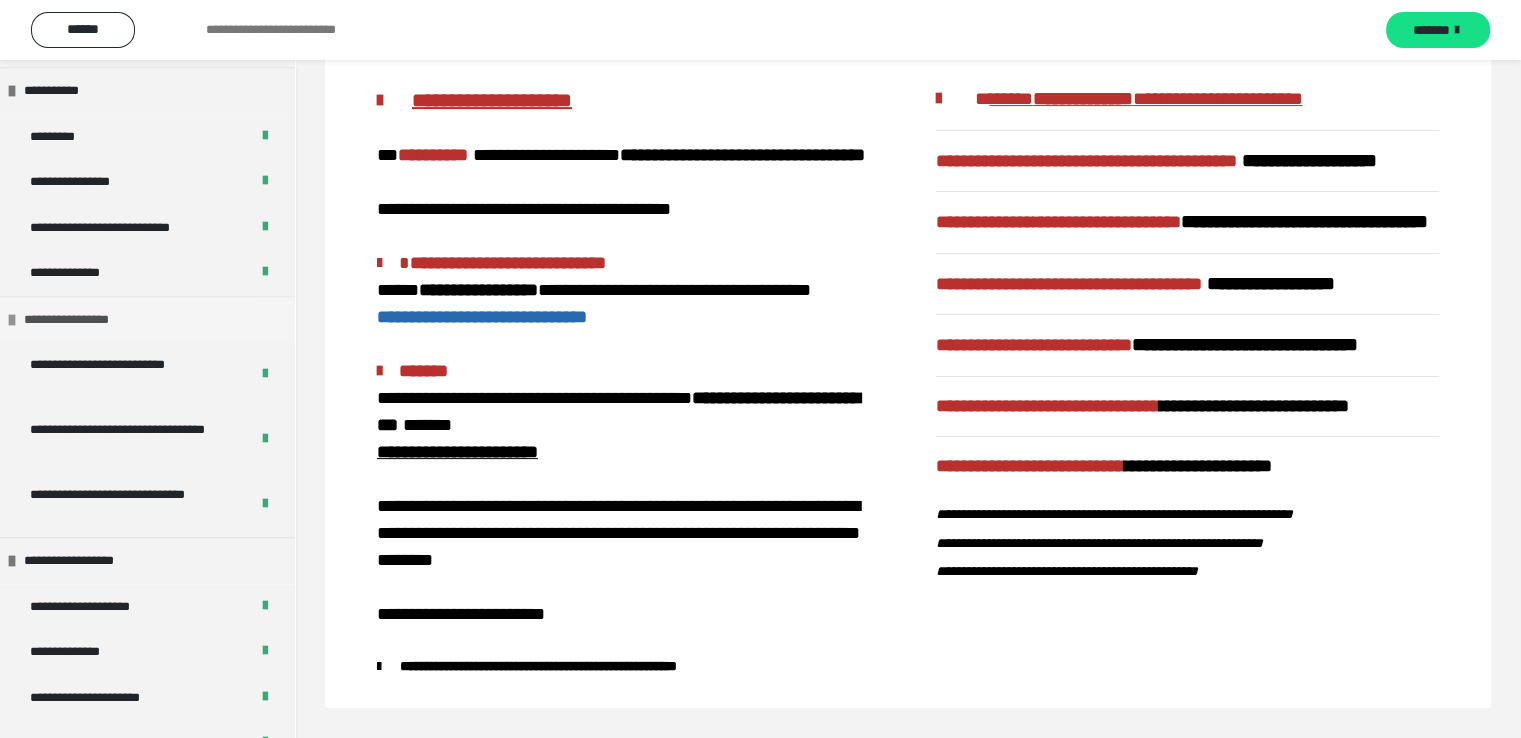 click on "**********" at bounding box center [82, 320] 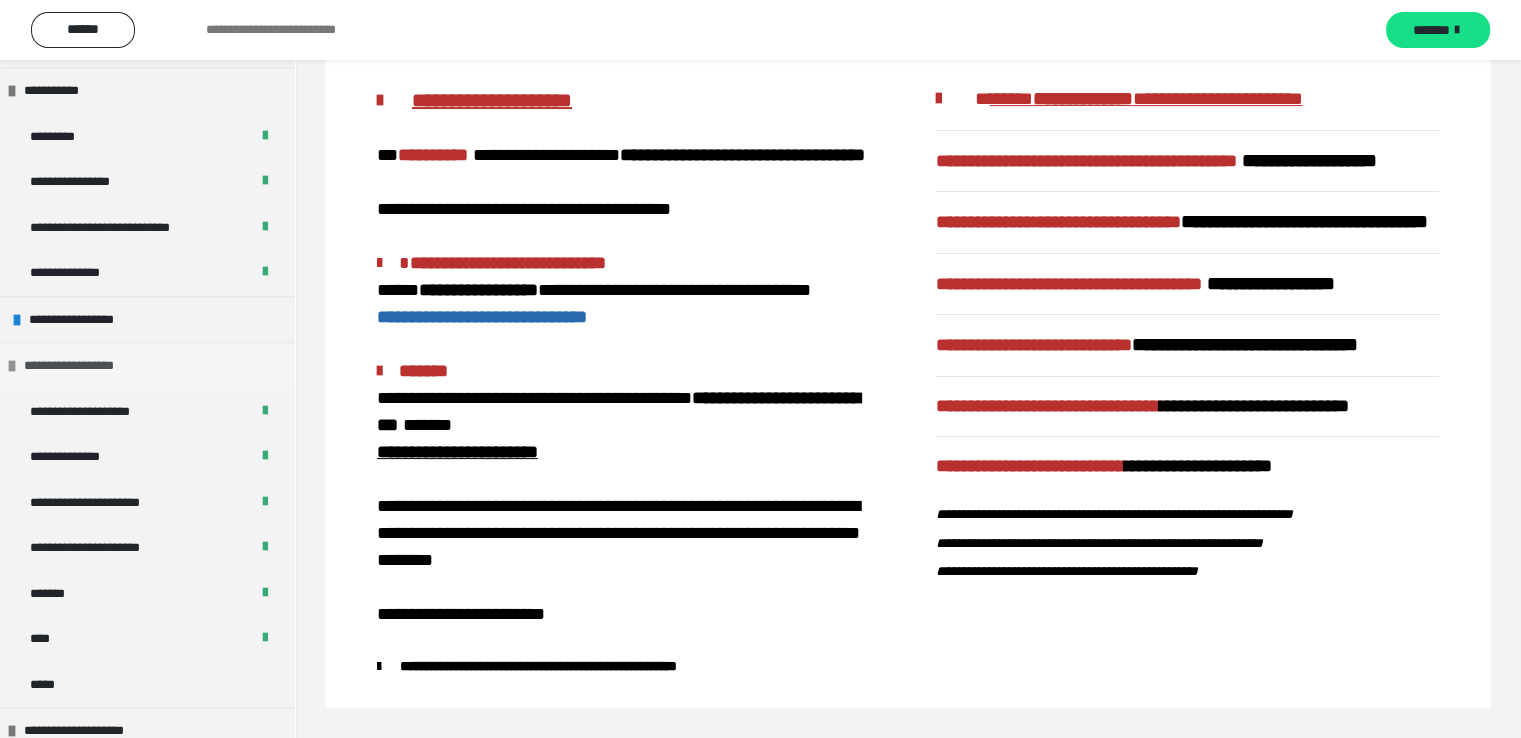 click on "**********" at bounding box center (85, 366) 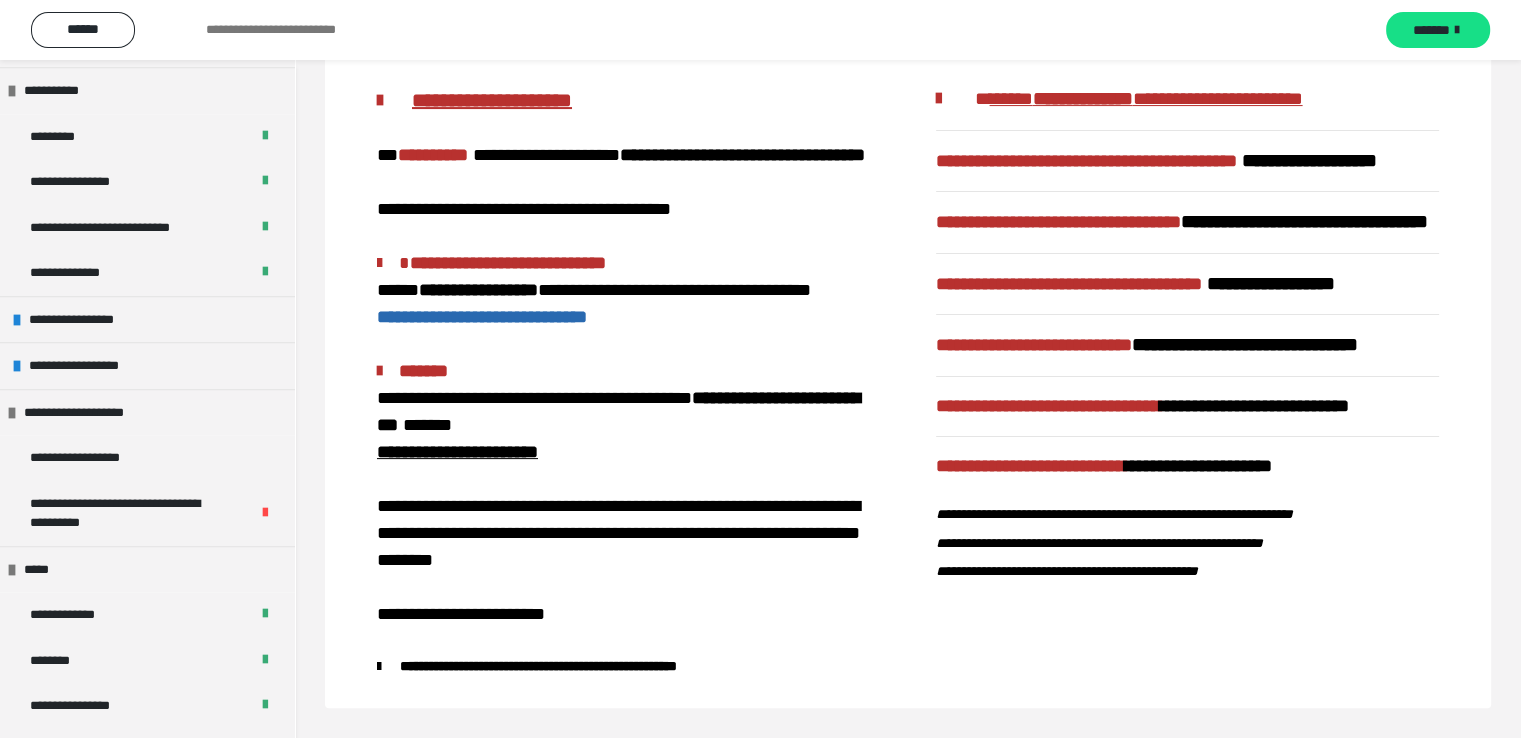 scroll, scrollTop: 1962, scrollLeft: 0, axis: vertical 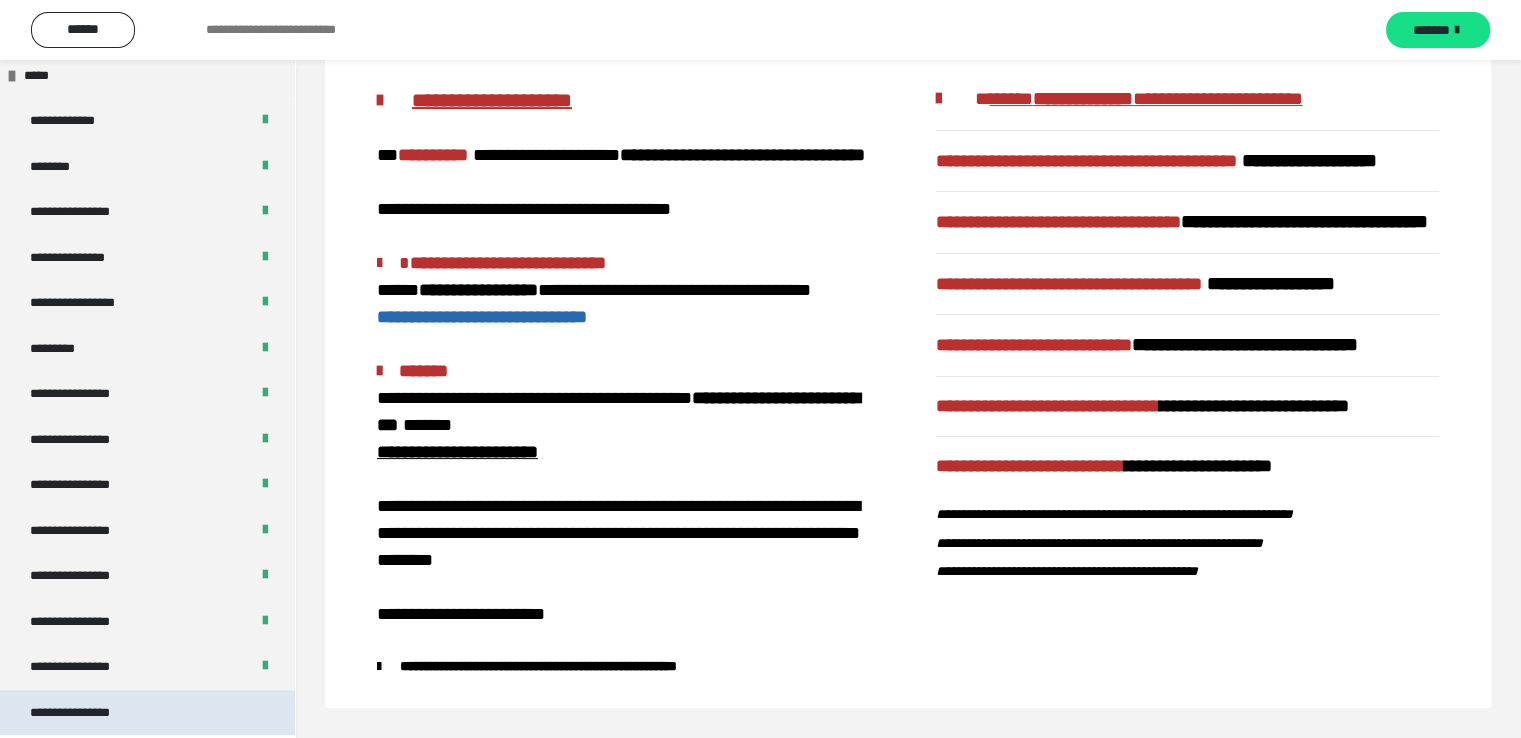 click on "**********" at bounding box center [147, 713] 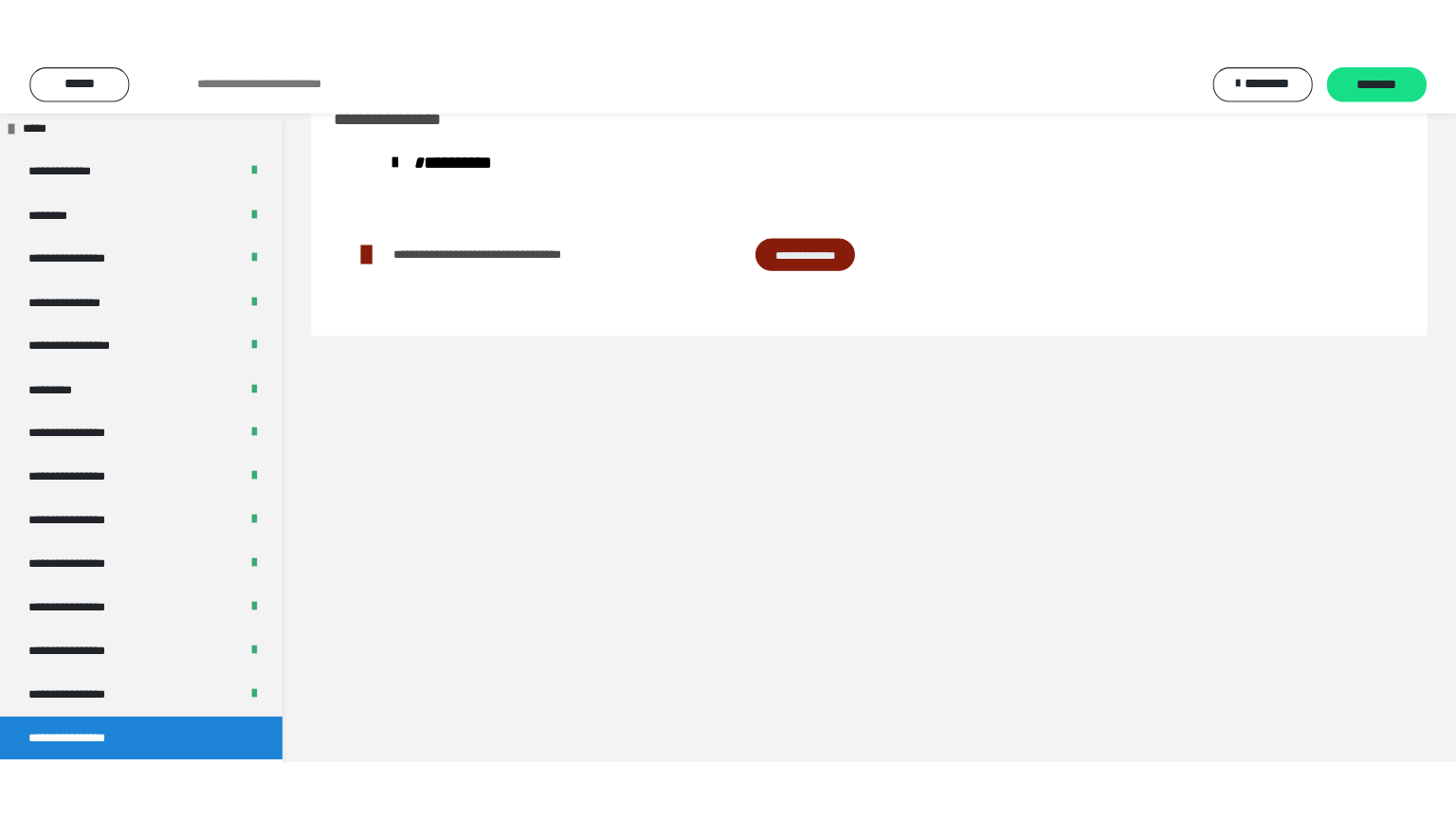 scroll, scrollTop: 57, scrollLeft: 0, axis: vertical 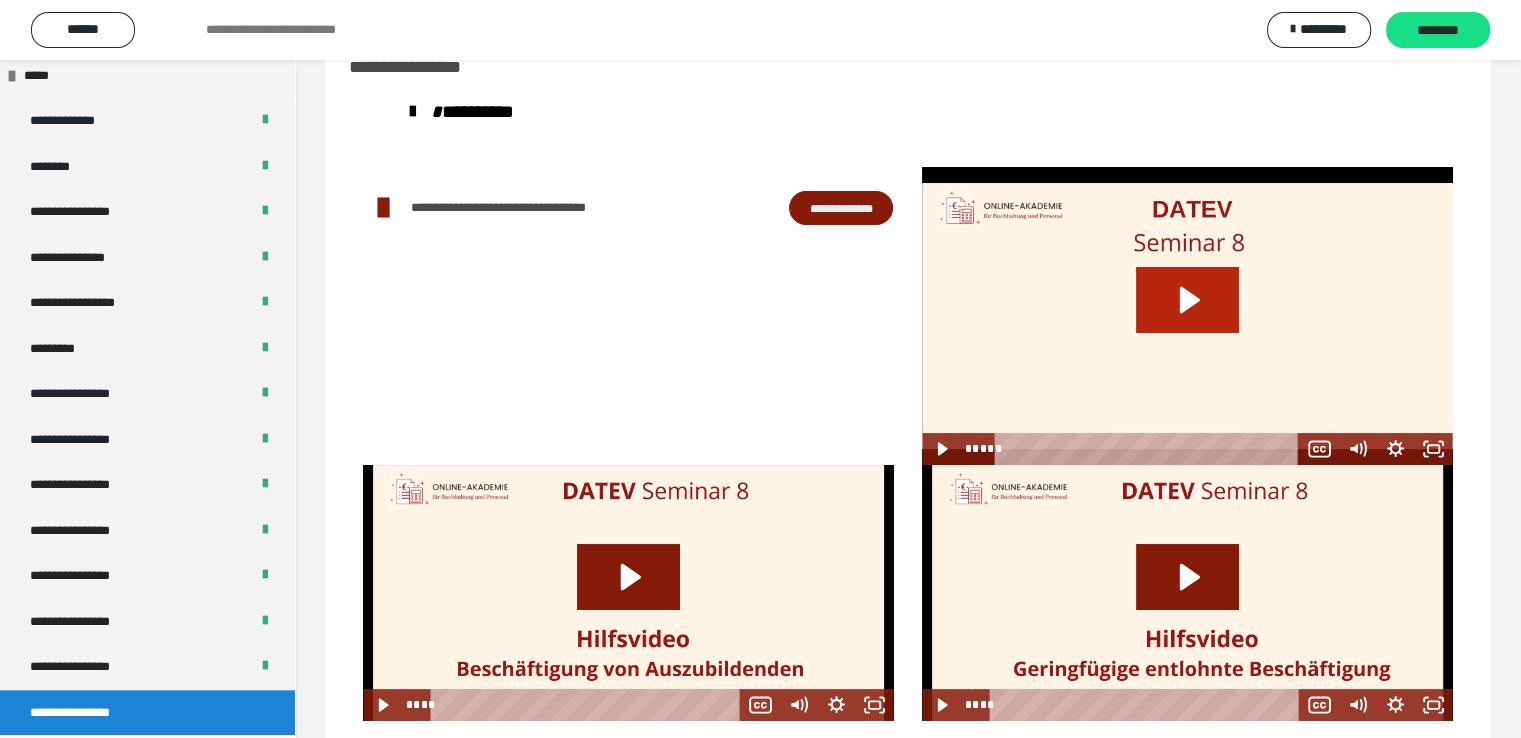 click 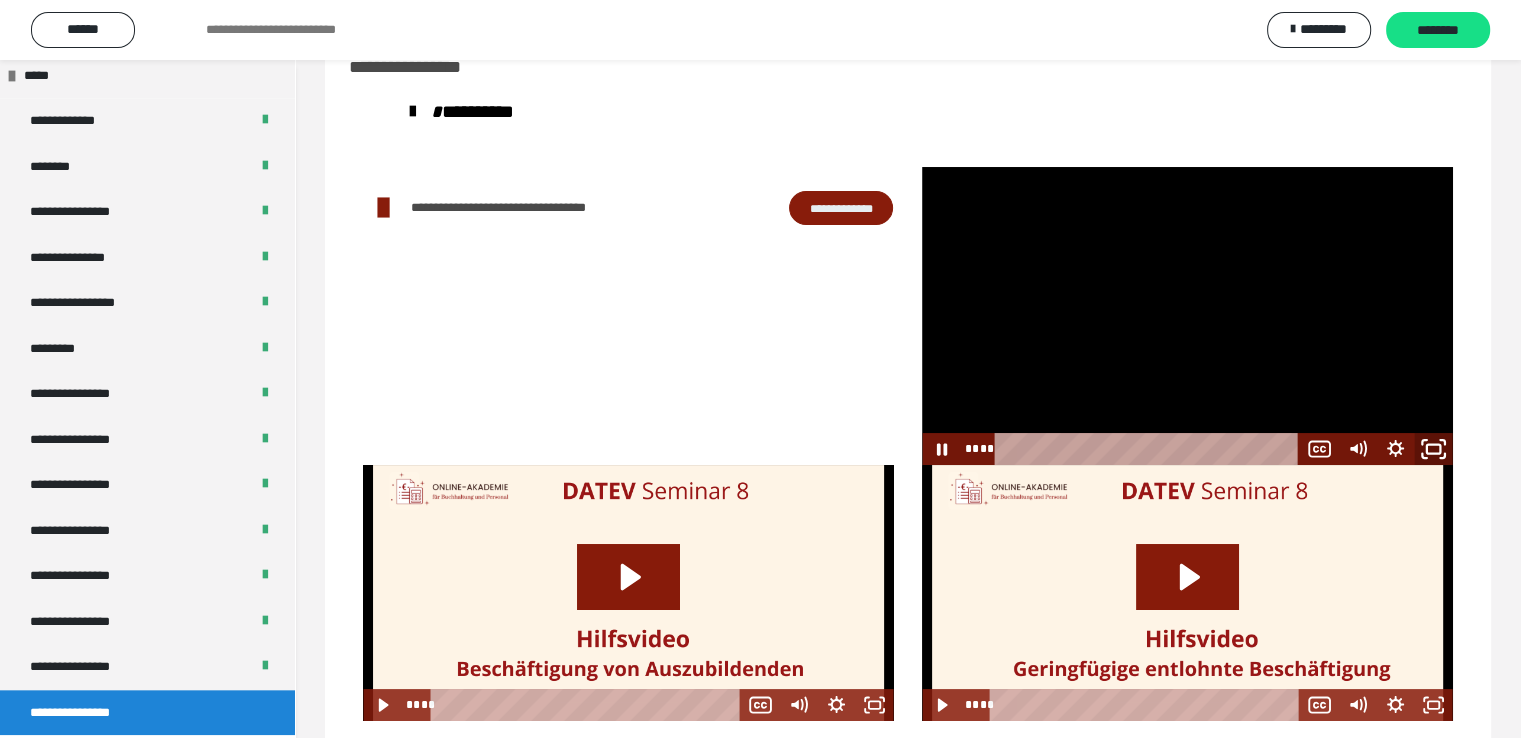 click 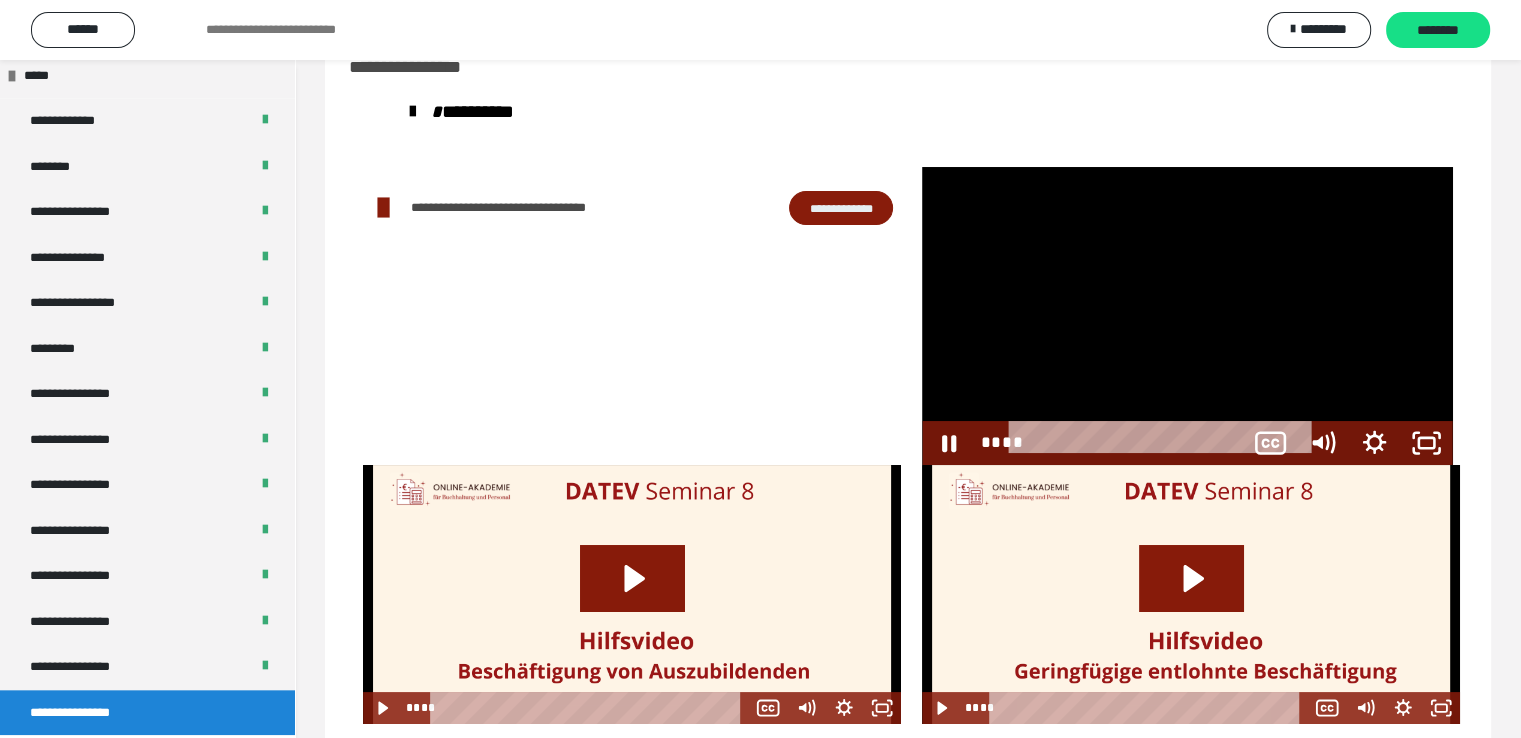 scroll, scrollTop: 1836, scrollLeft: 0, axis: vertical 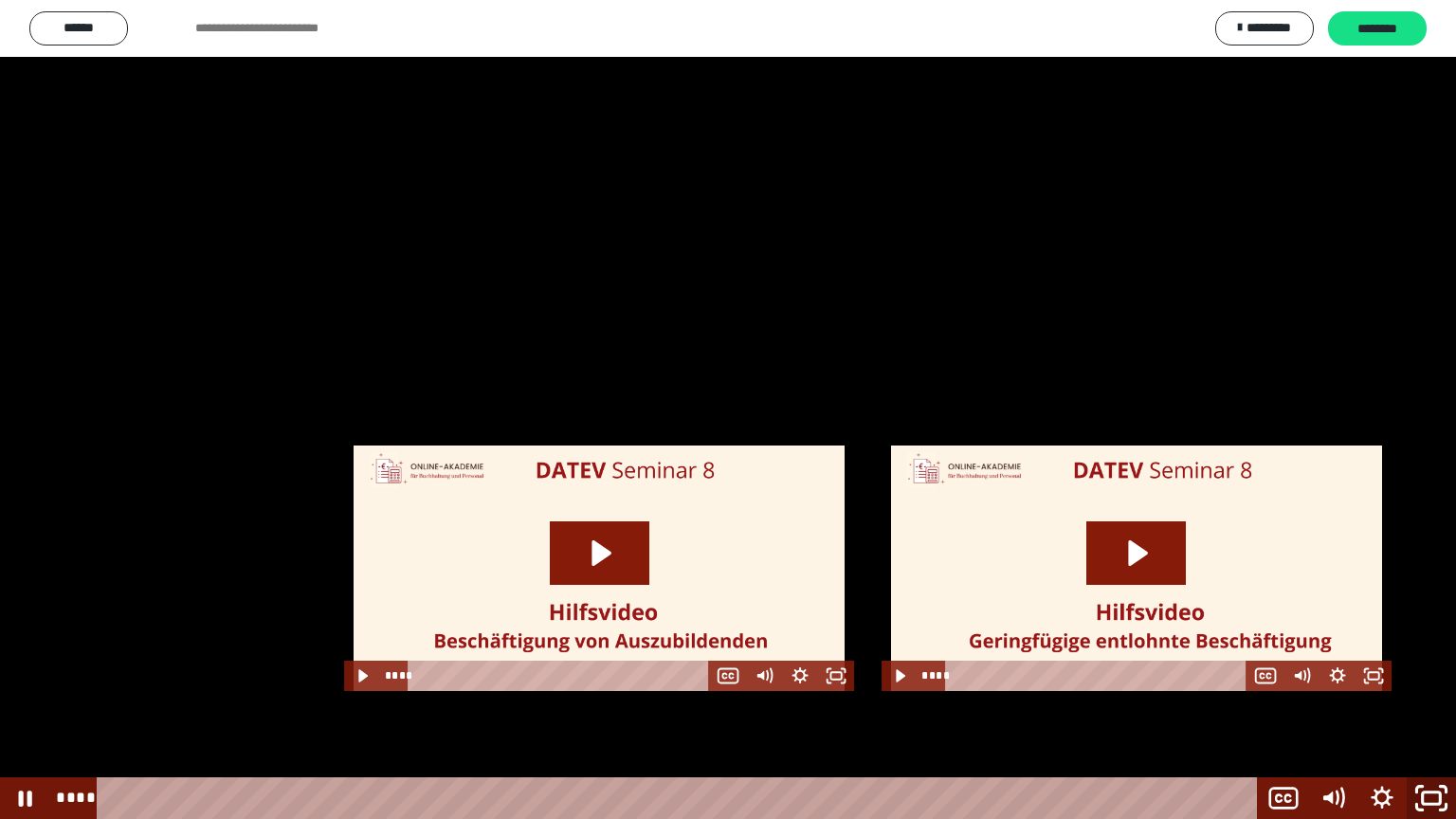 click 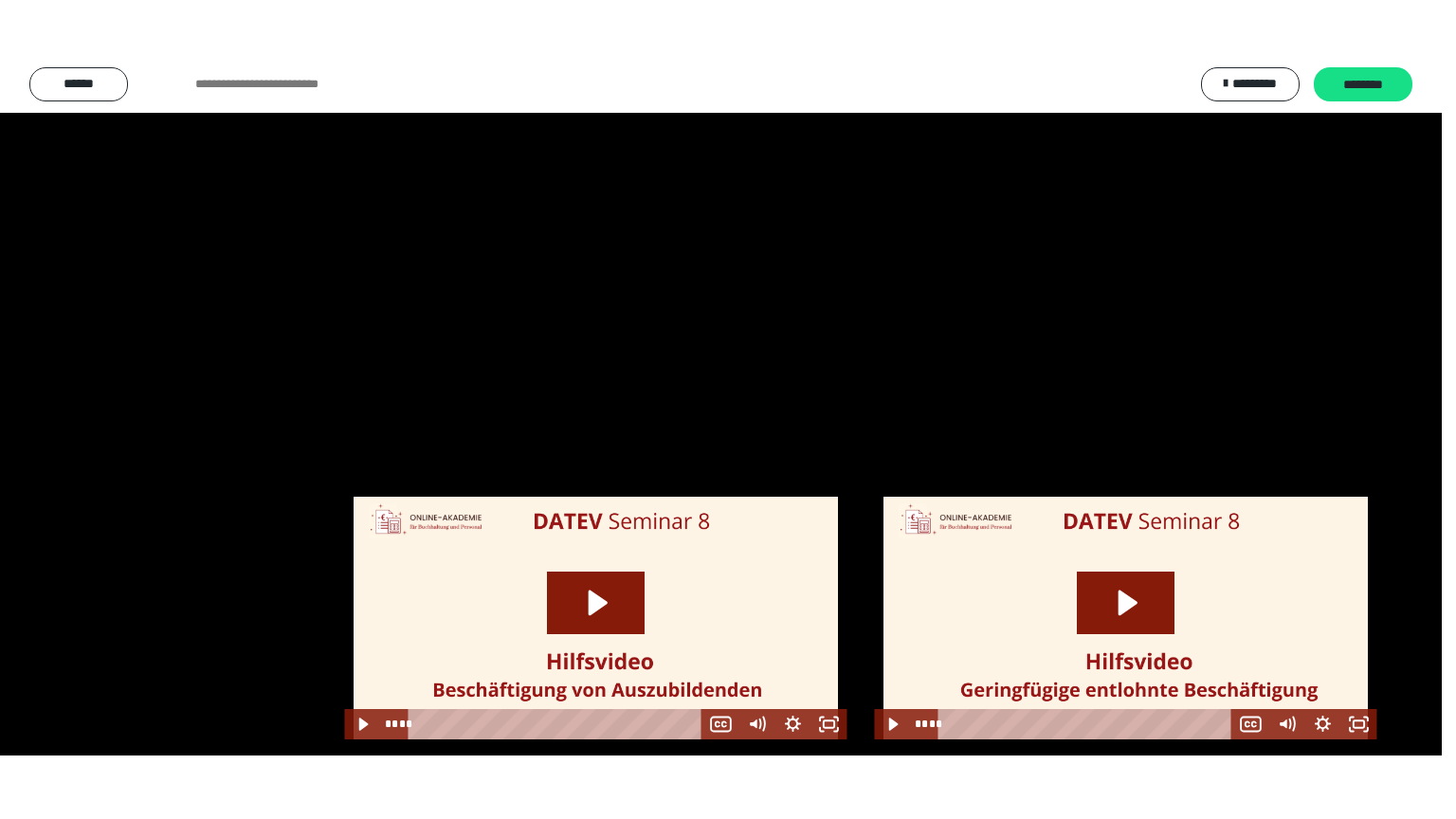 scroll, scrollTop: 1860, scrollLeft: 0, axis: vertical 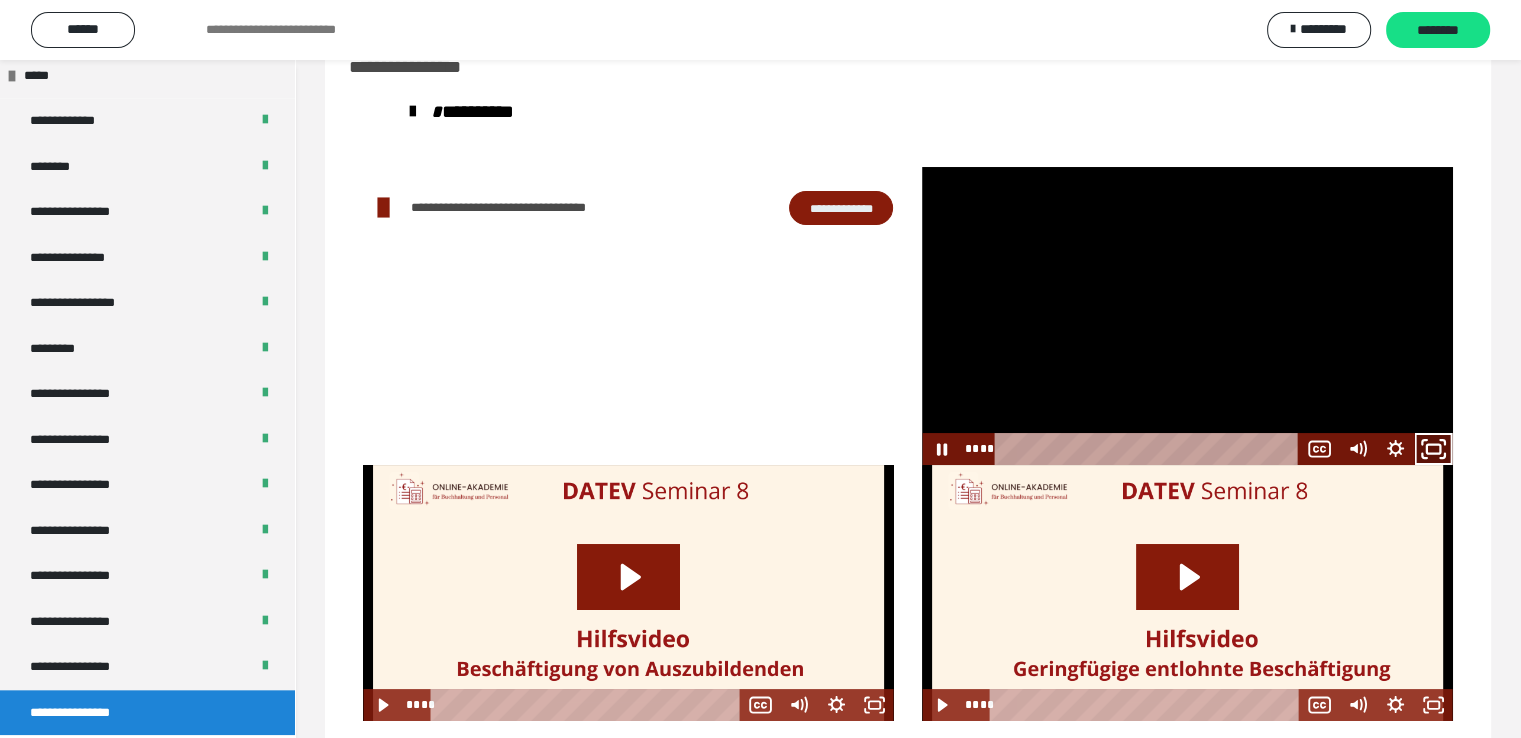 click 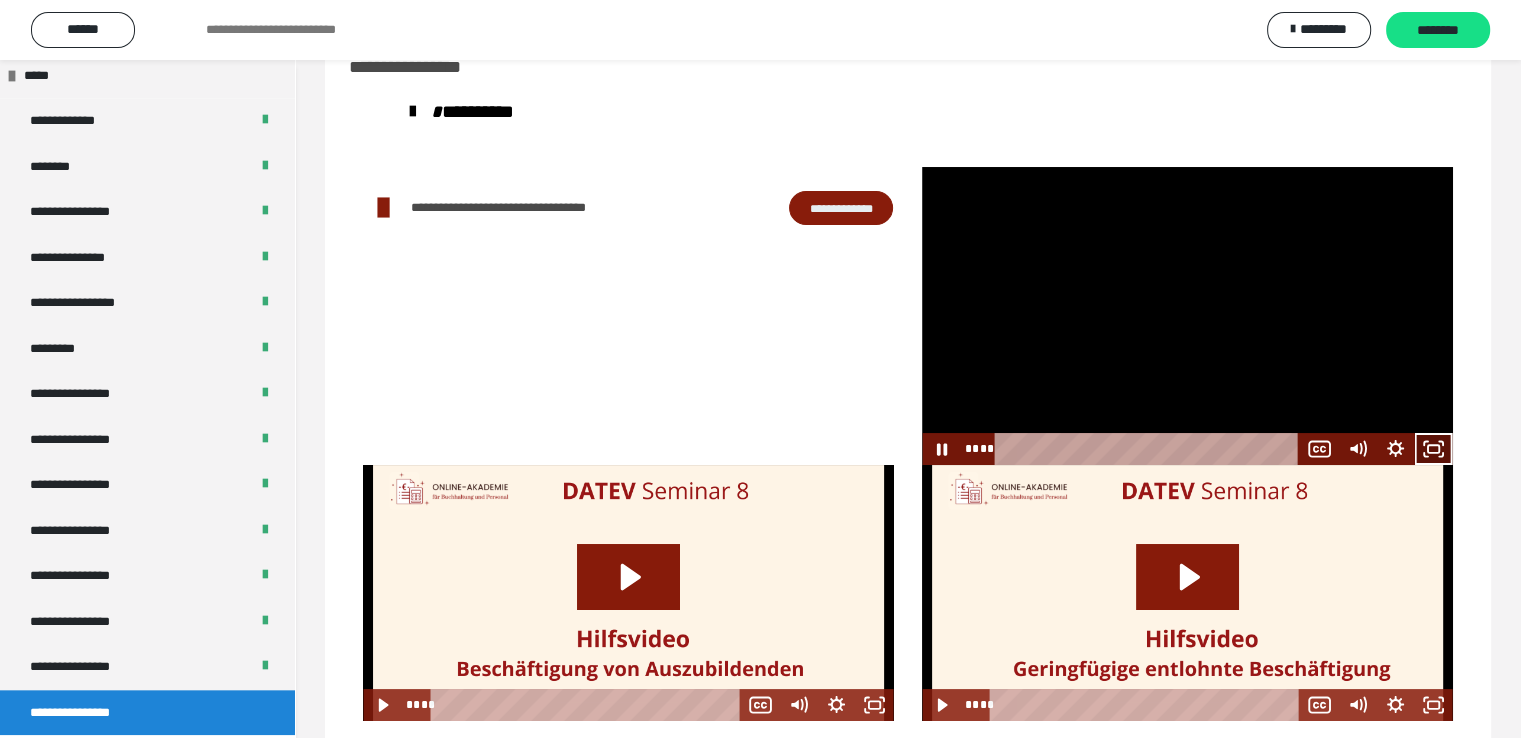 scroll, scrollTop: 1836, scrollLeft: 0, axis: vertical 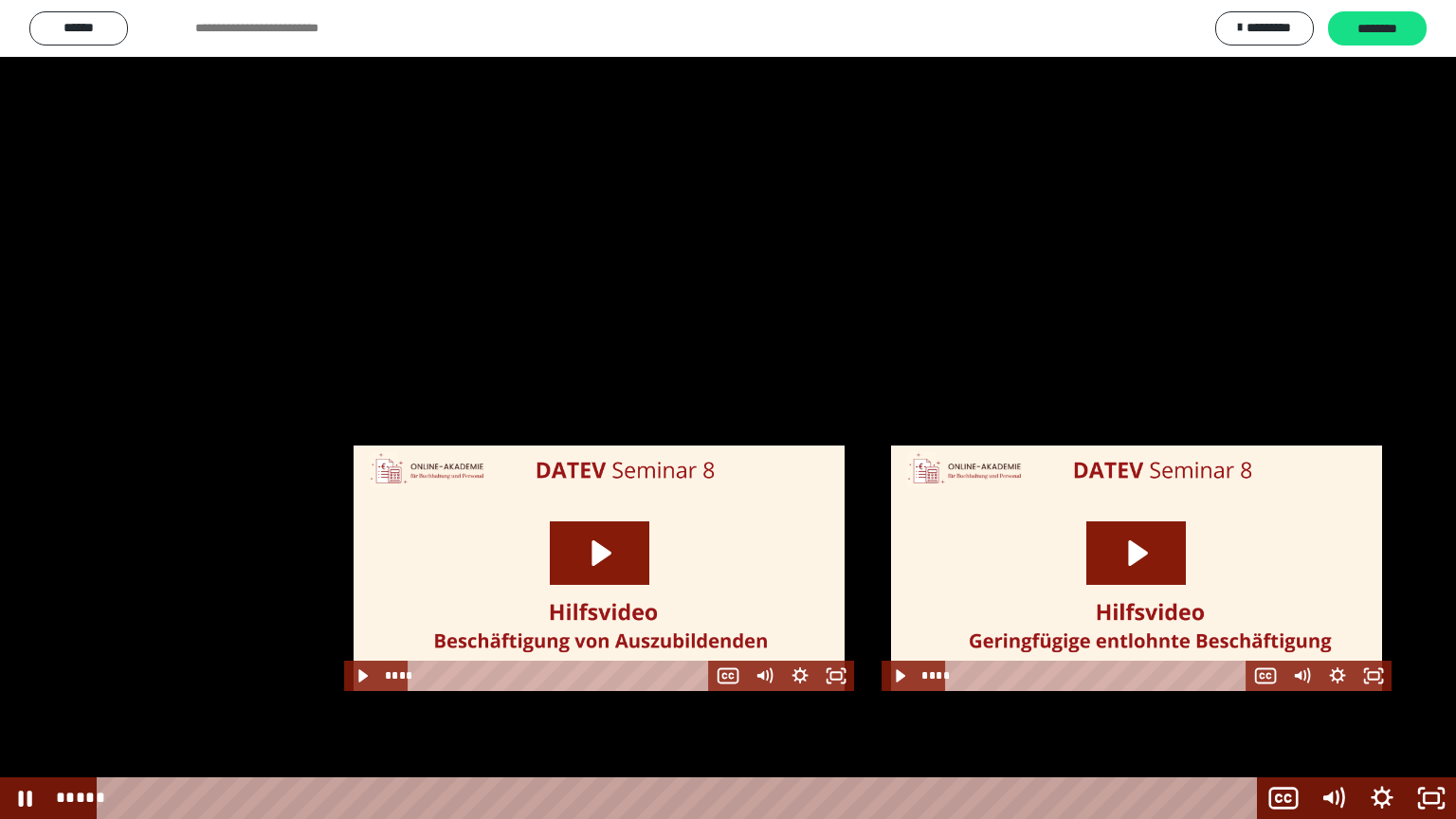 click at bounding box center [728, 410] 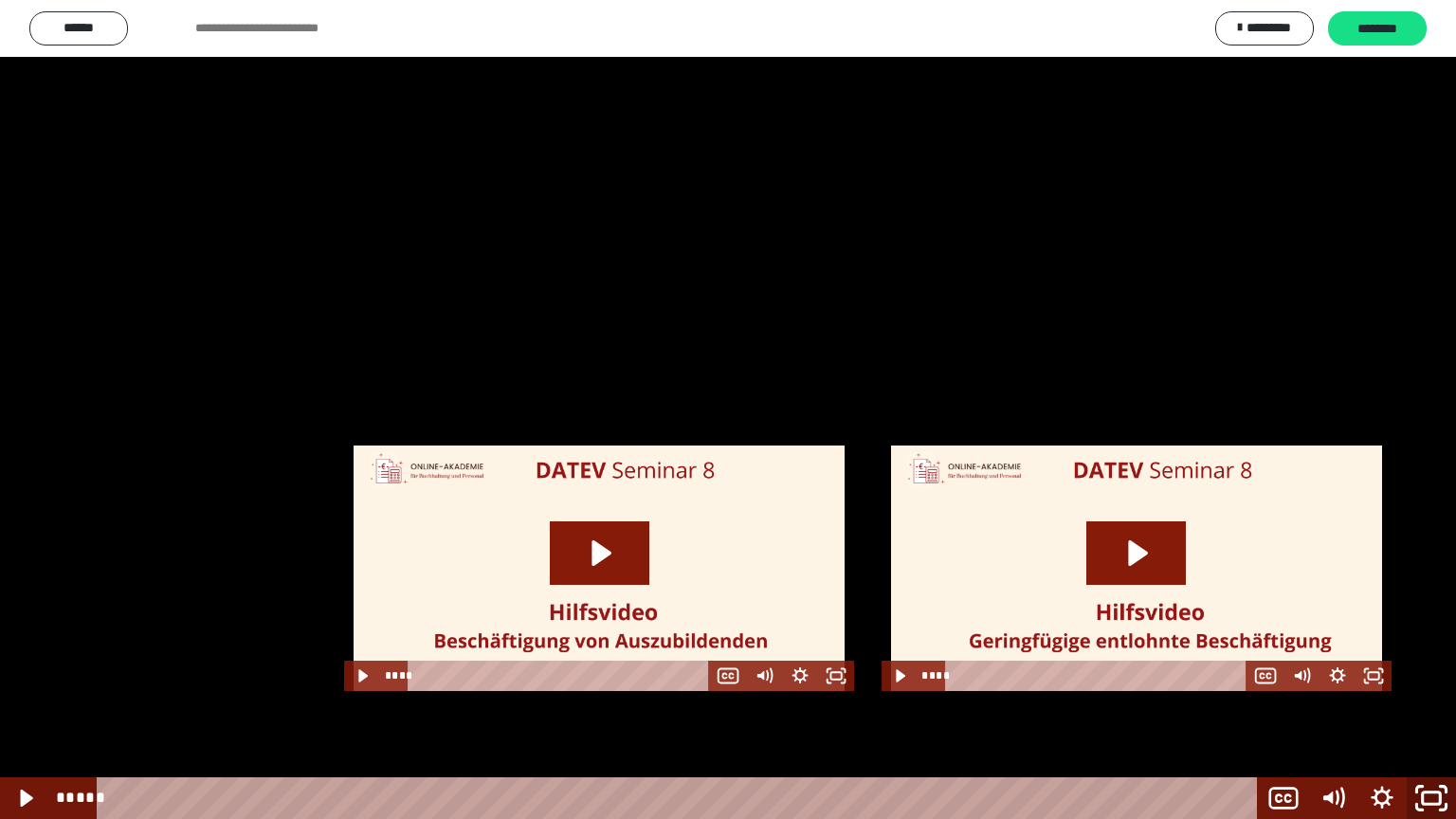 click 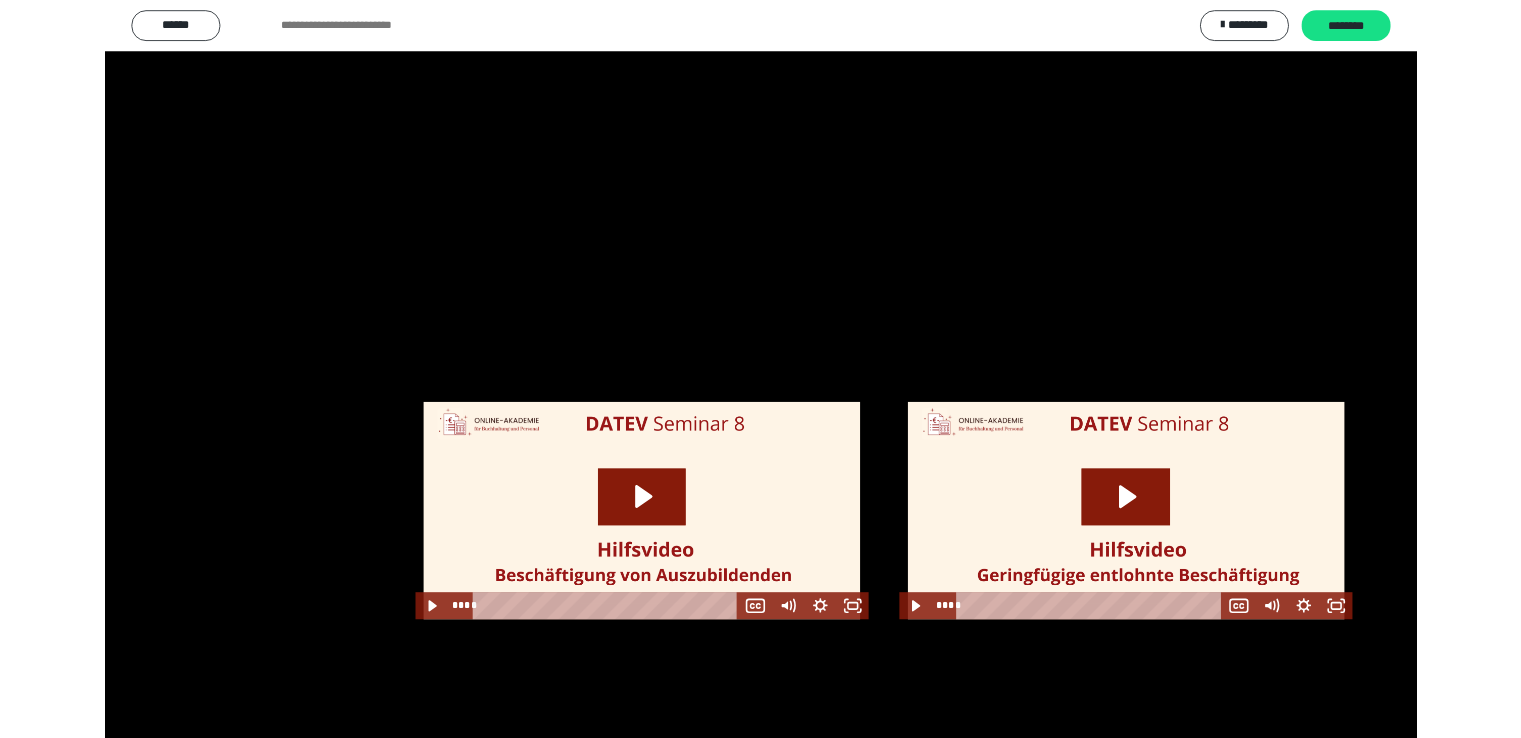 scroll, scrollTop: 1962, scrollLeft: 0, axis: vertical 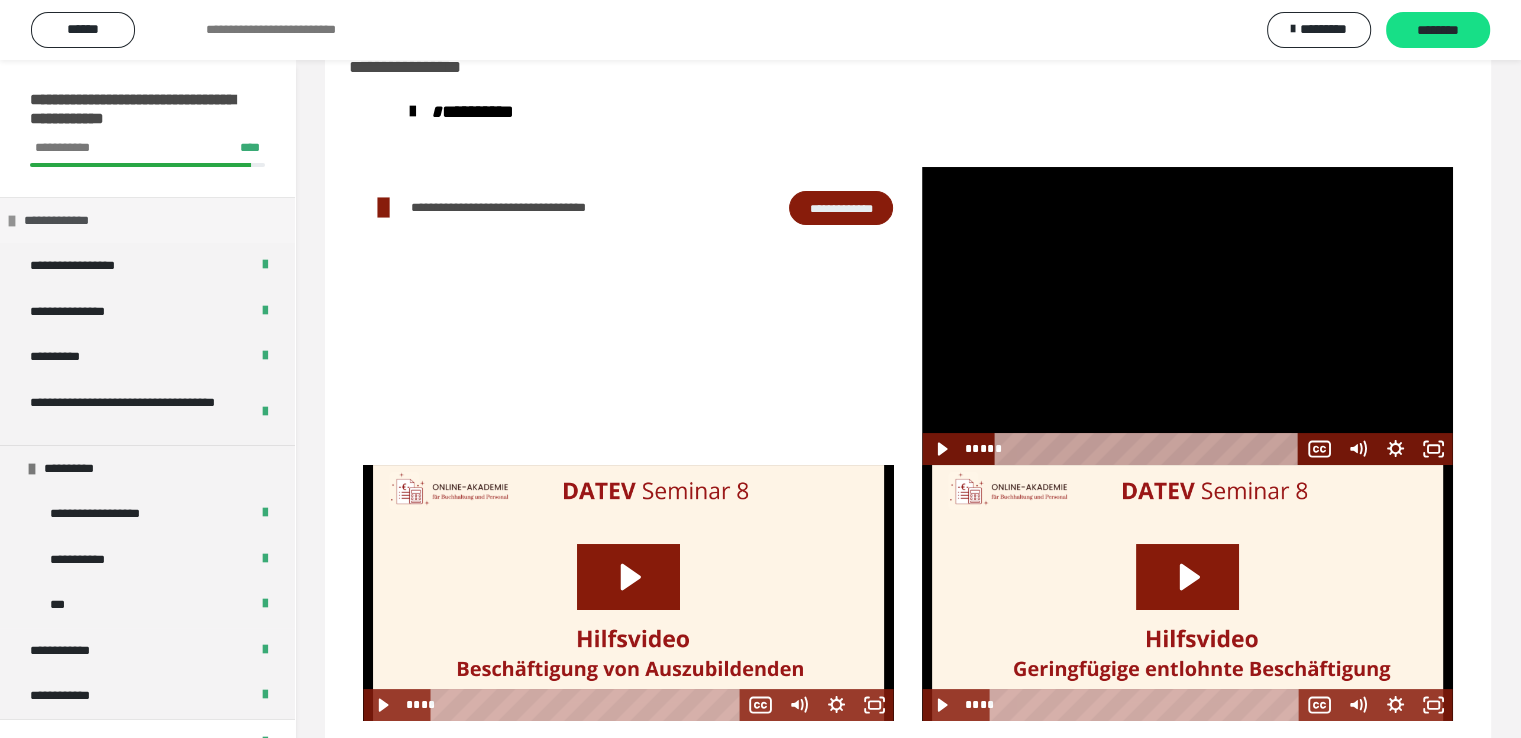 click on "**********" at bounding box center (67, 221) 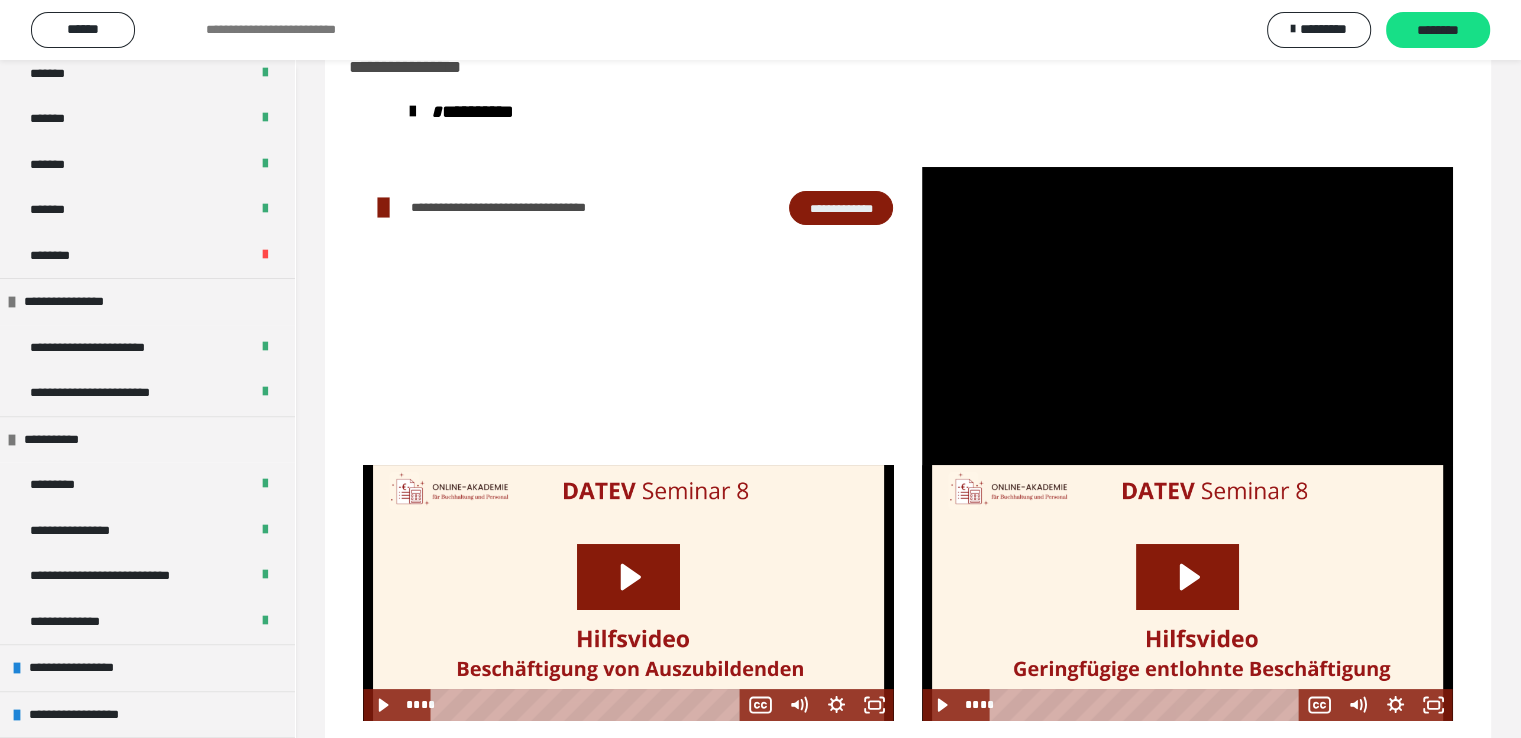 scroll, scrollTop: 1289, scrollLeft: 0, axis: vertical 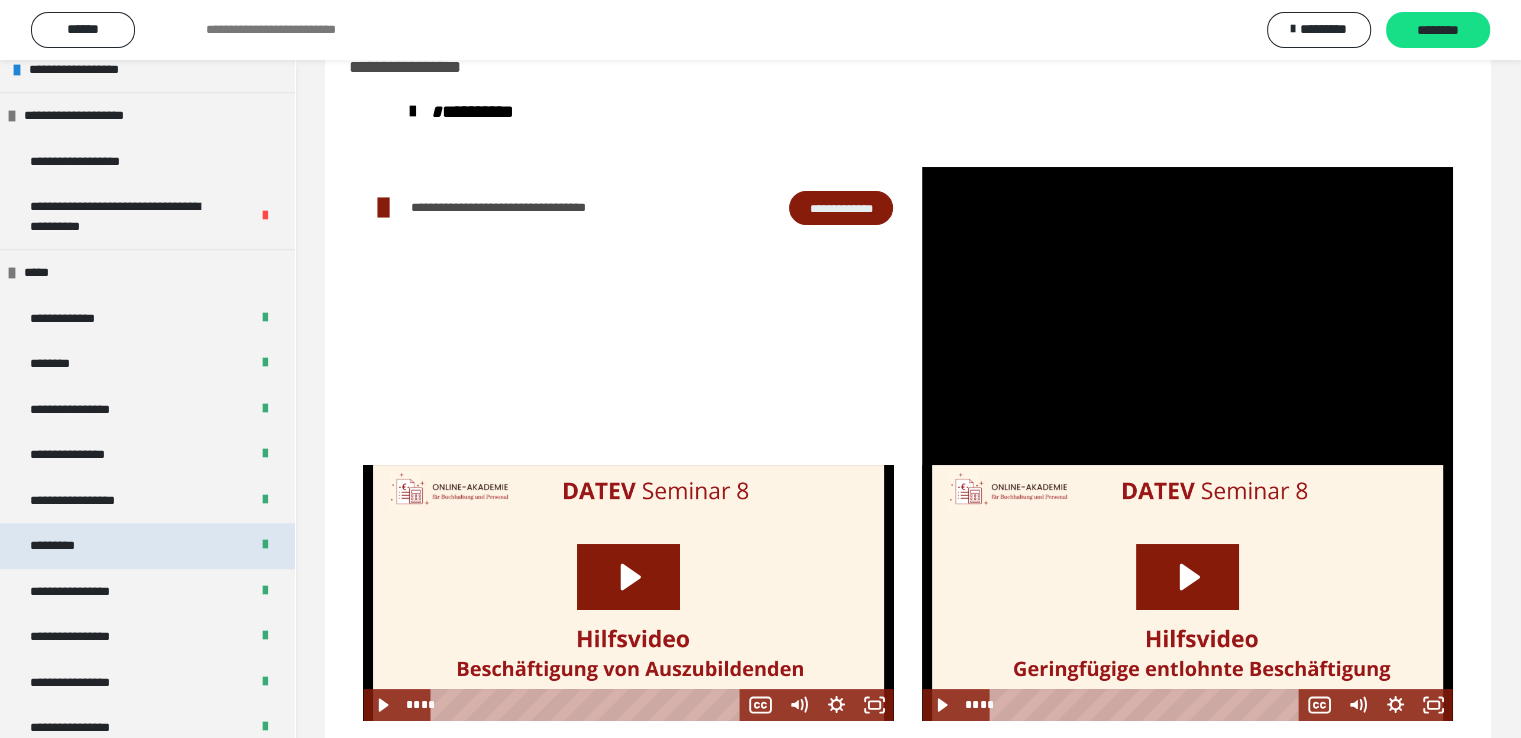 click on "*********" at bounding box center [147, 546] 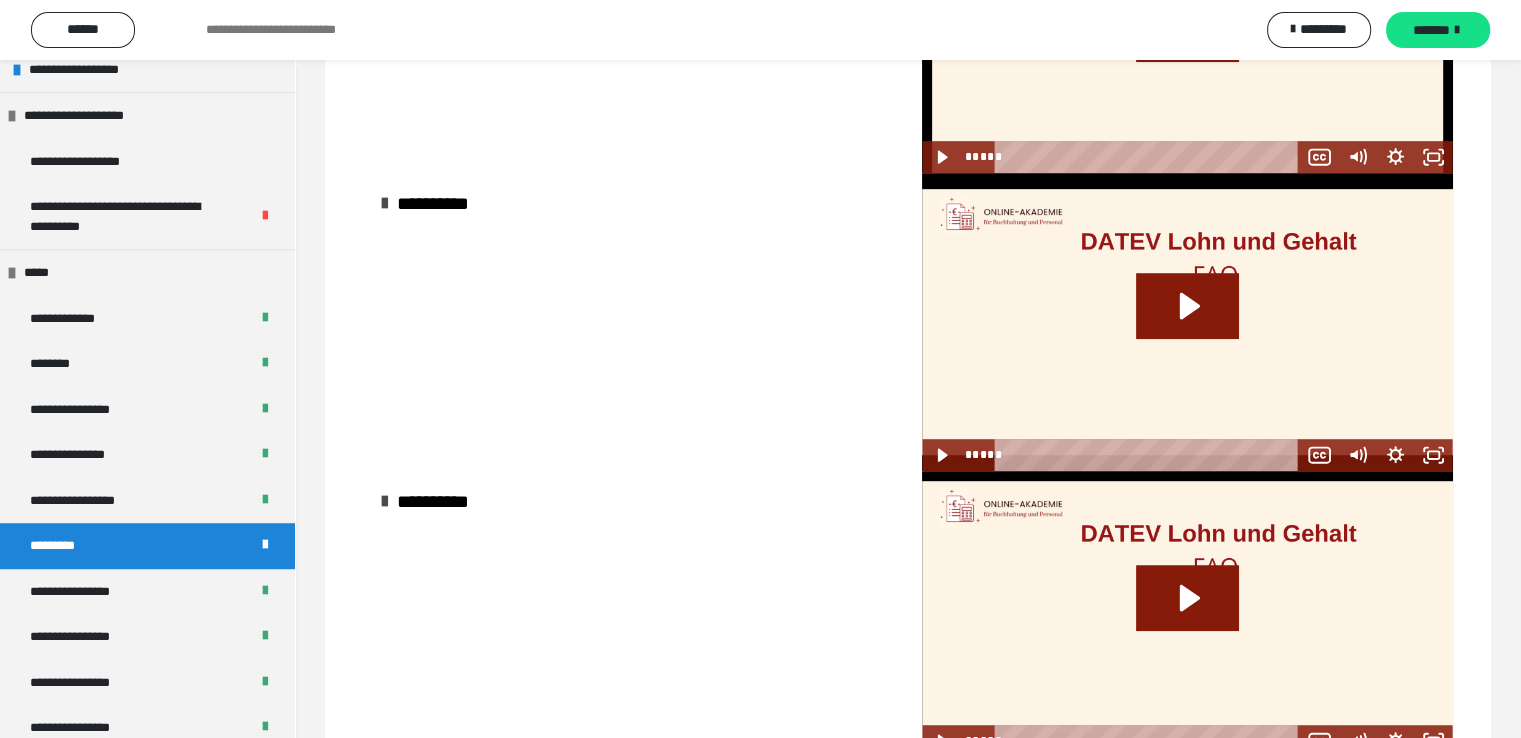 scroll, scrollTop: 1215, scrollLeft: 0, axis: vertical 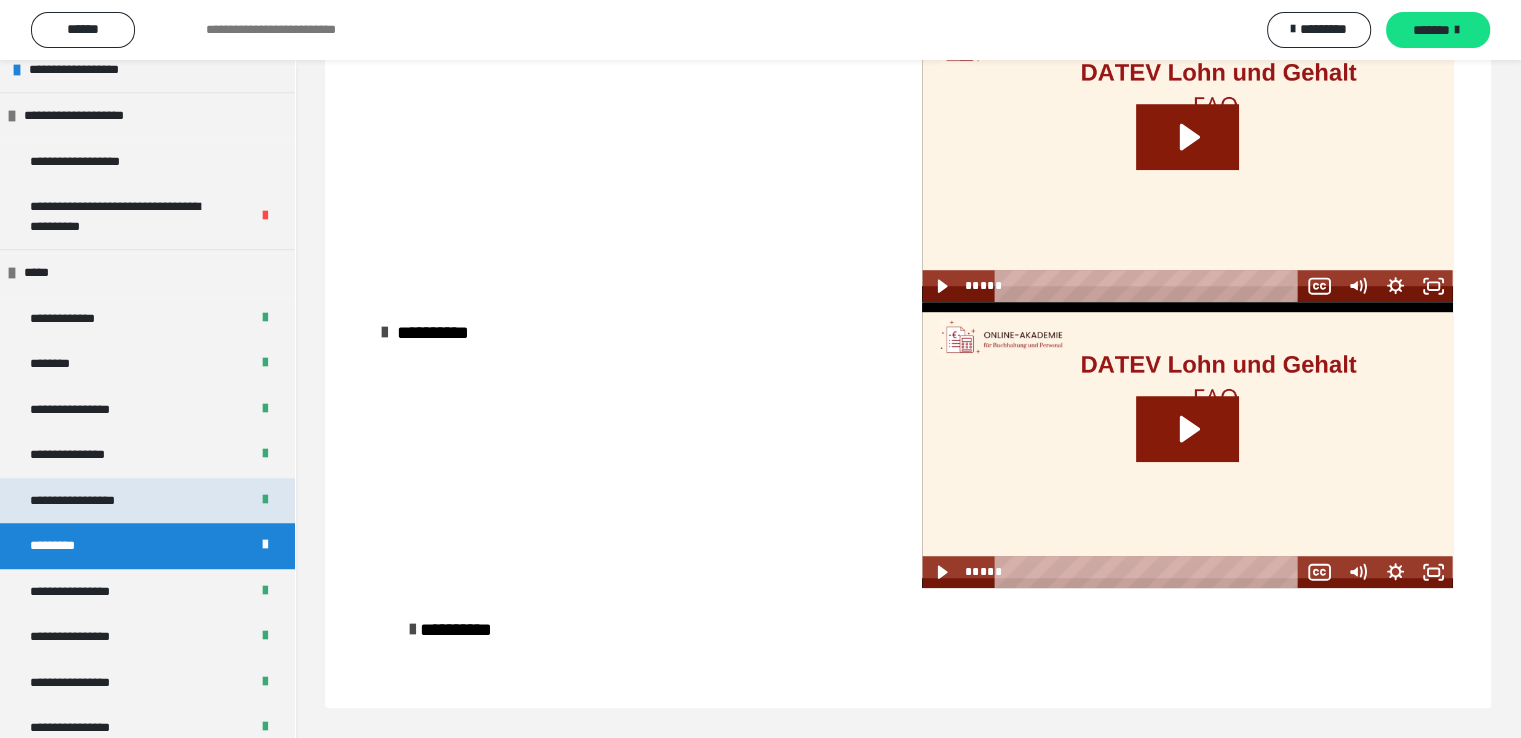 click on "**********" at bounding box center [147, 501] 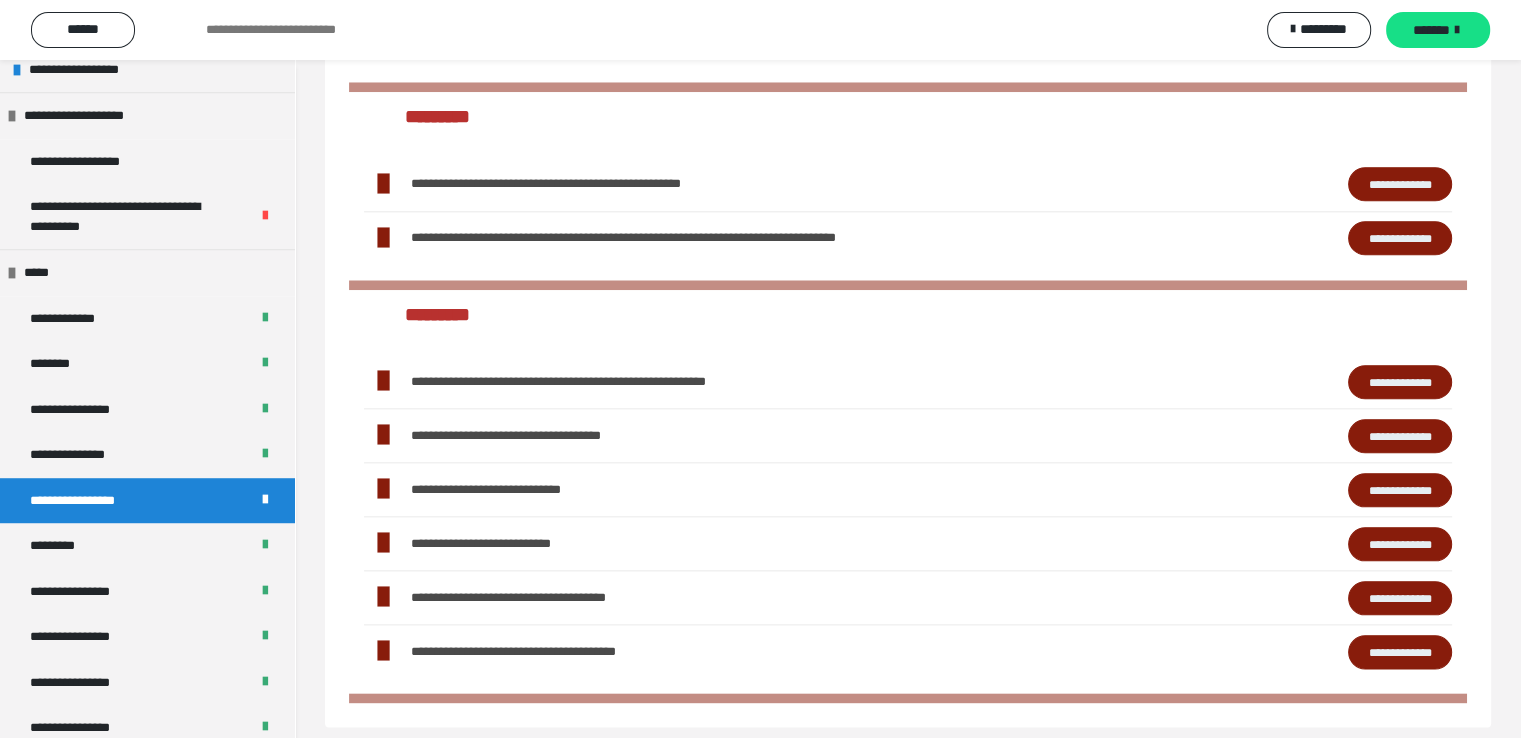 scroll, scrollTop: 2201, scrollLeft: 0, axis: vertical 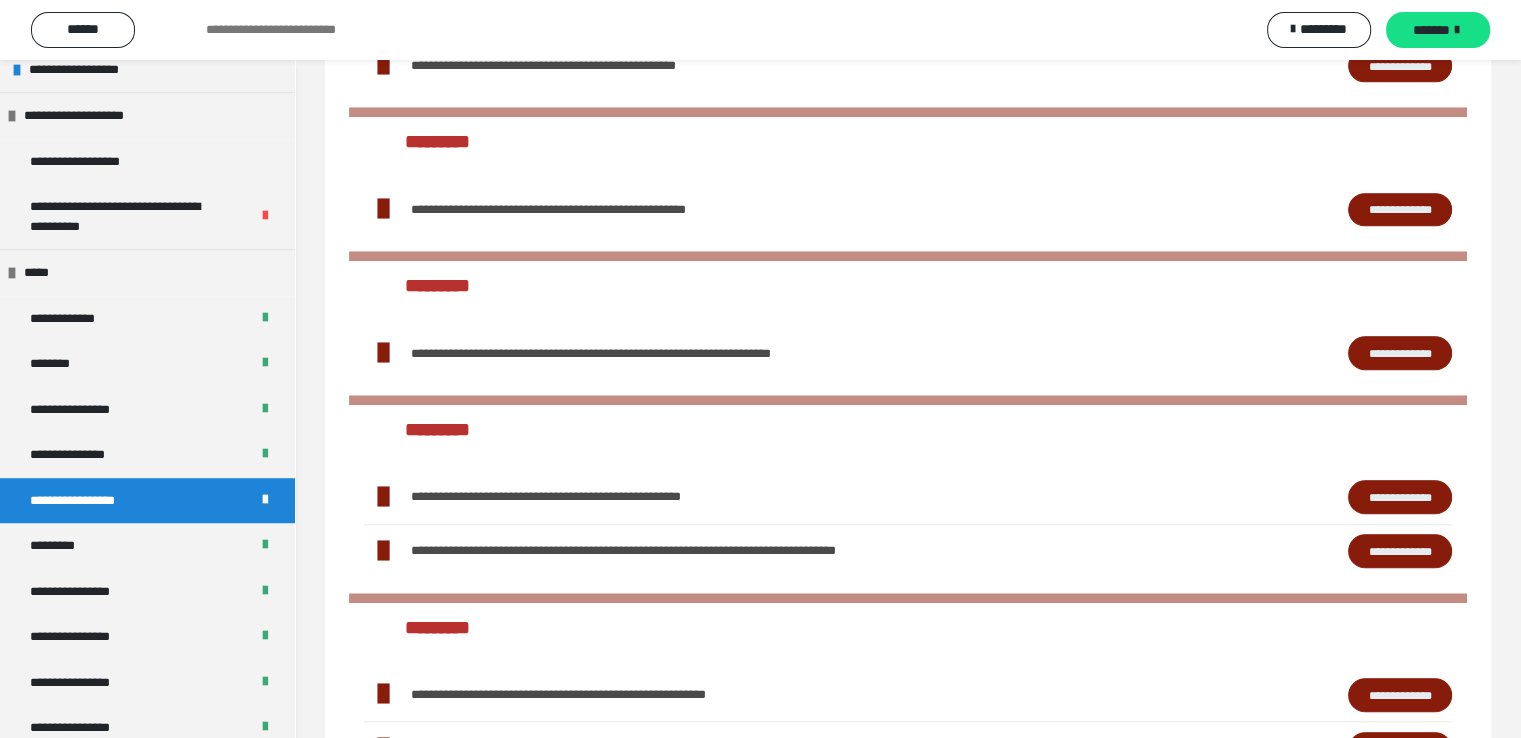 click on "**********" at bounding box center (1400, 551) 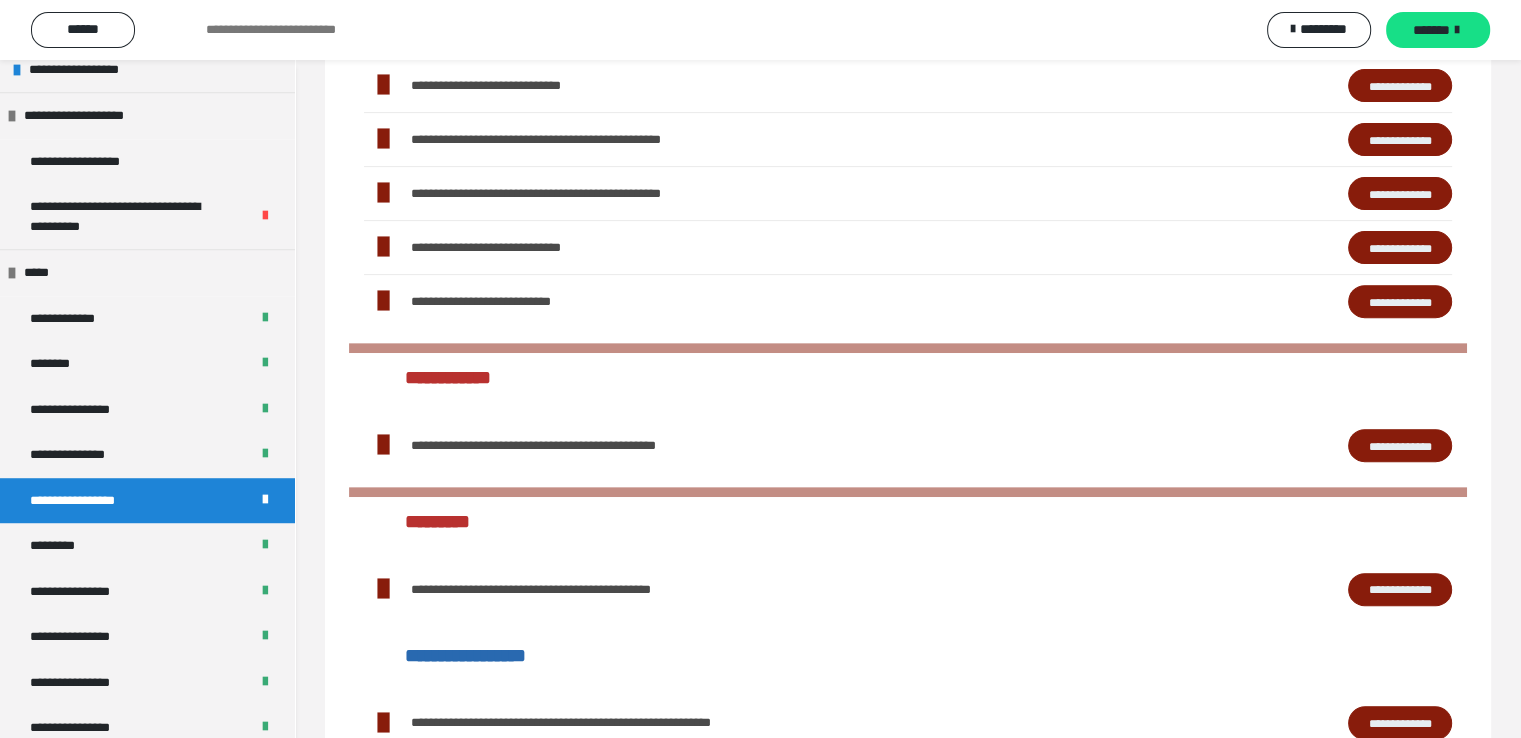 scroll, scrollTop: 576, scrollLeft: 0, axis: vertical 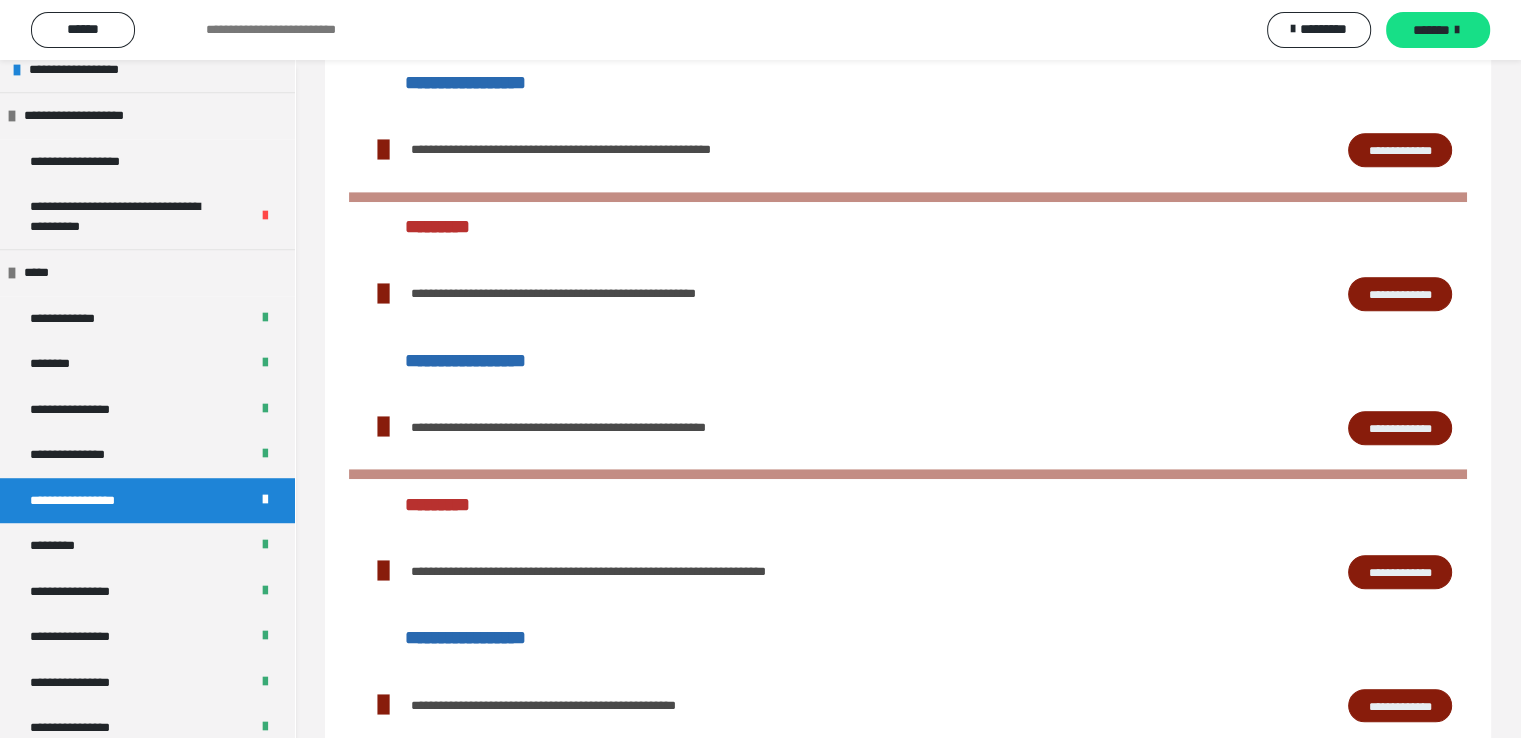 click on "**********" at bounding box center (1400, 428) 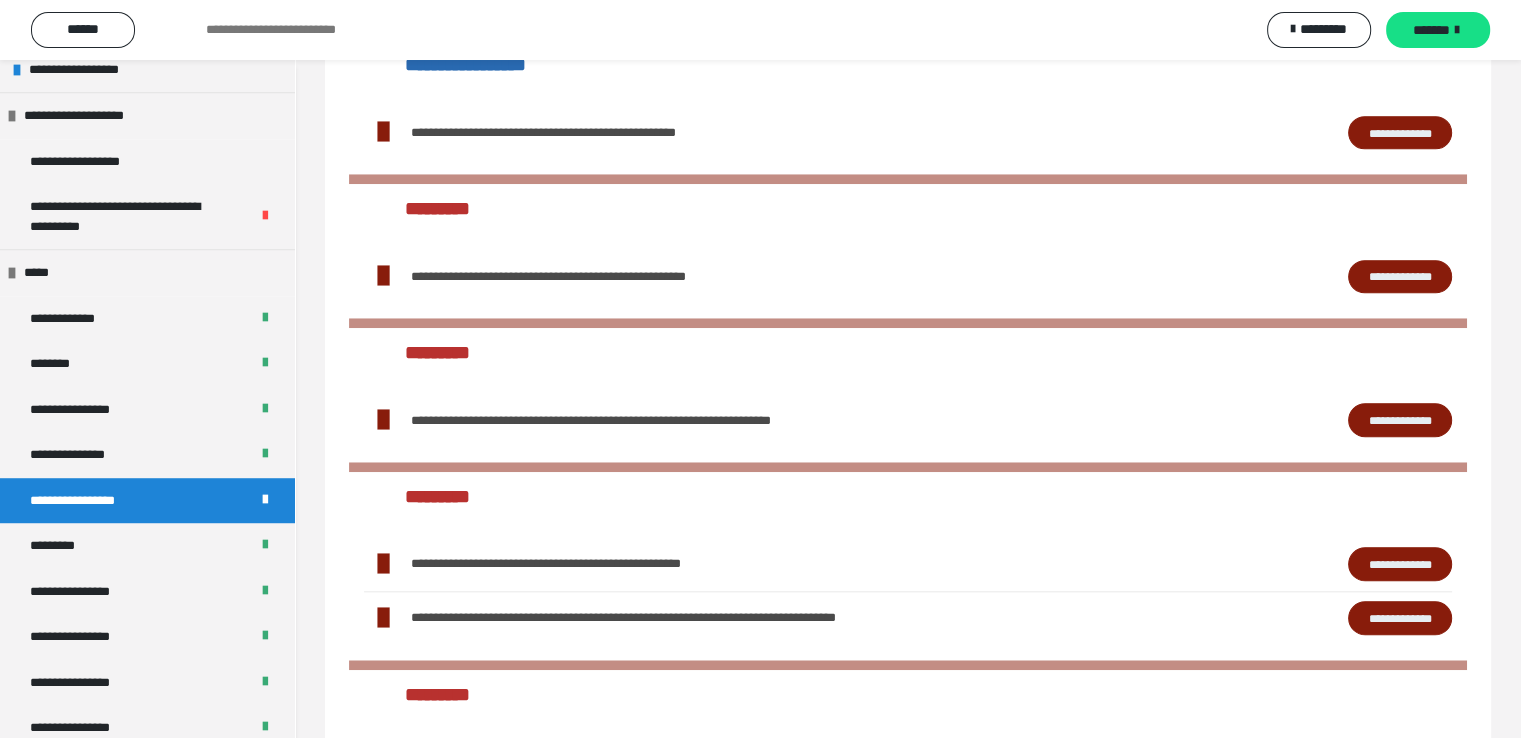 scroll, scrollTop: 1828, scrollLeft: 0, axis: vertical 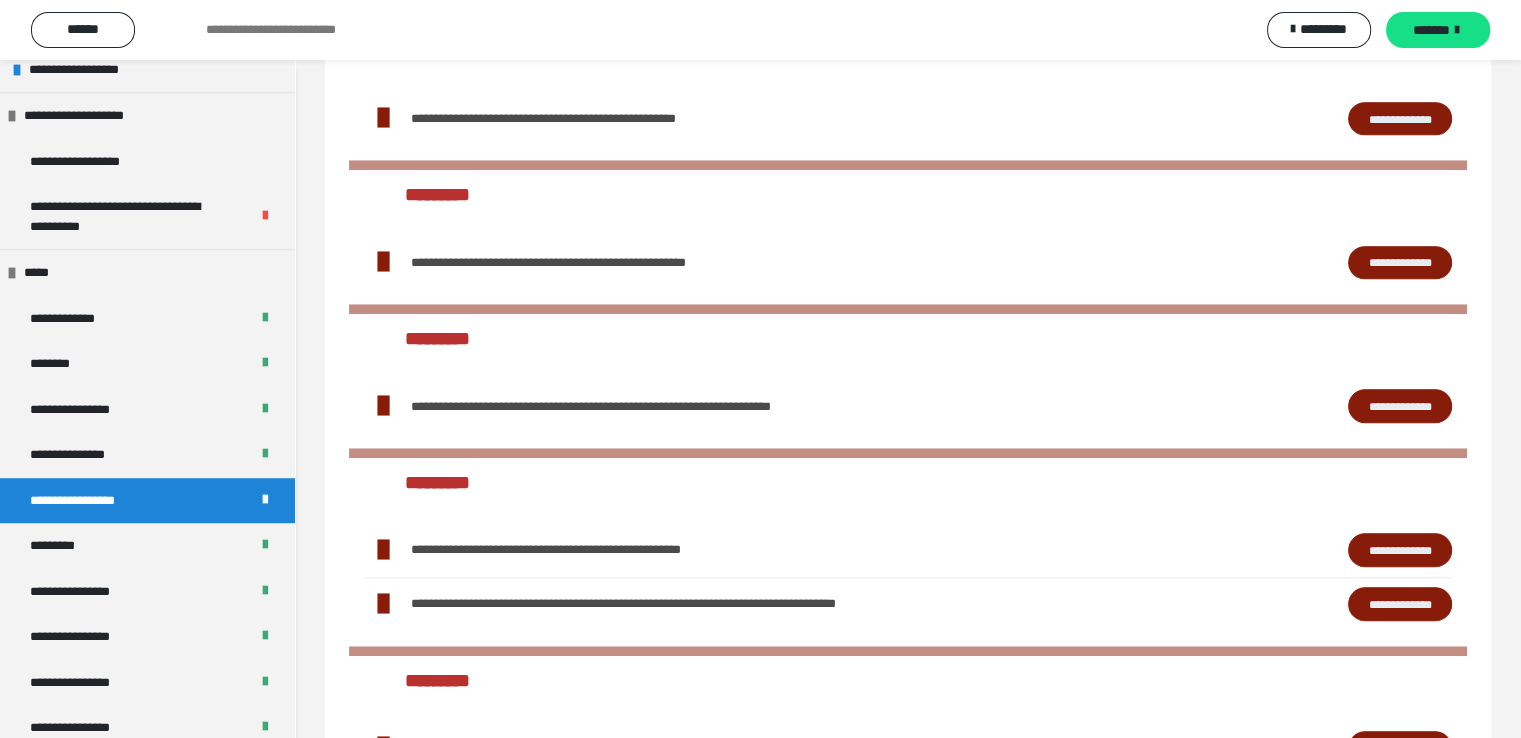 click on "**********" at bounding box center [1400, 263] 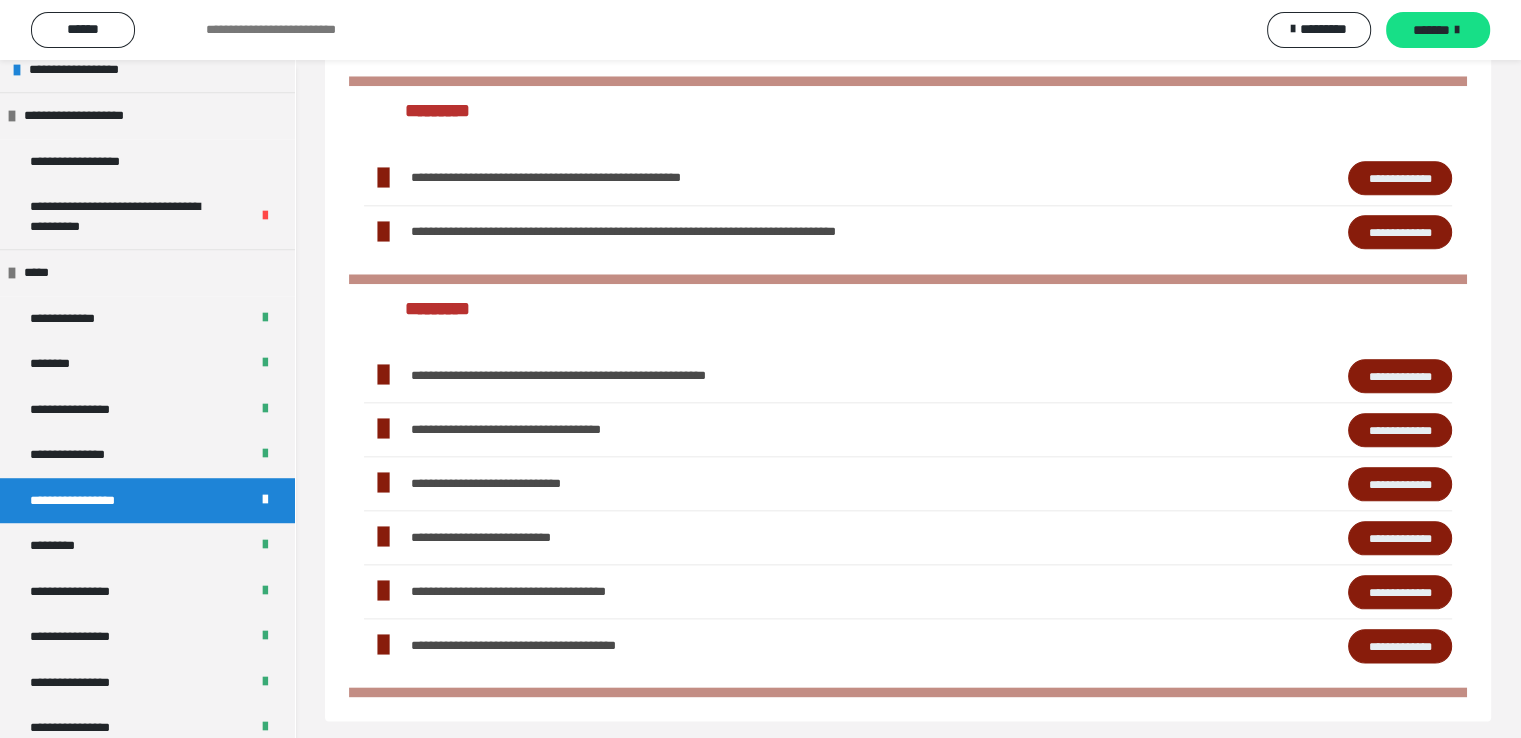 scroll, scrollTop: 2210, scrollLeft: 0, axis: vertical 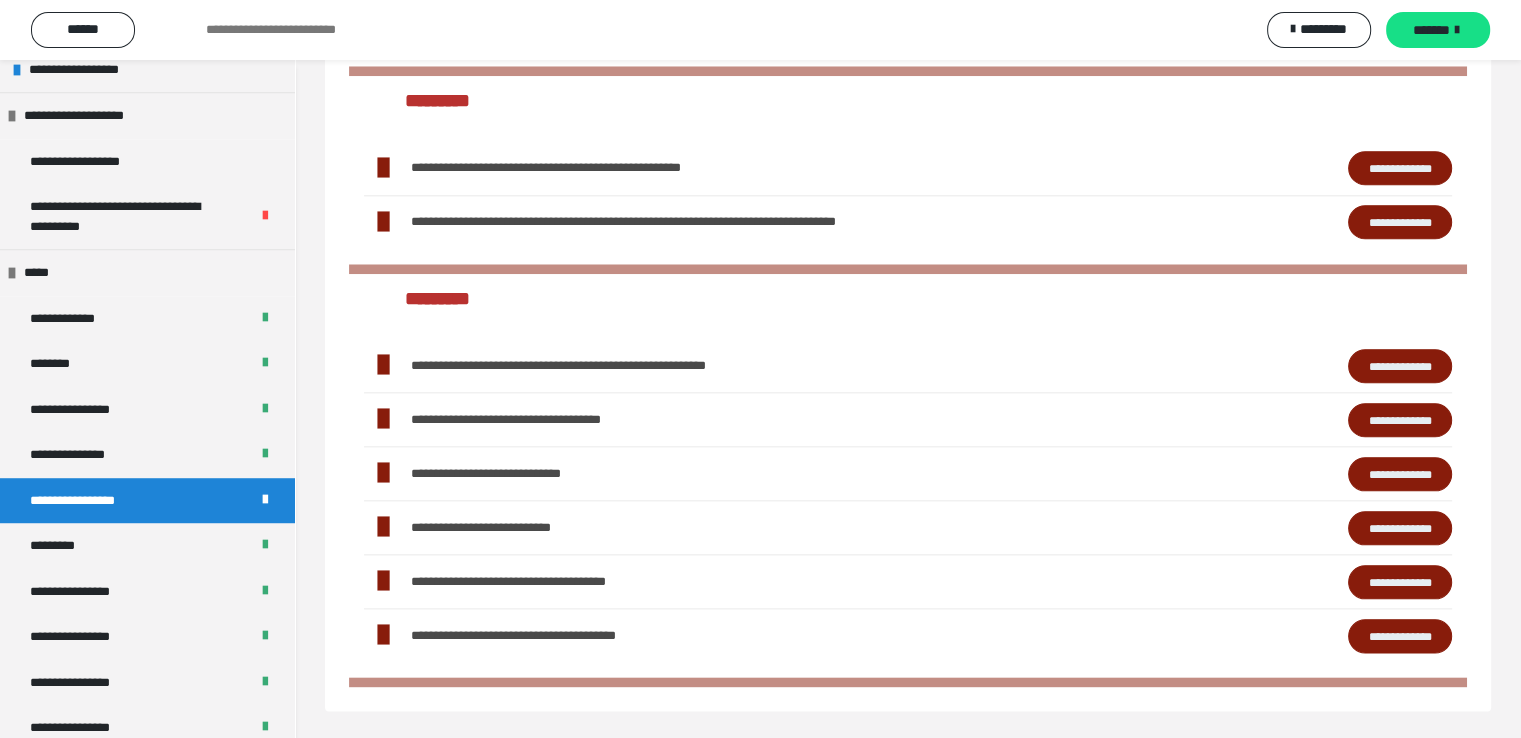 click on "**********" at bounding box center (1400, 366) 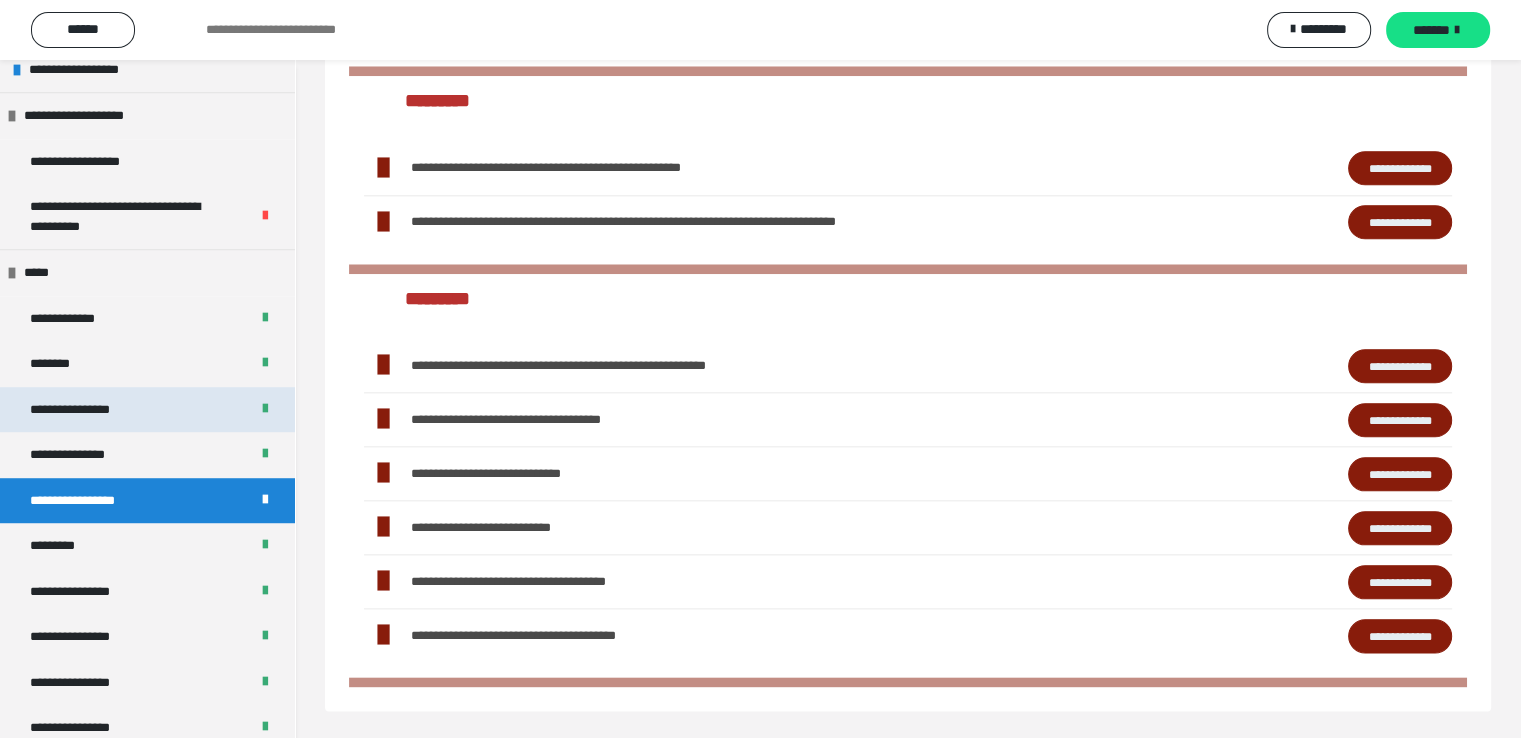 click on "**********" at bounding box center (147, 410) 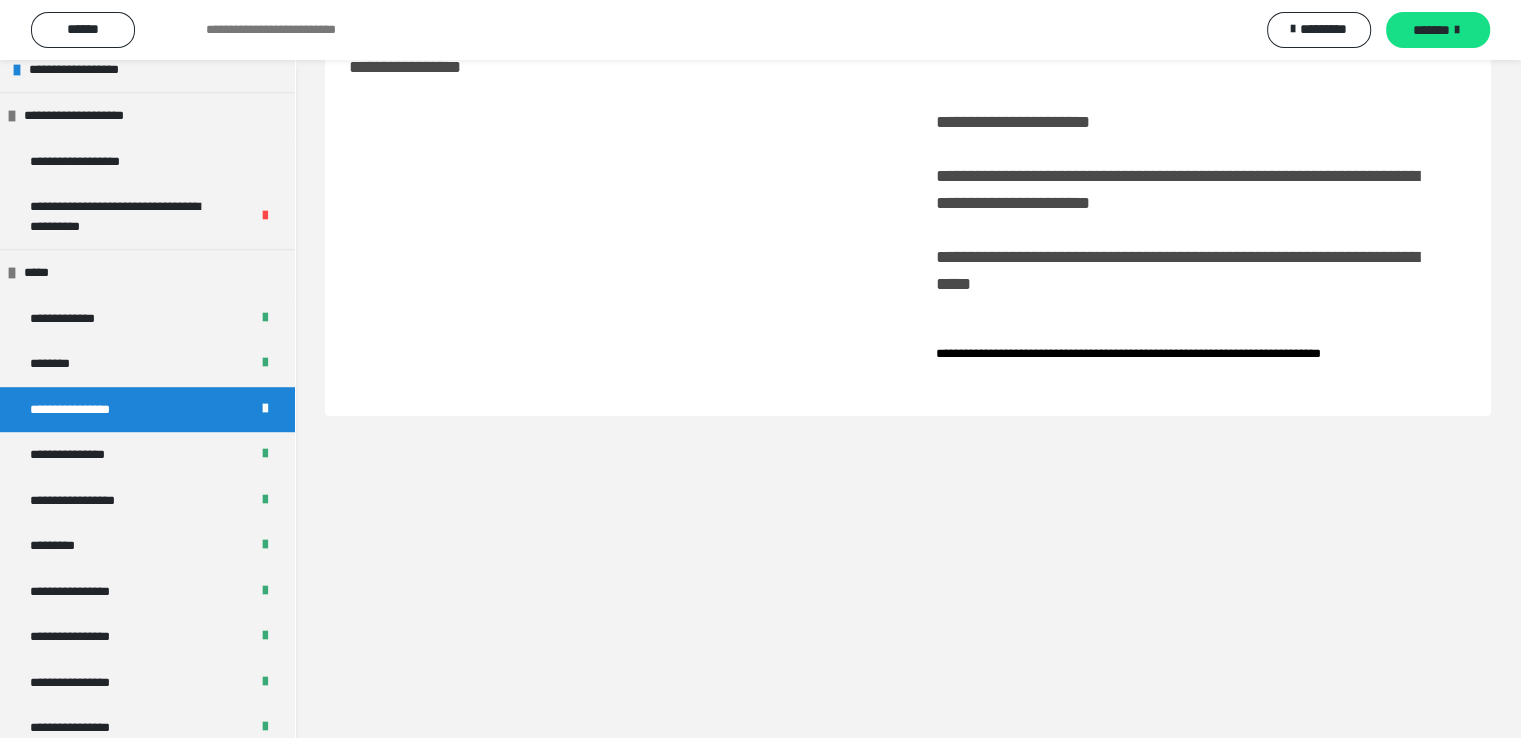 scroll, scrollTop: 60, scrollLeft: 0, axis: vertical 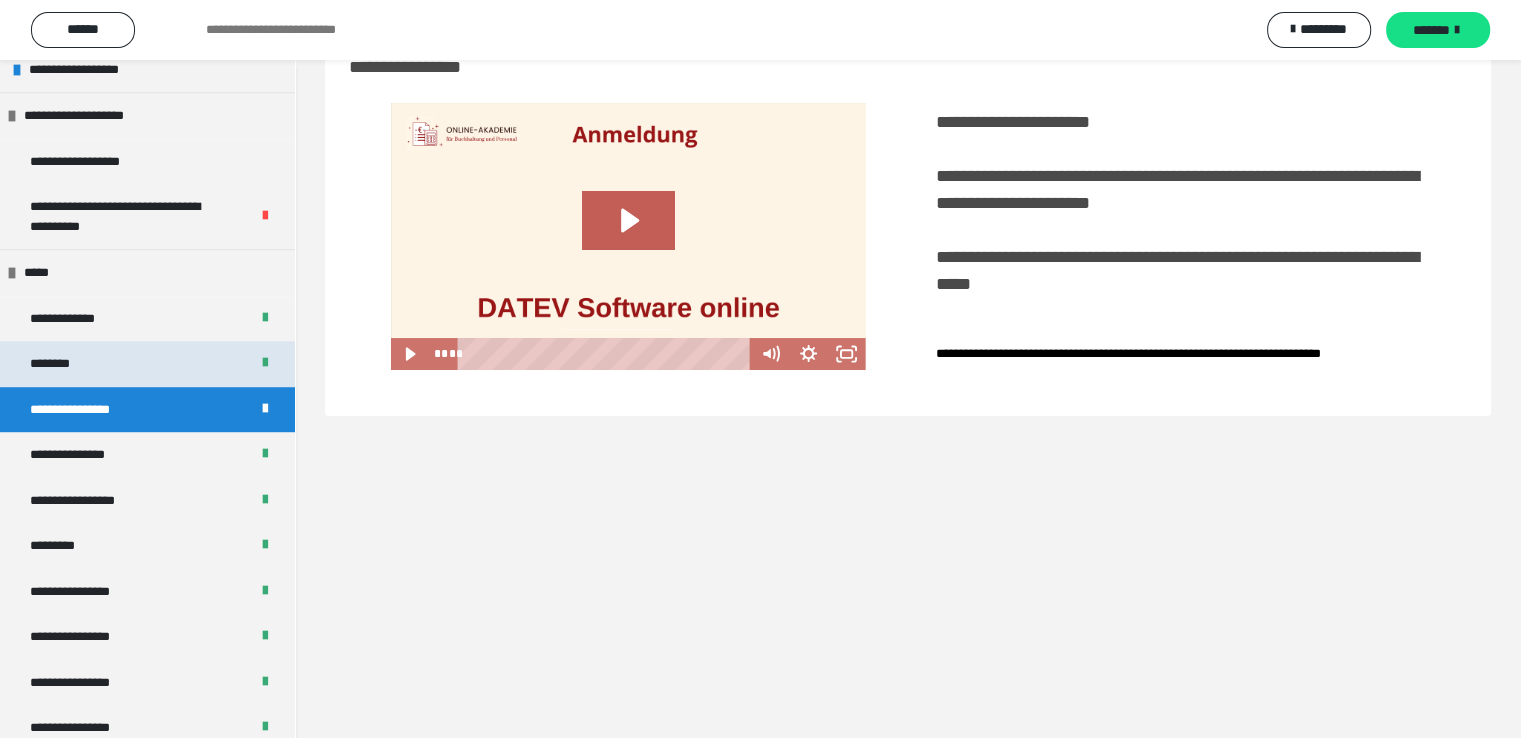 click on "********" at bounding box center (147, 364) 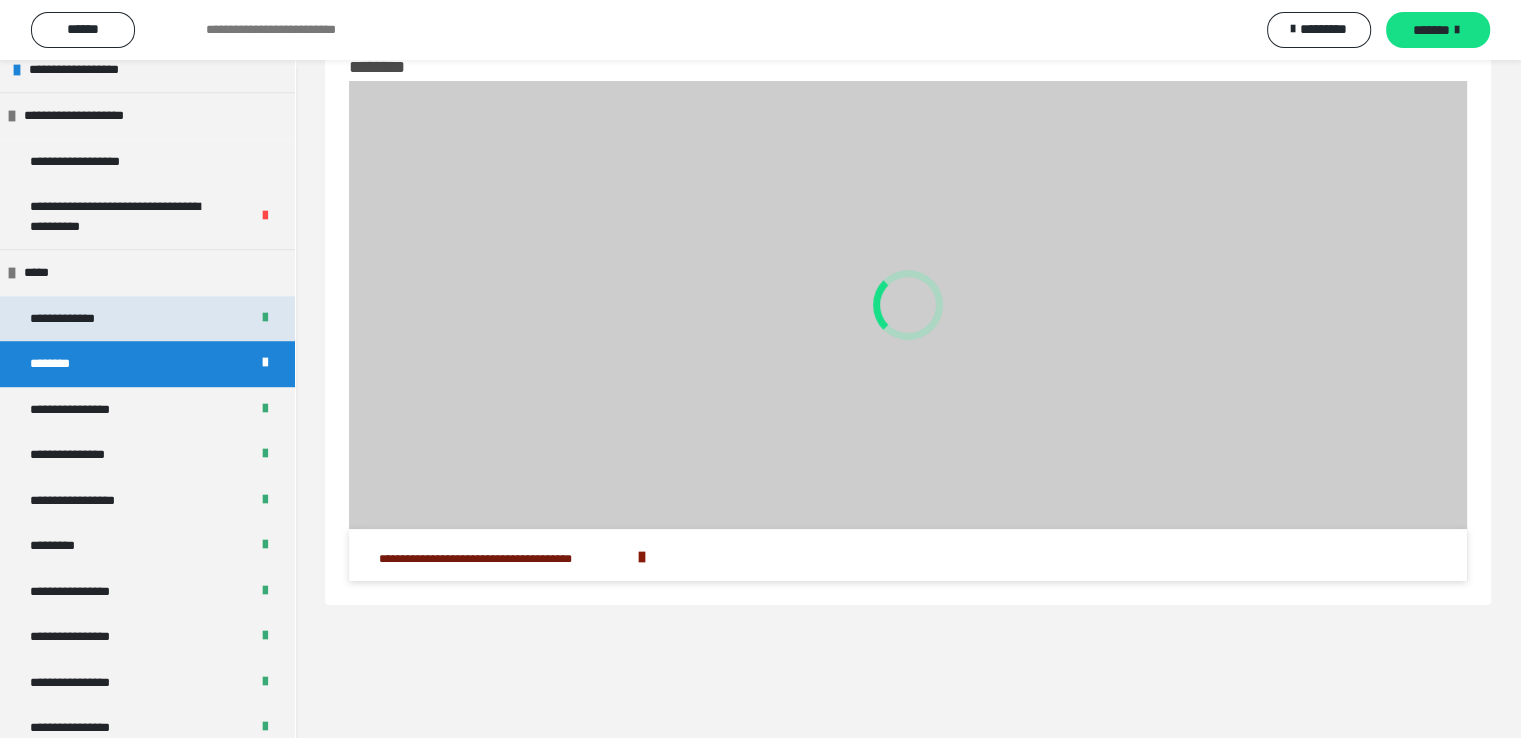 click on "**********" at bounding box center (147, 319) 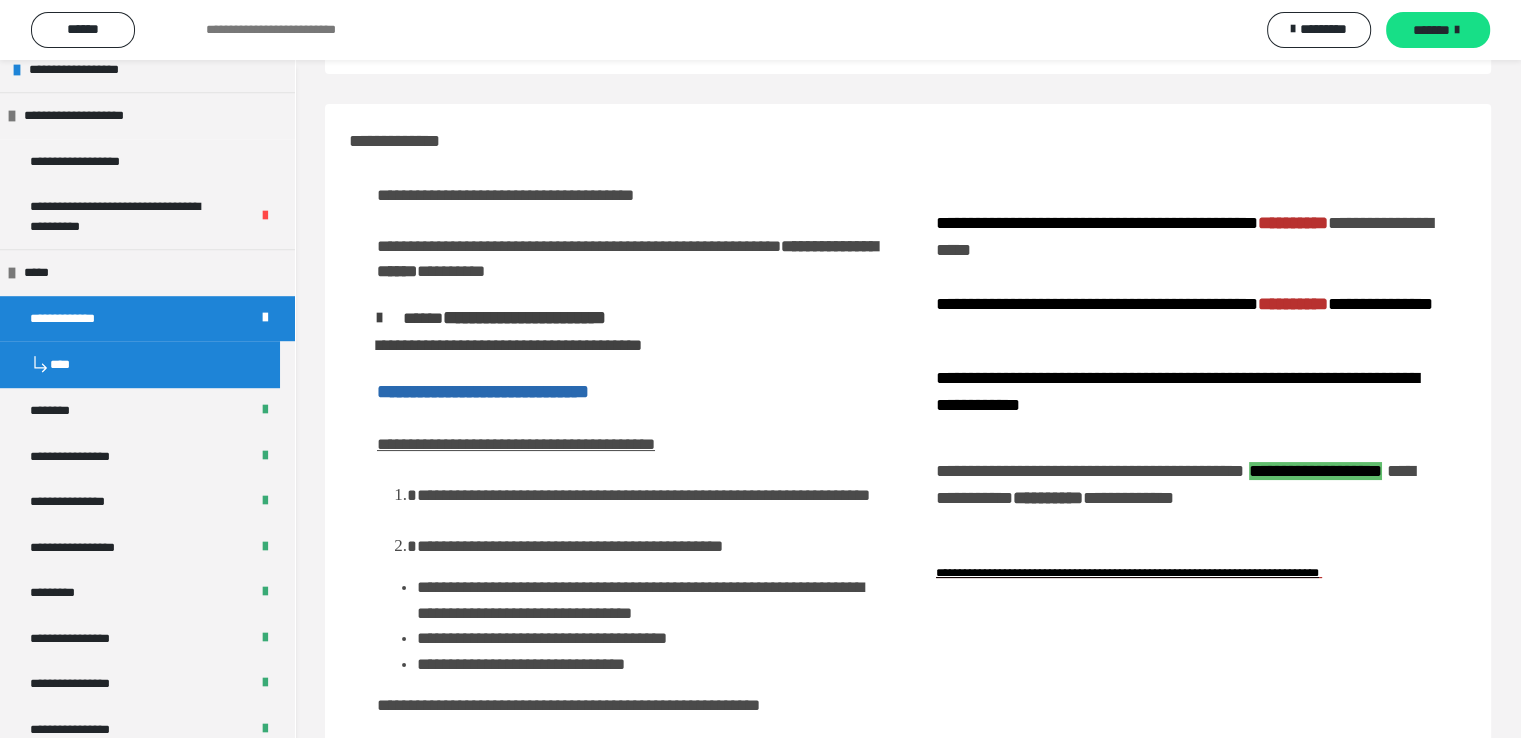 scroll, scrollTop: 214, scrollLeft: 0, axis: vertical 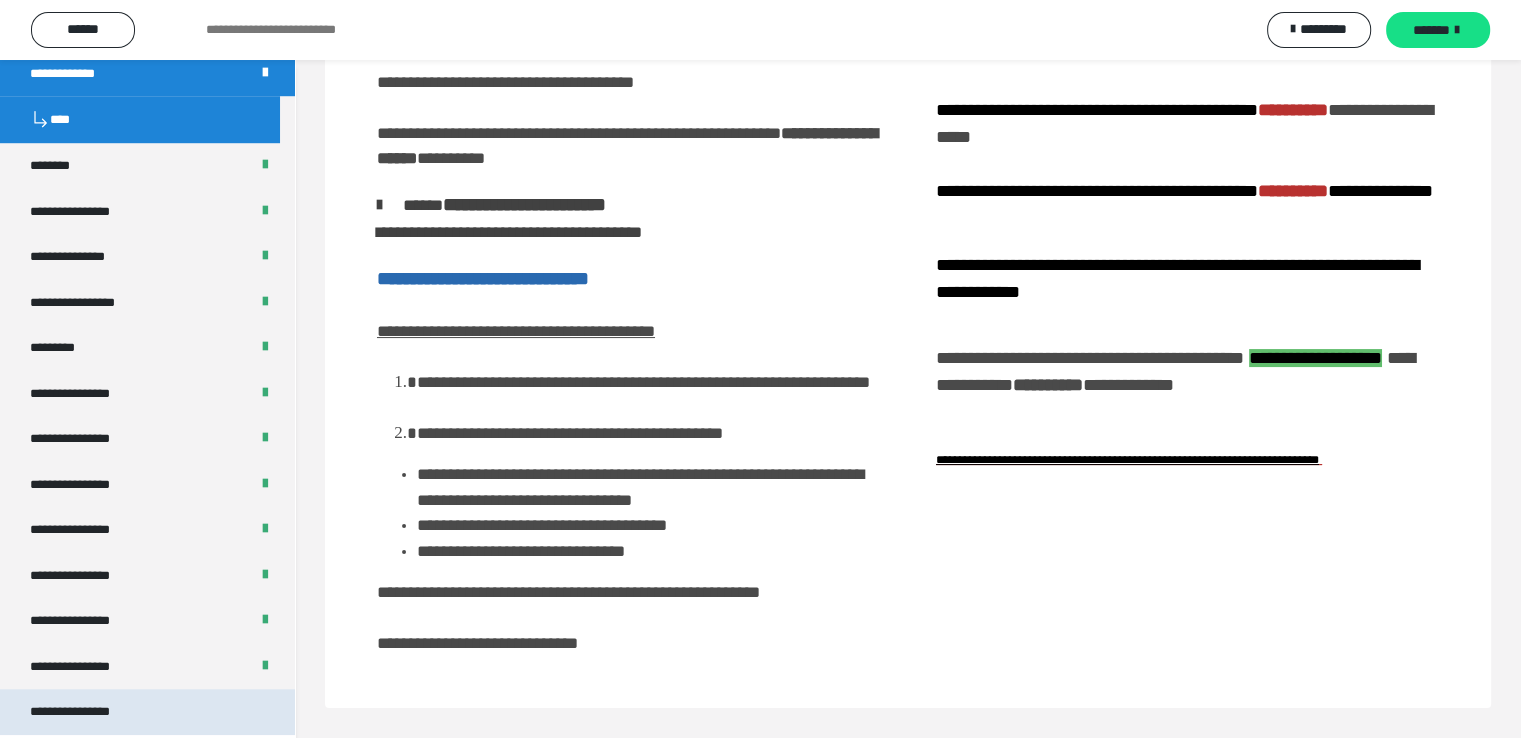 click on "**********" at bounding box center (87, 712) 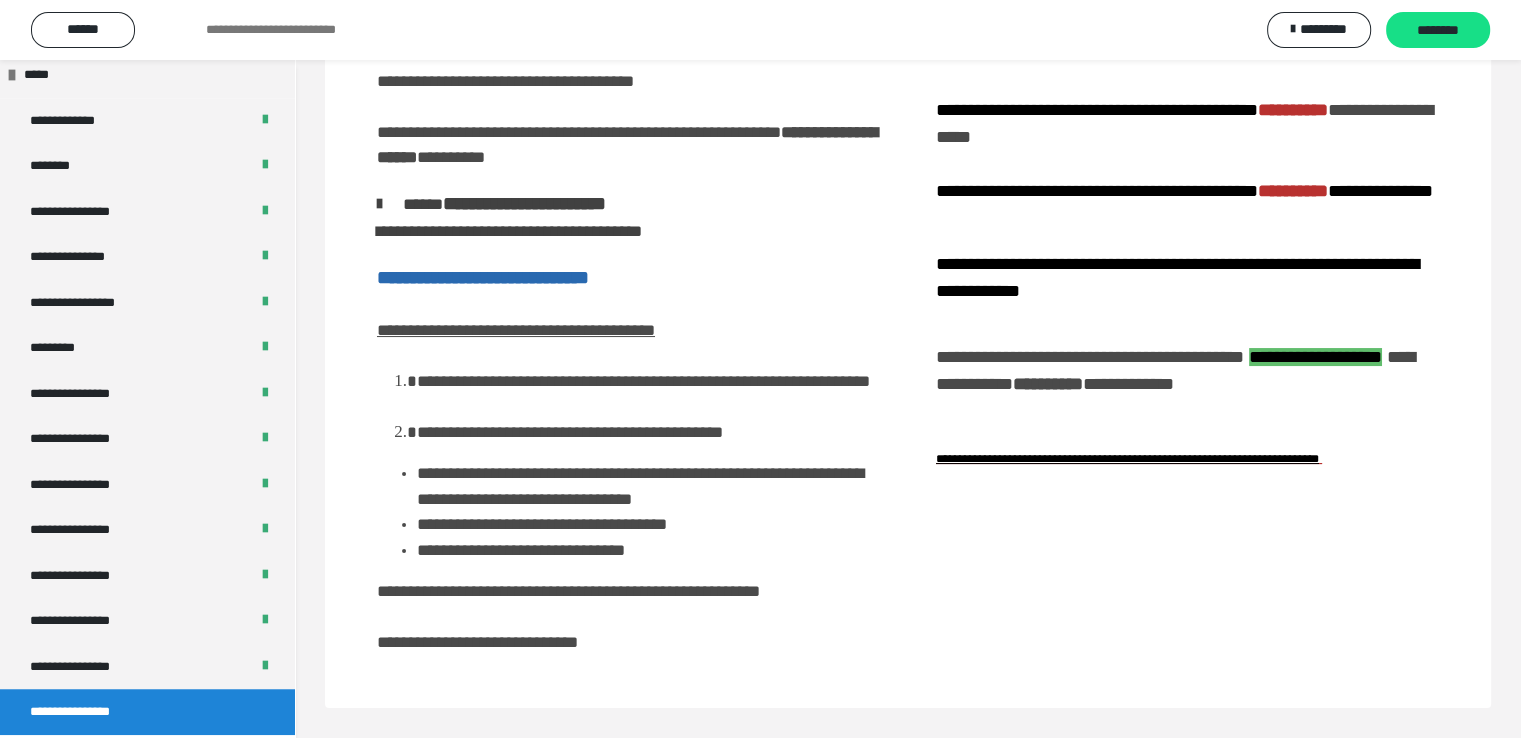 scroll, scrollTop: 60, scrollLeft: 0, axis: vertical 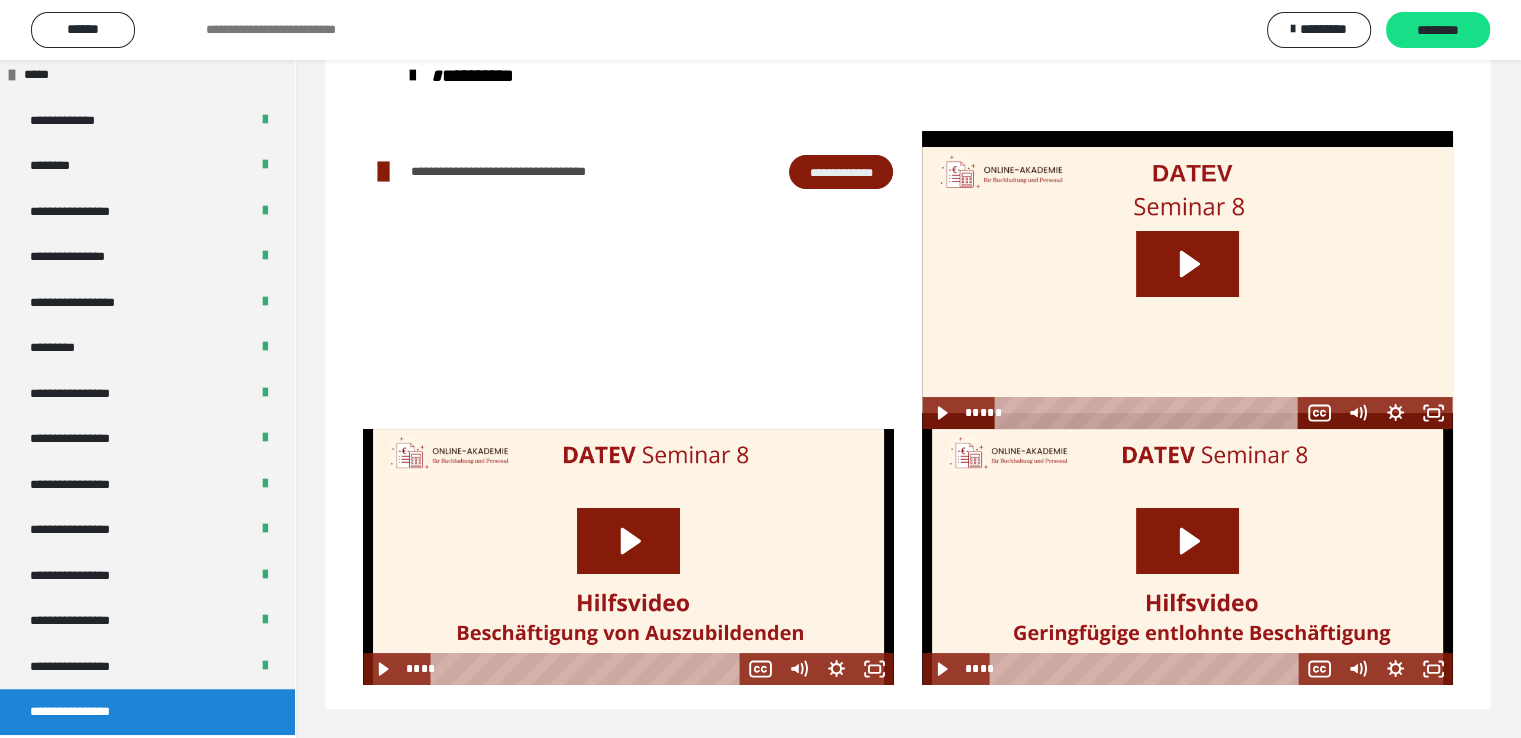click on "**********" at bounding box center [841, 172] 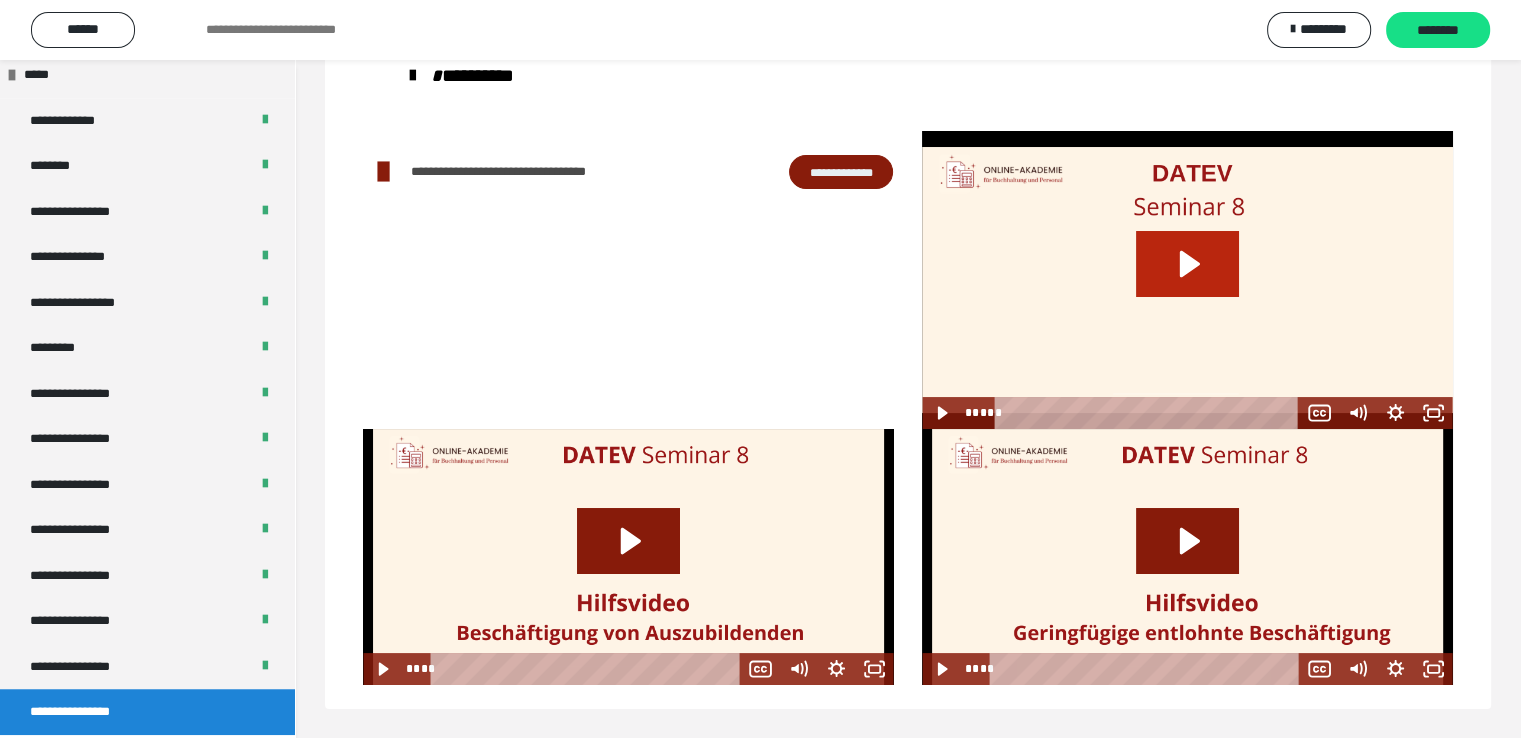 click 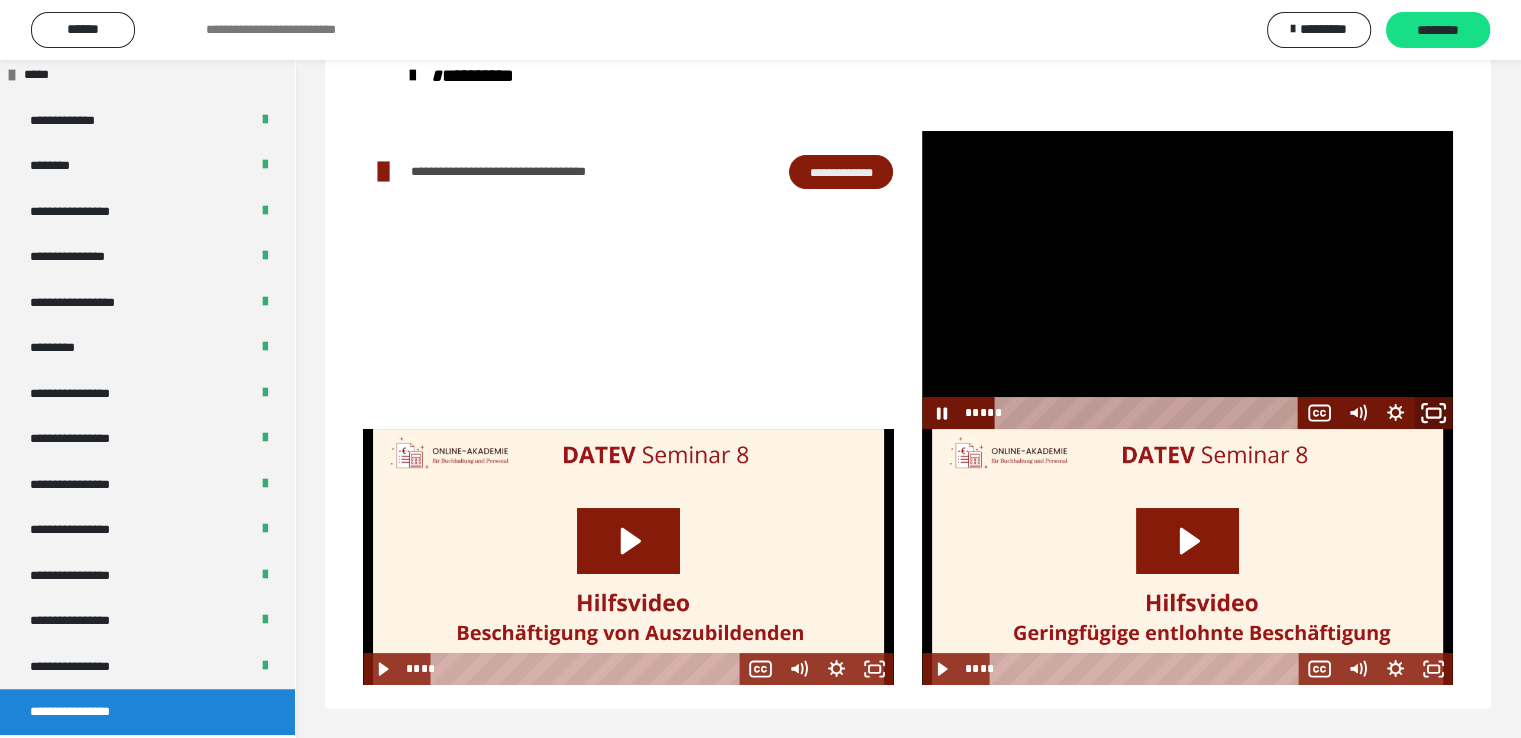 click 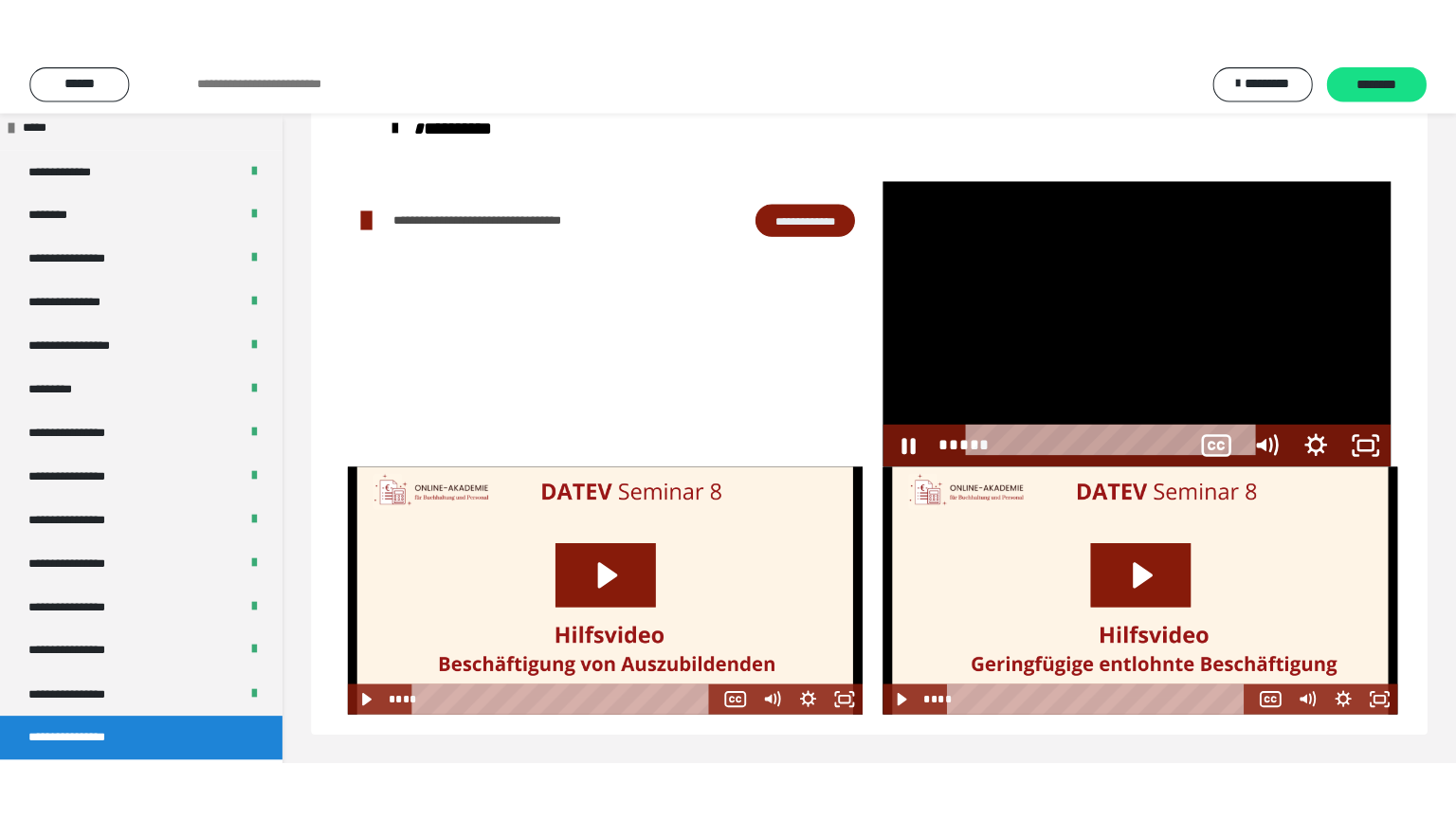 scroll, scrollTop: 57, scrollLeft: 0, axis: vertical 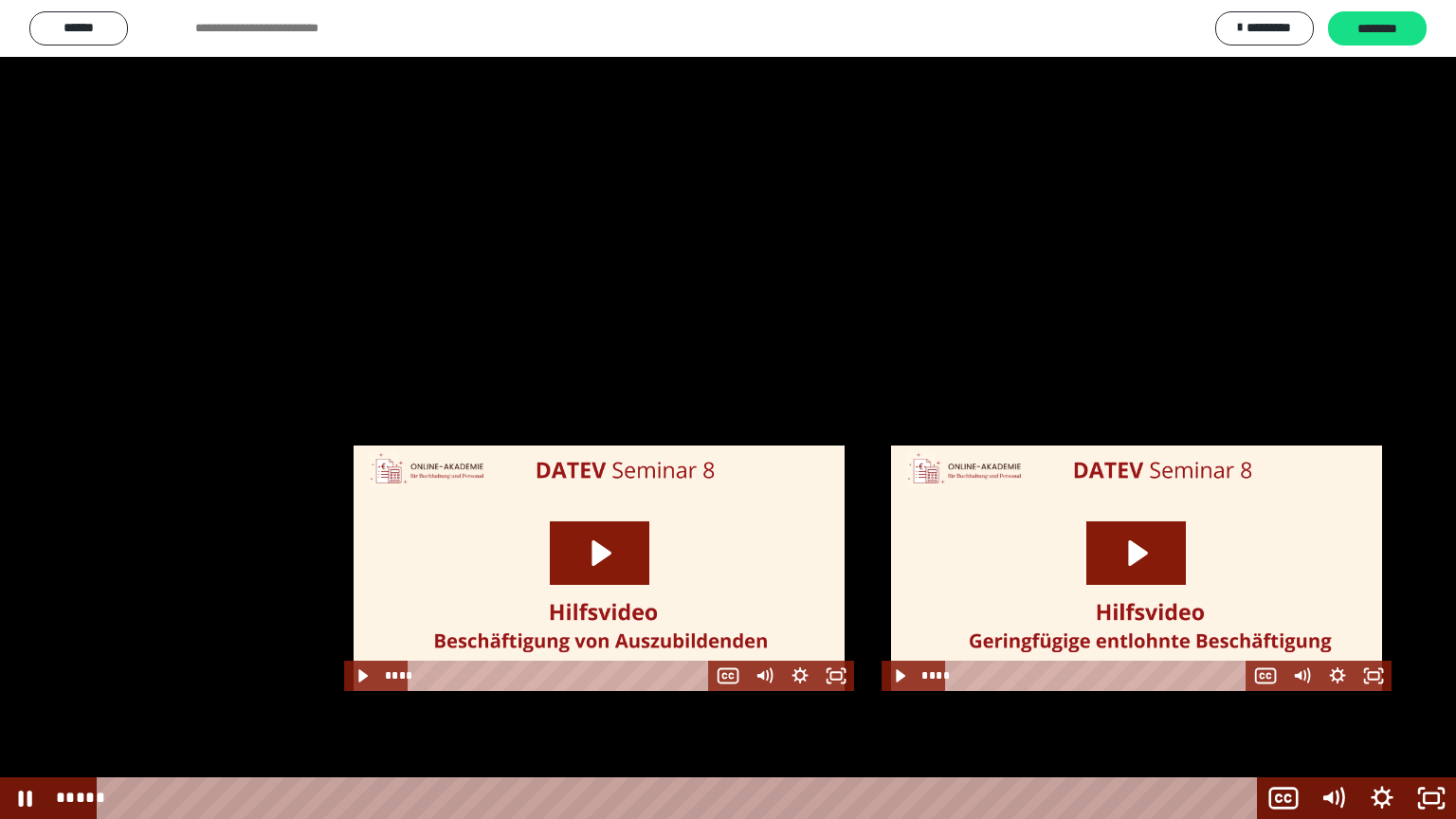 click at bounding box center (728, 410) 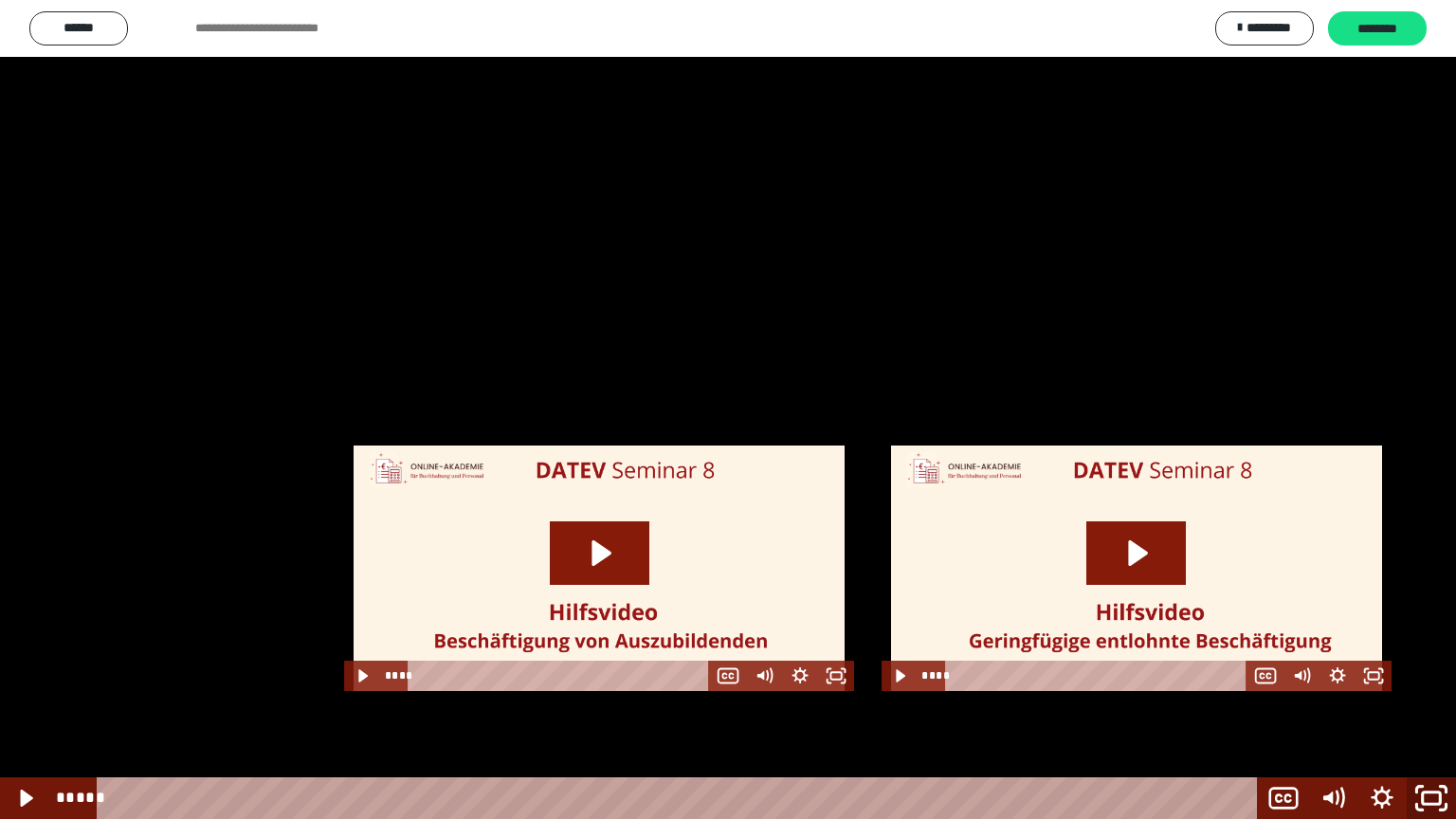 click 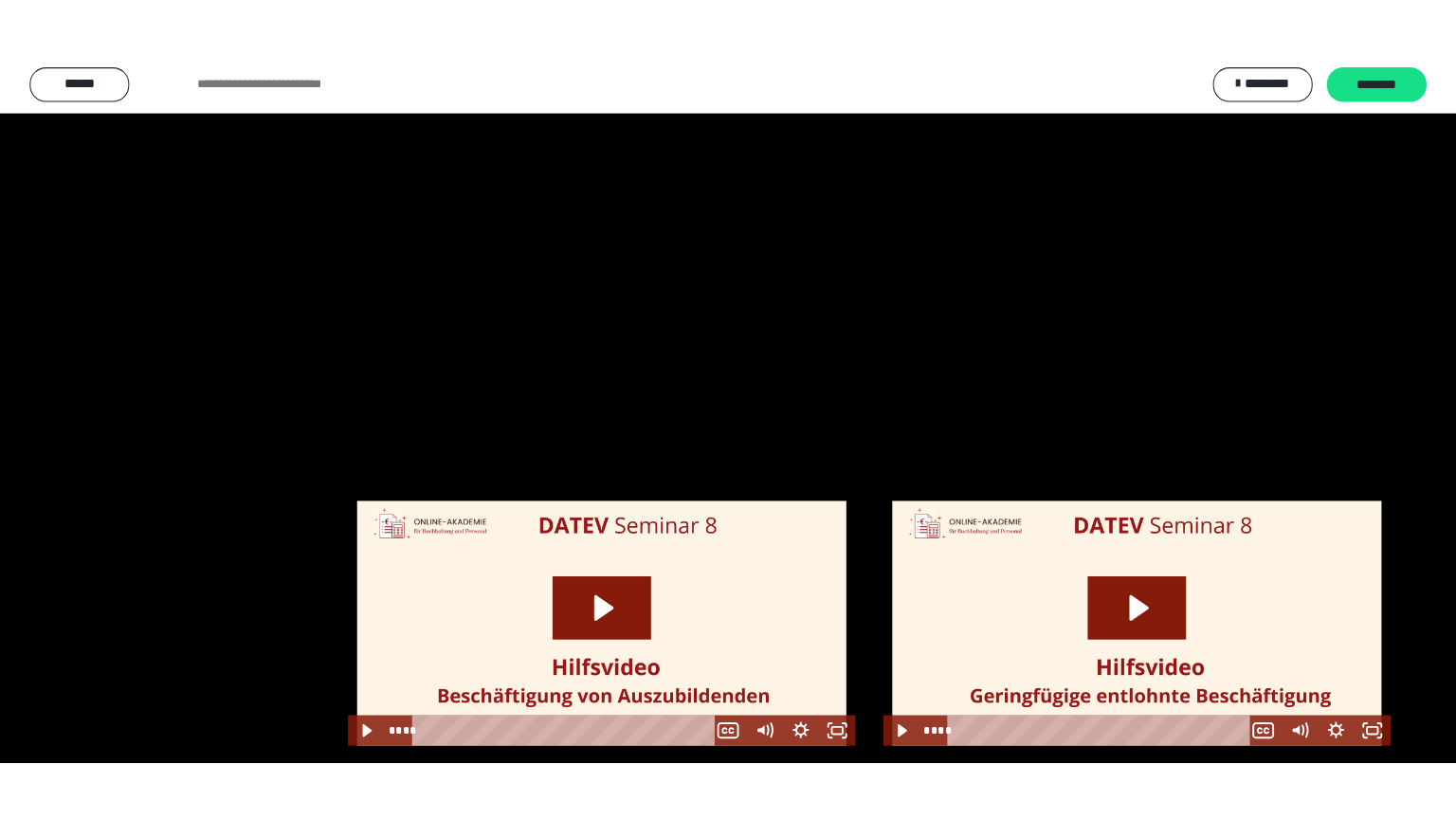 scroll, scrollTop: 1410, scrollLeft: 0, axis: vertical 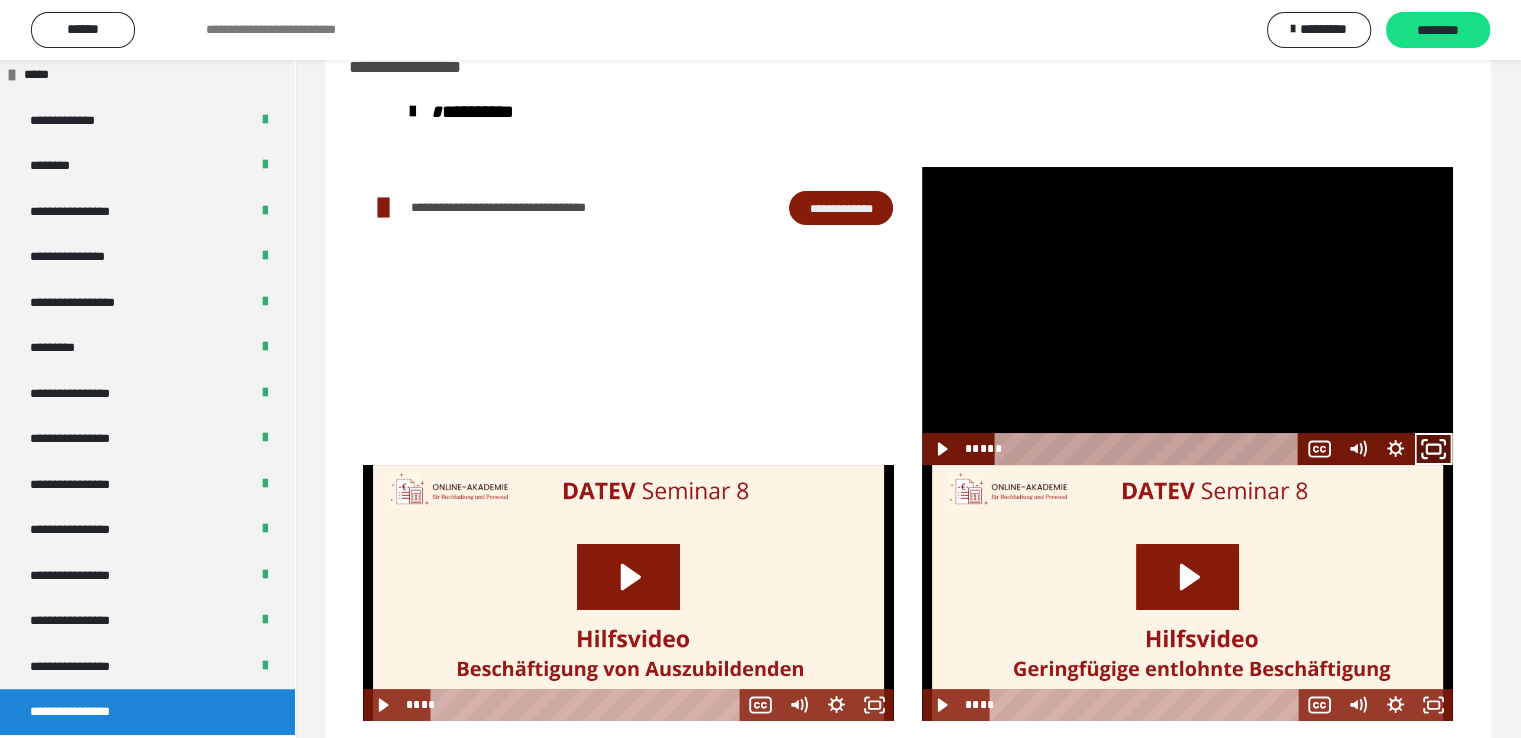 click 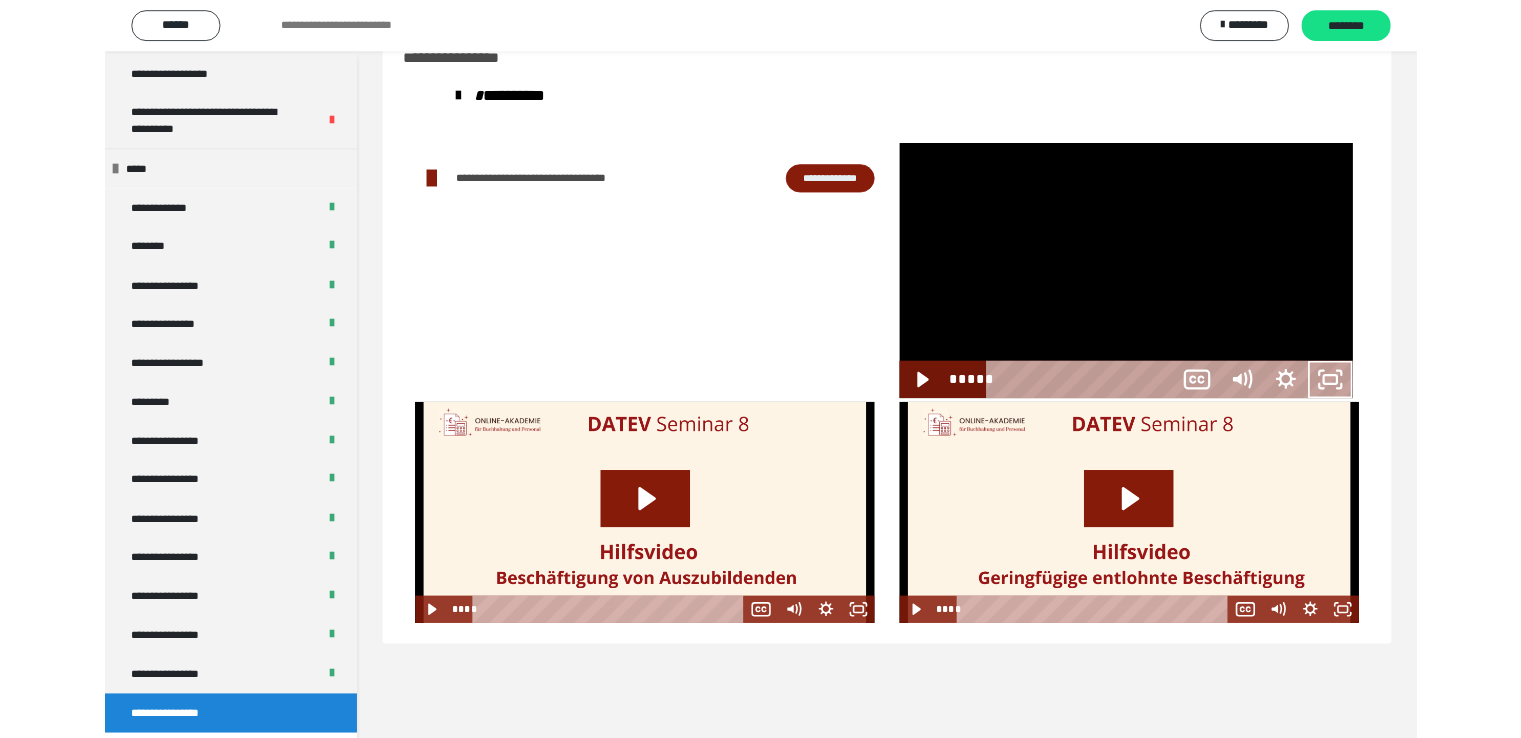 scroll, scrollTop: 1360, scrollLeft: 0, axis: vertical 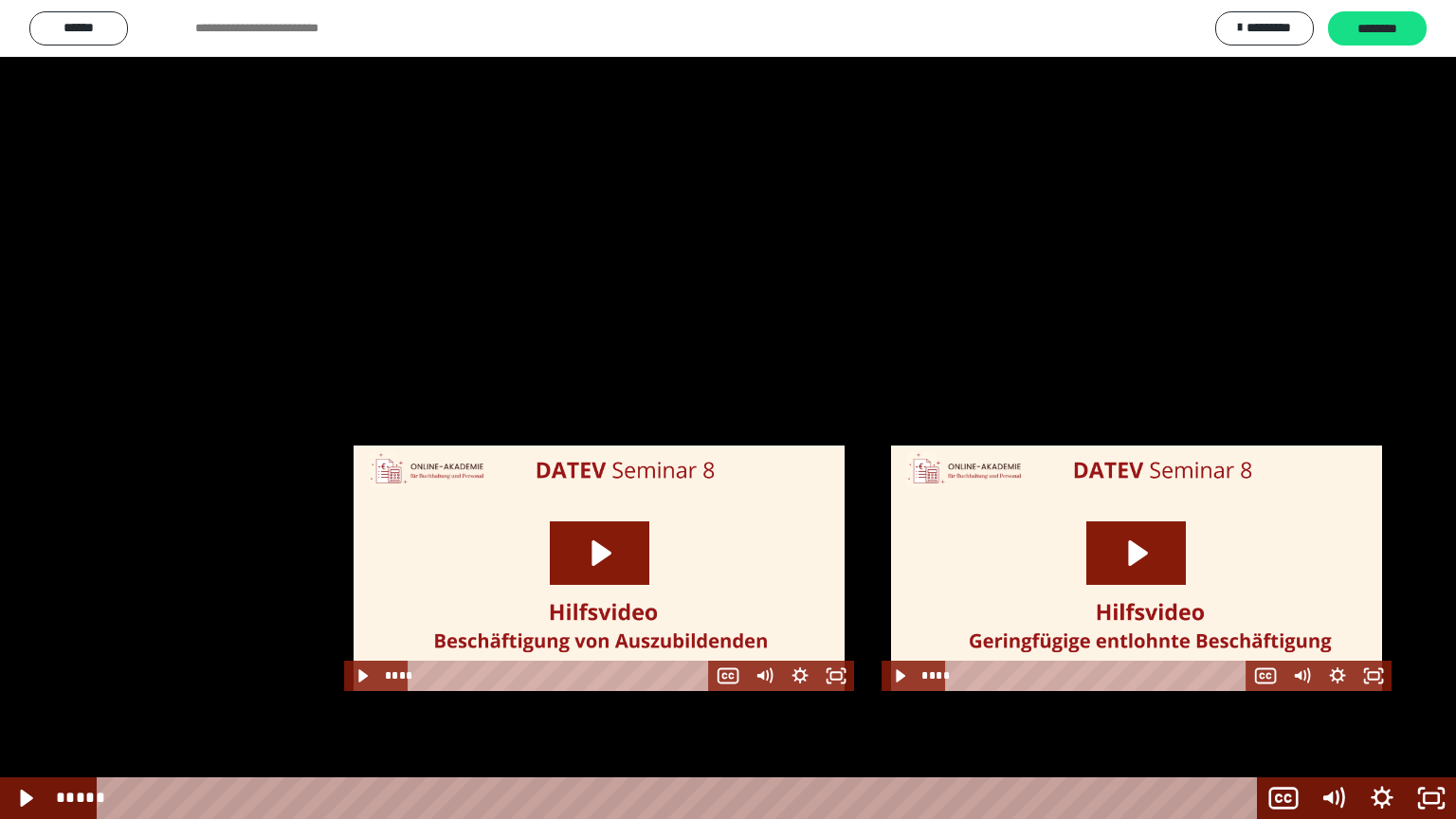 click at bounding box center [728, 410] 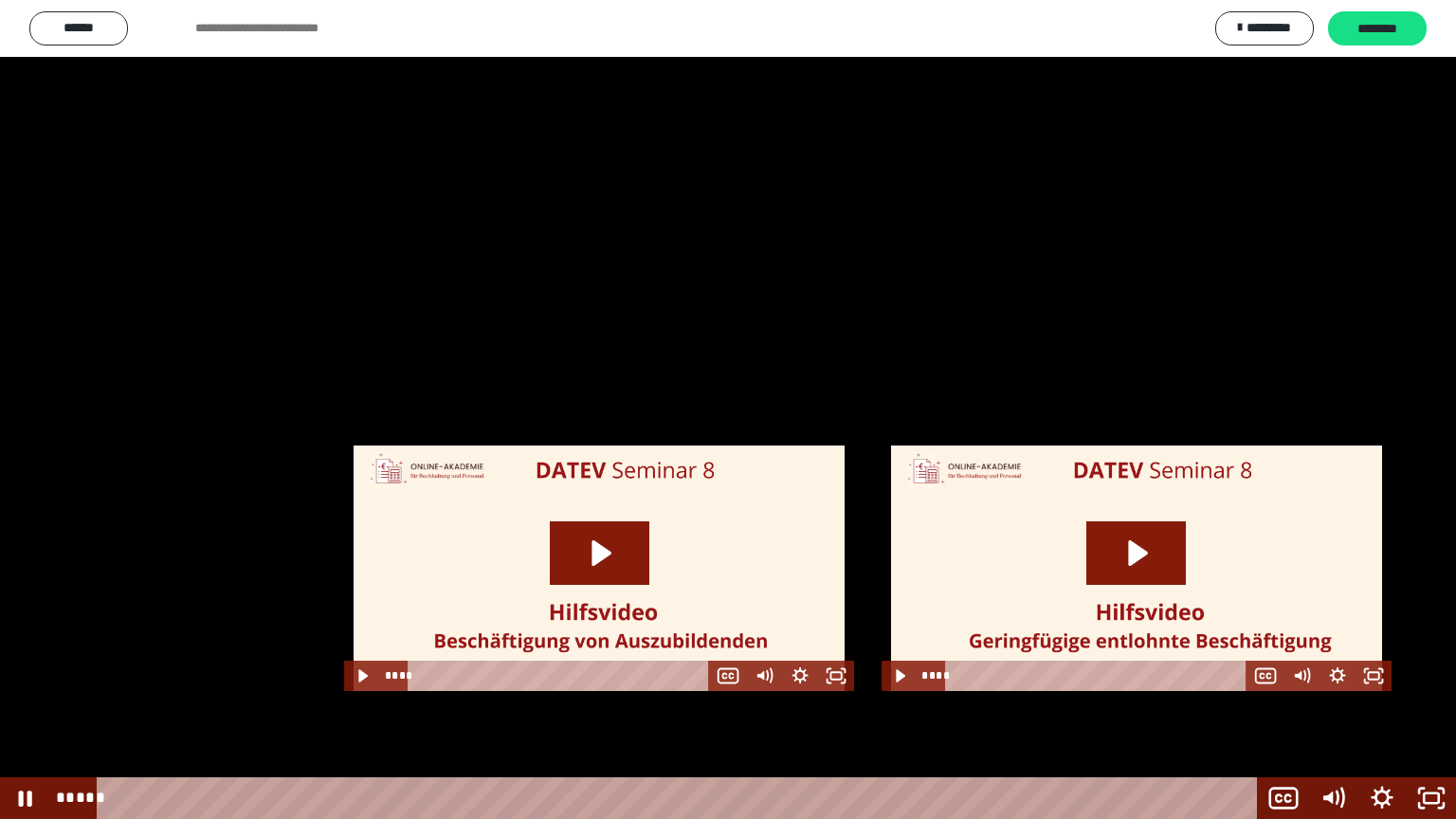 click at bounding box center (728, 410) 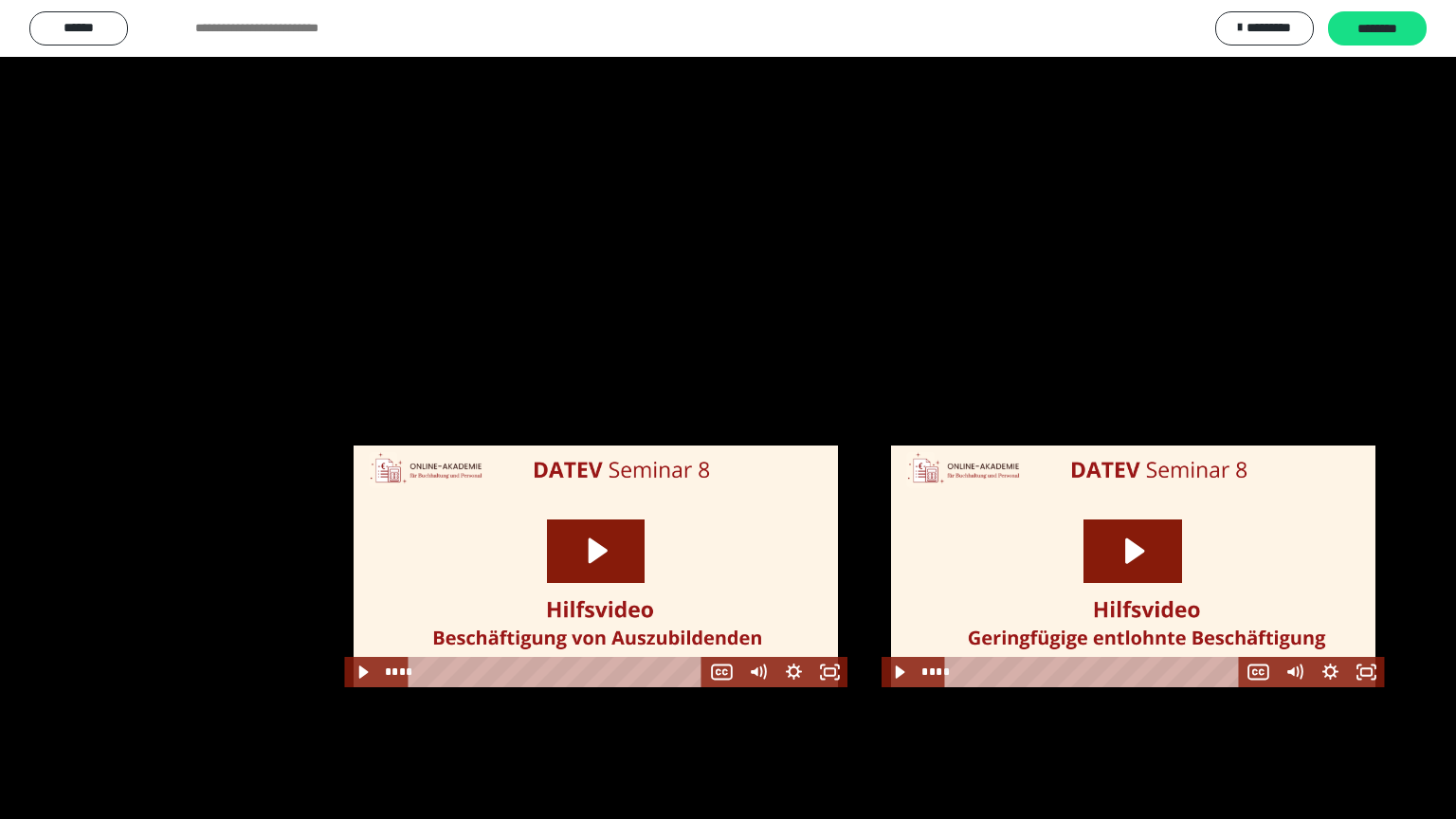 scroll, scrollTop: 1410, scrollLeft: 0, axis: vertical 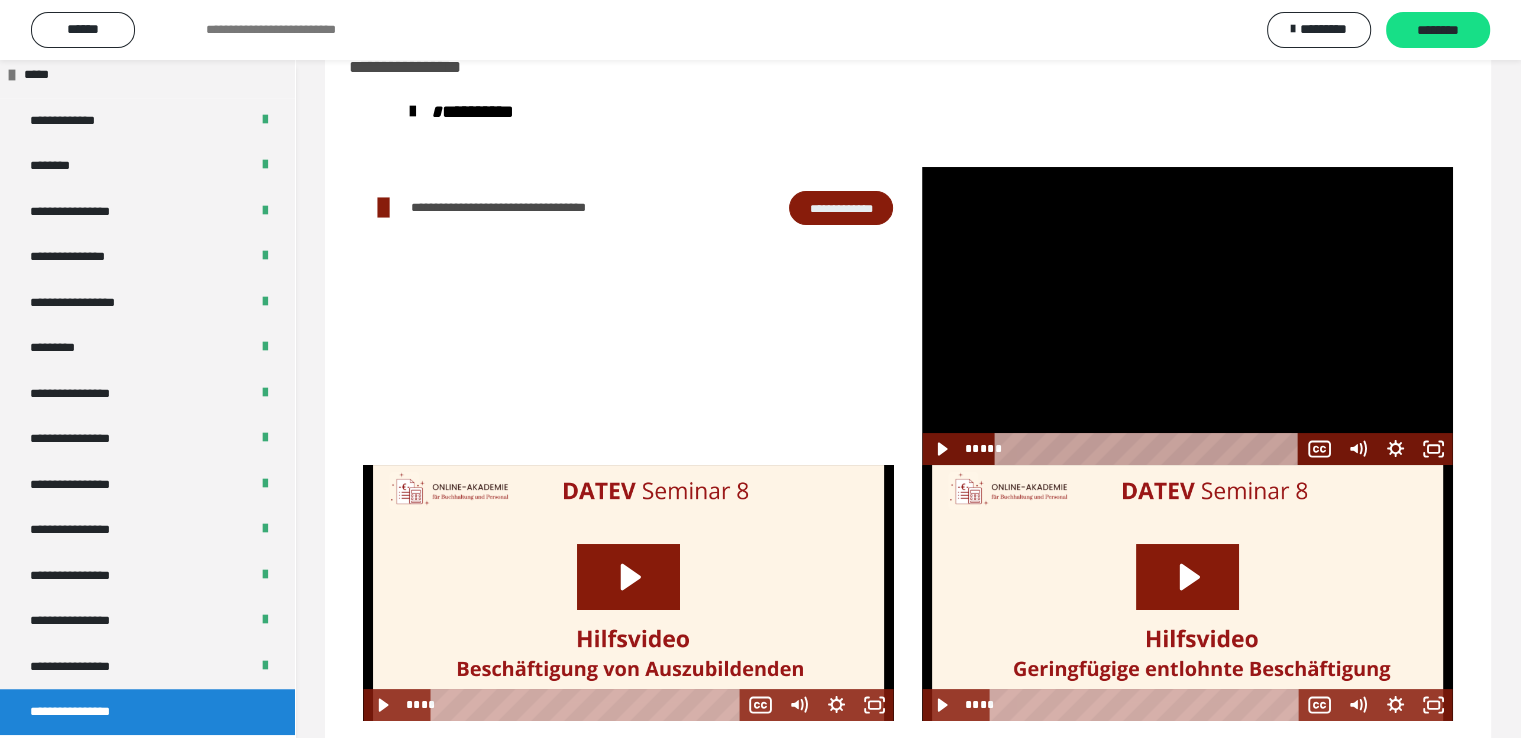 click at bounding box center [1187, 316] 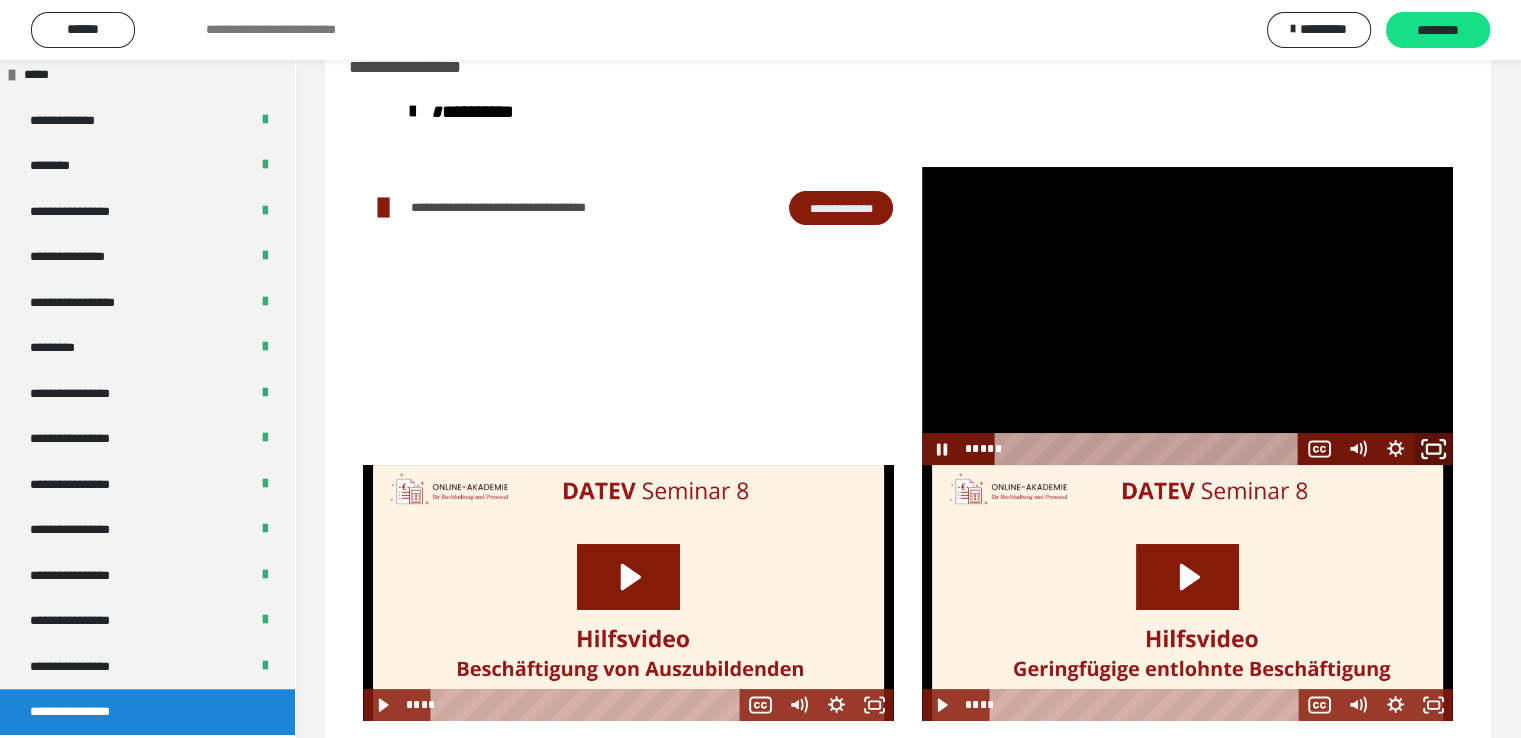 click 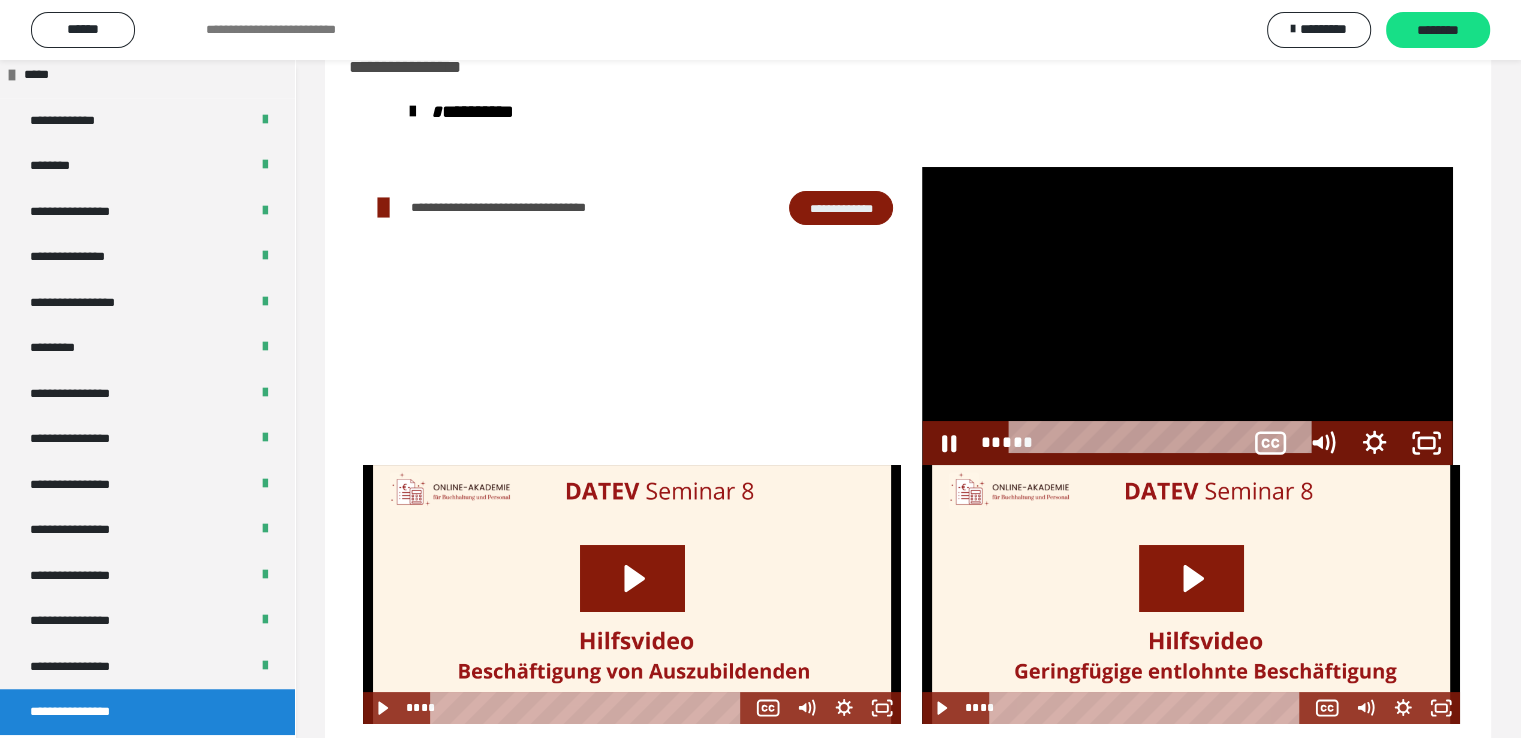 scroll, scrollTop: 1360, scrollLeft: 0, axis: vertical 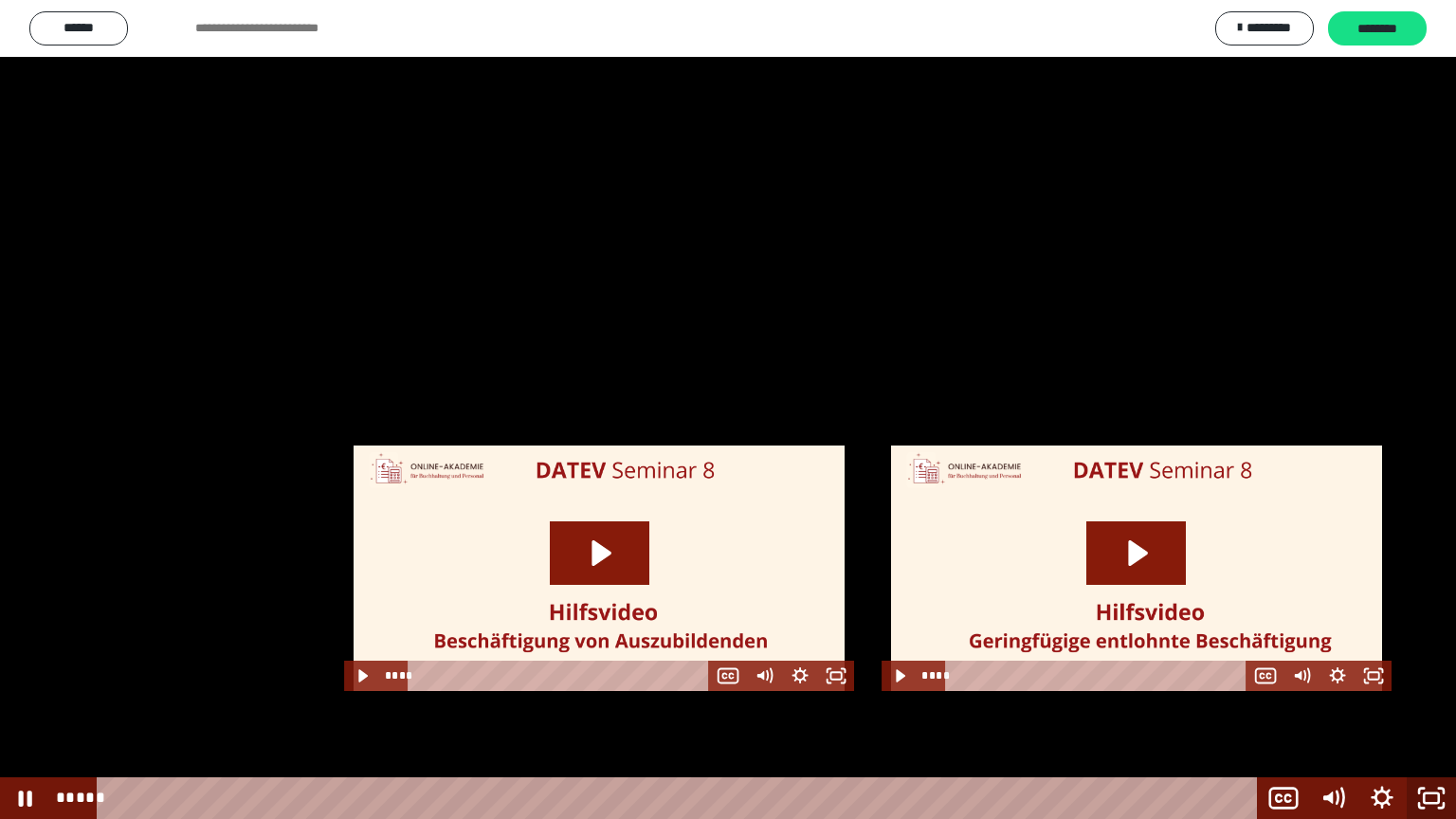 click 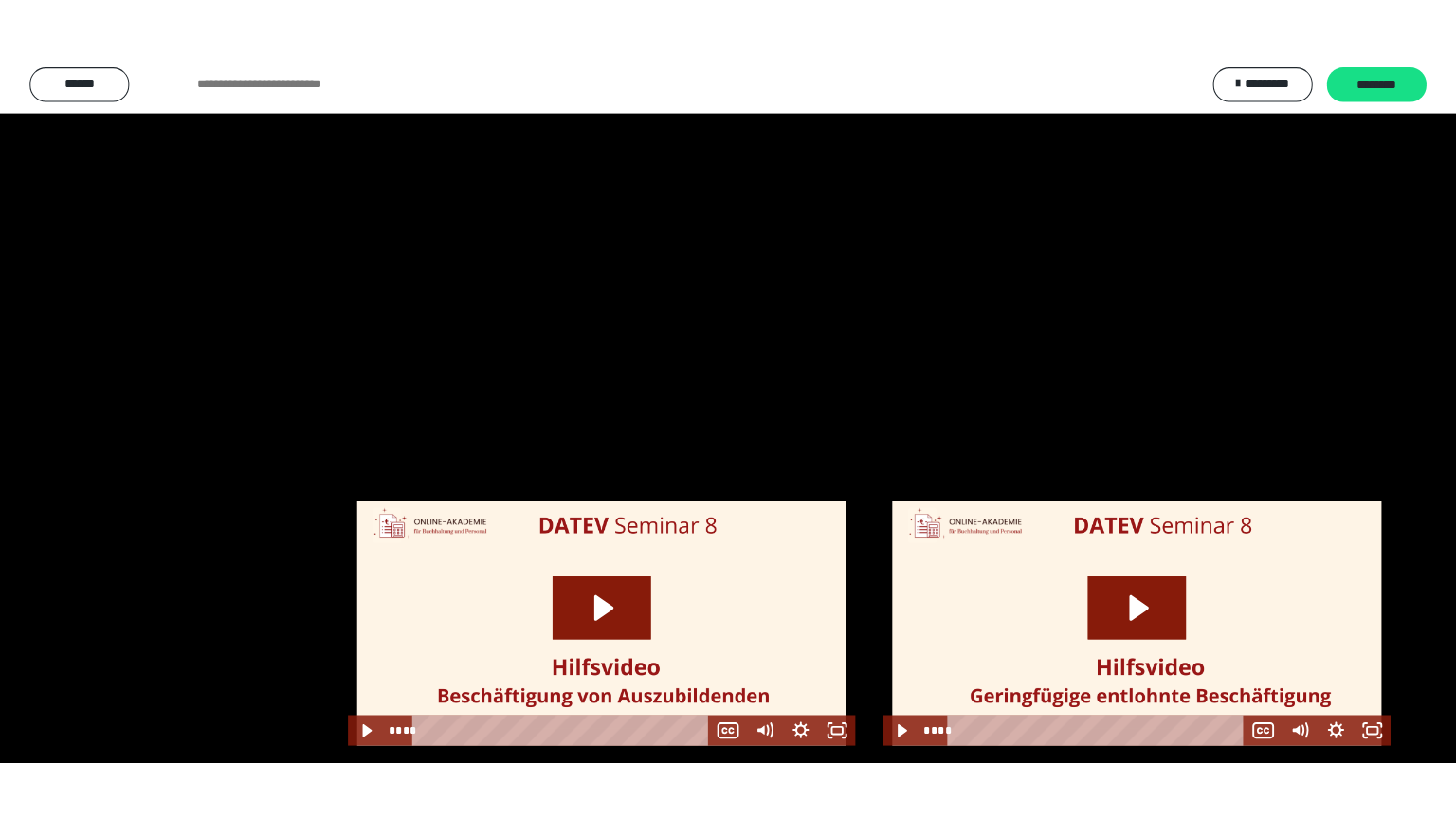 scroll, scrollTop: 1410, scrollLeft: 0, axis: vertical 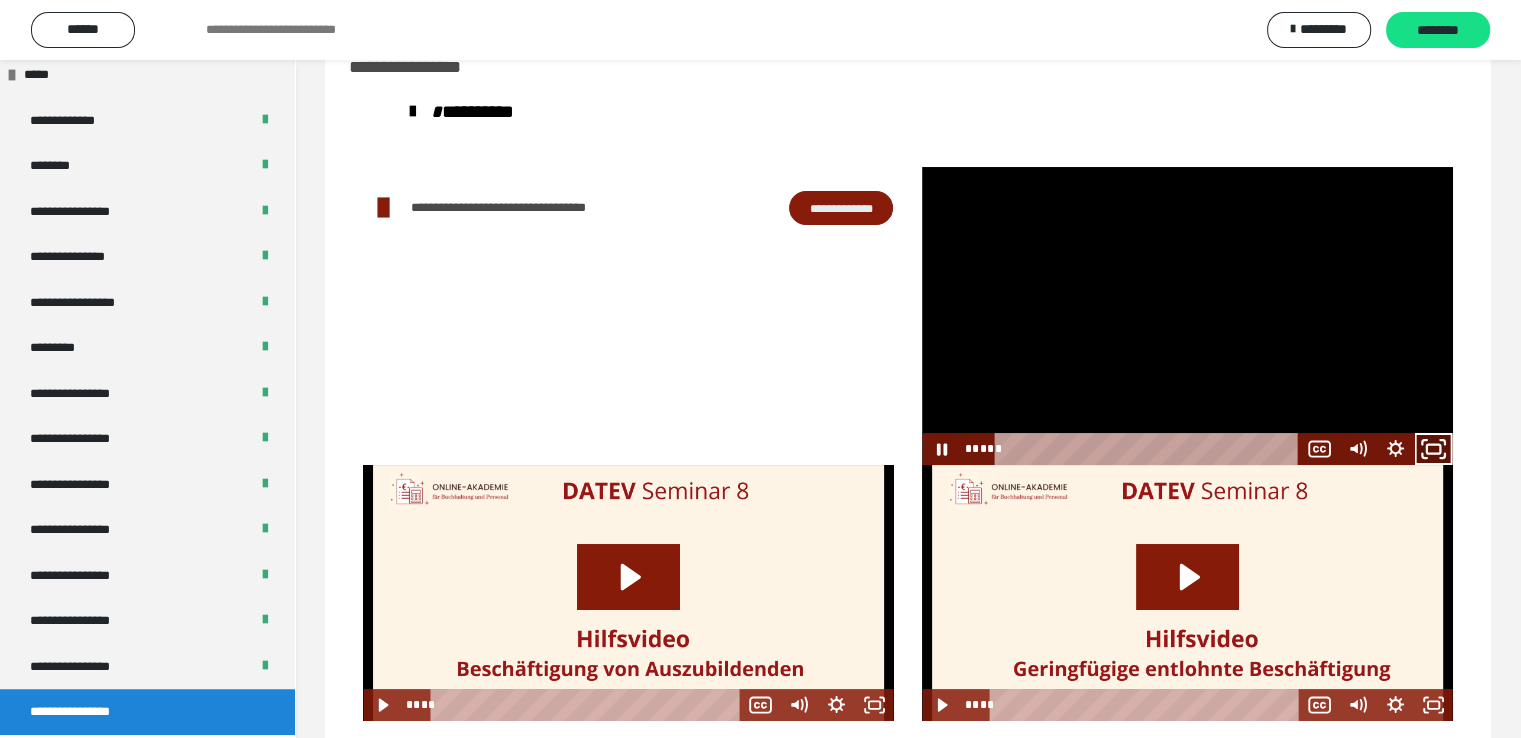 click 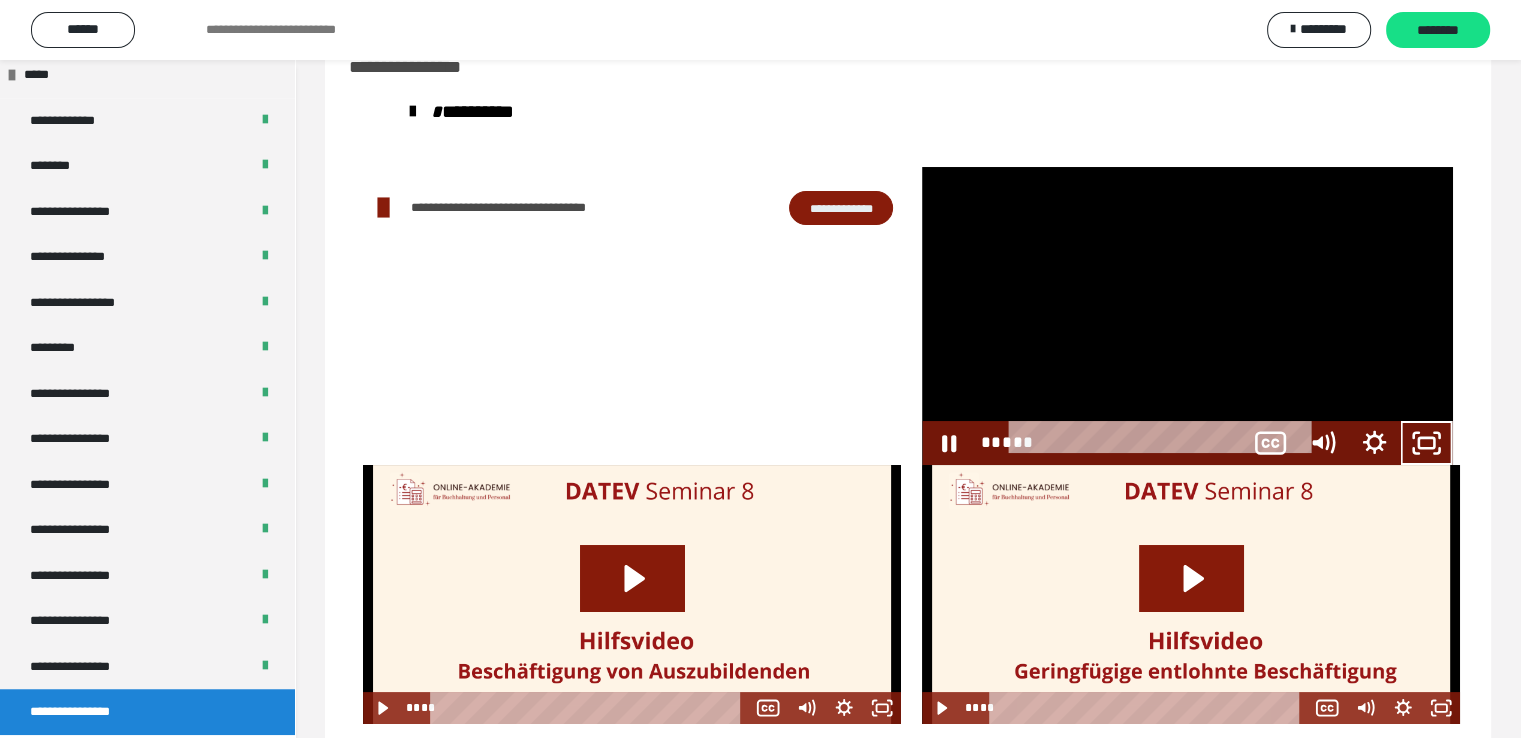 scroll, scrollTop: 1360, scrollLeft: 0, axis: vertical 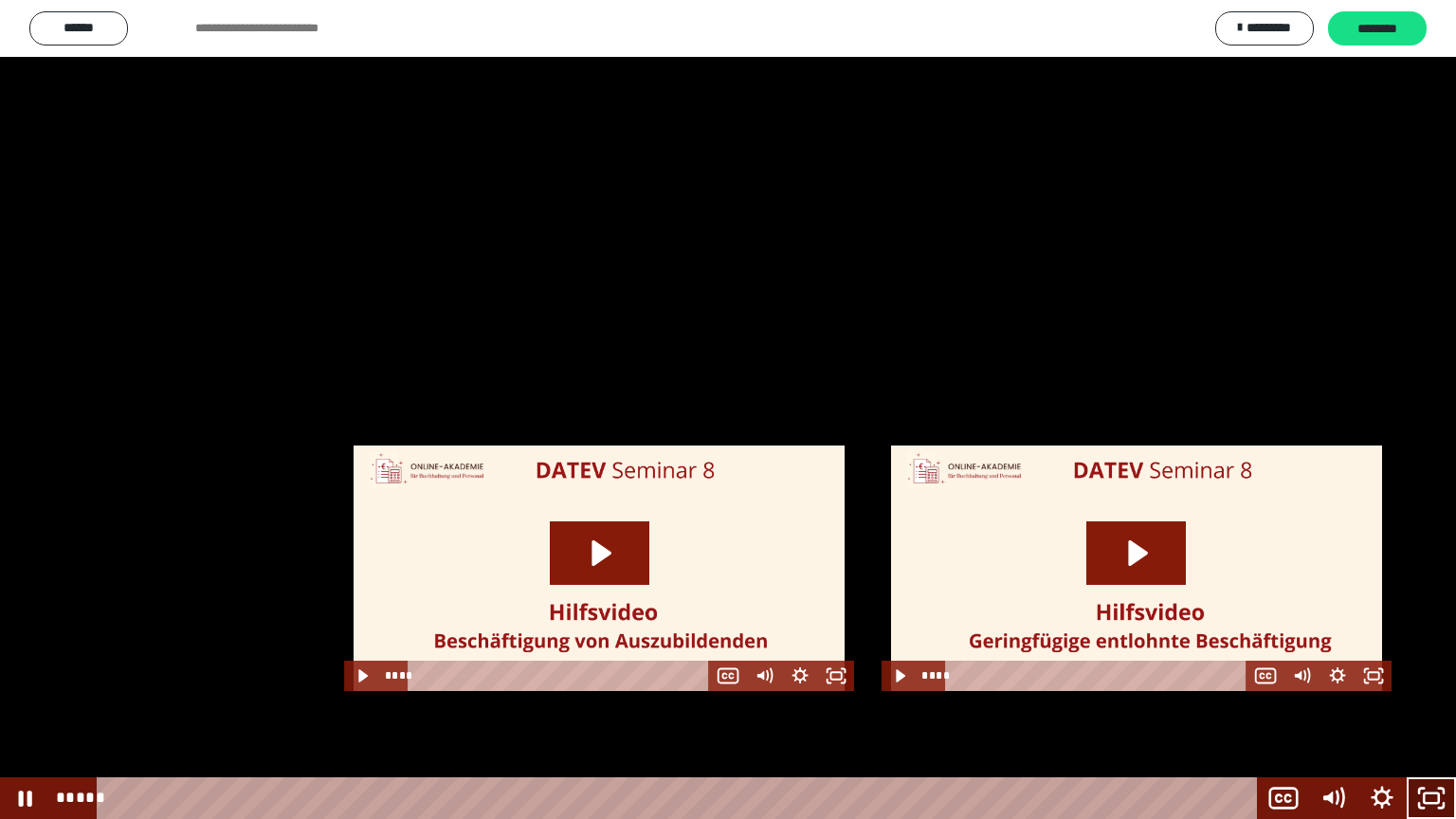 click 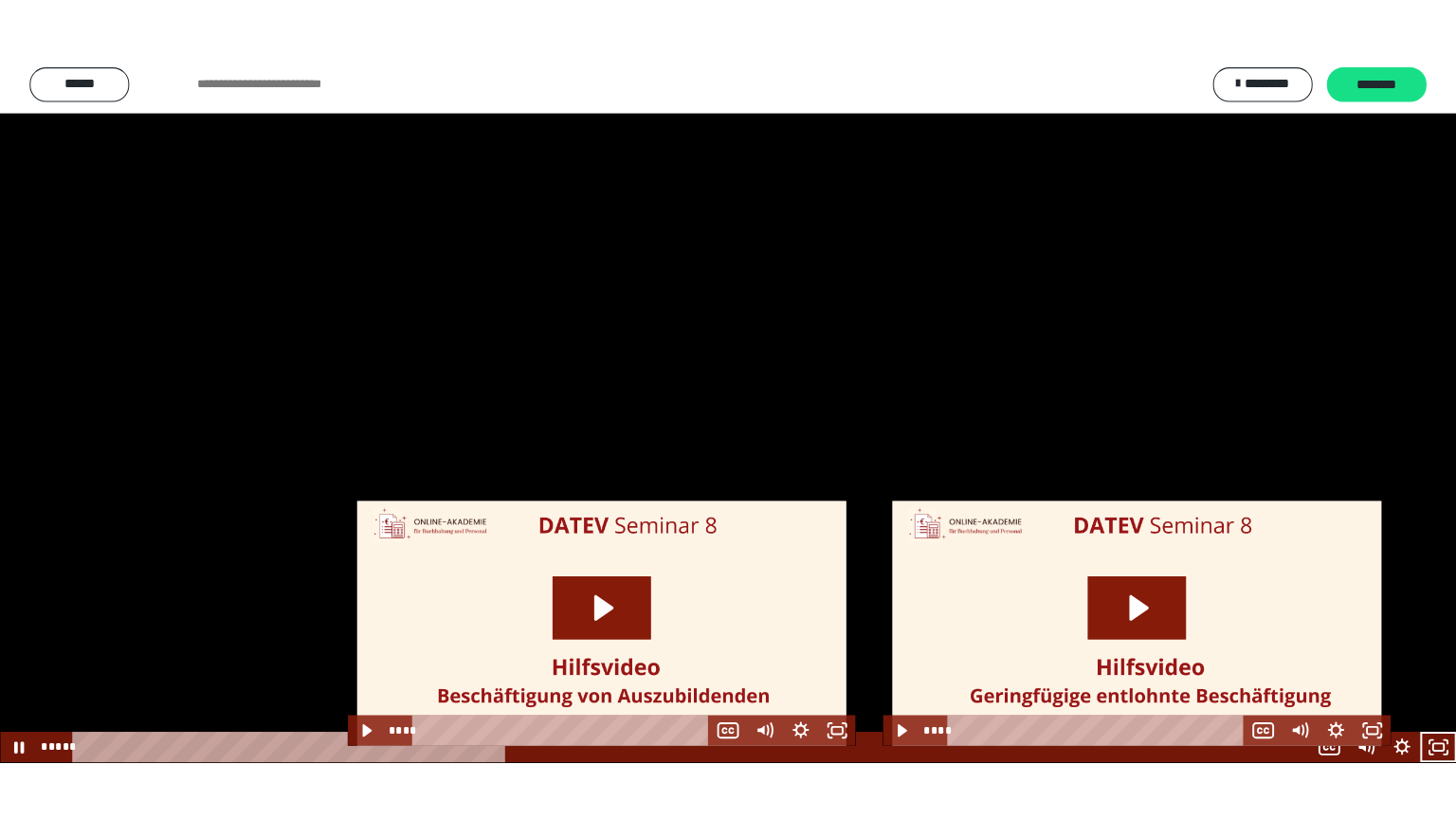 scroll, scrollTop: 1410, scrollLeft: 0, axis: vertical 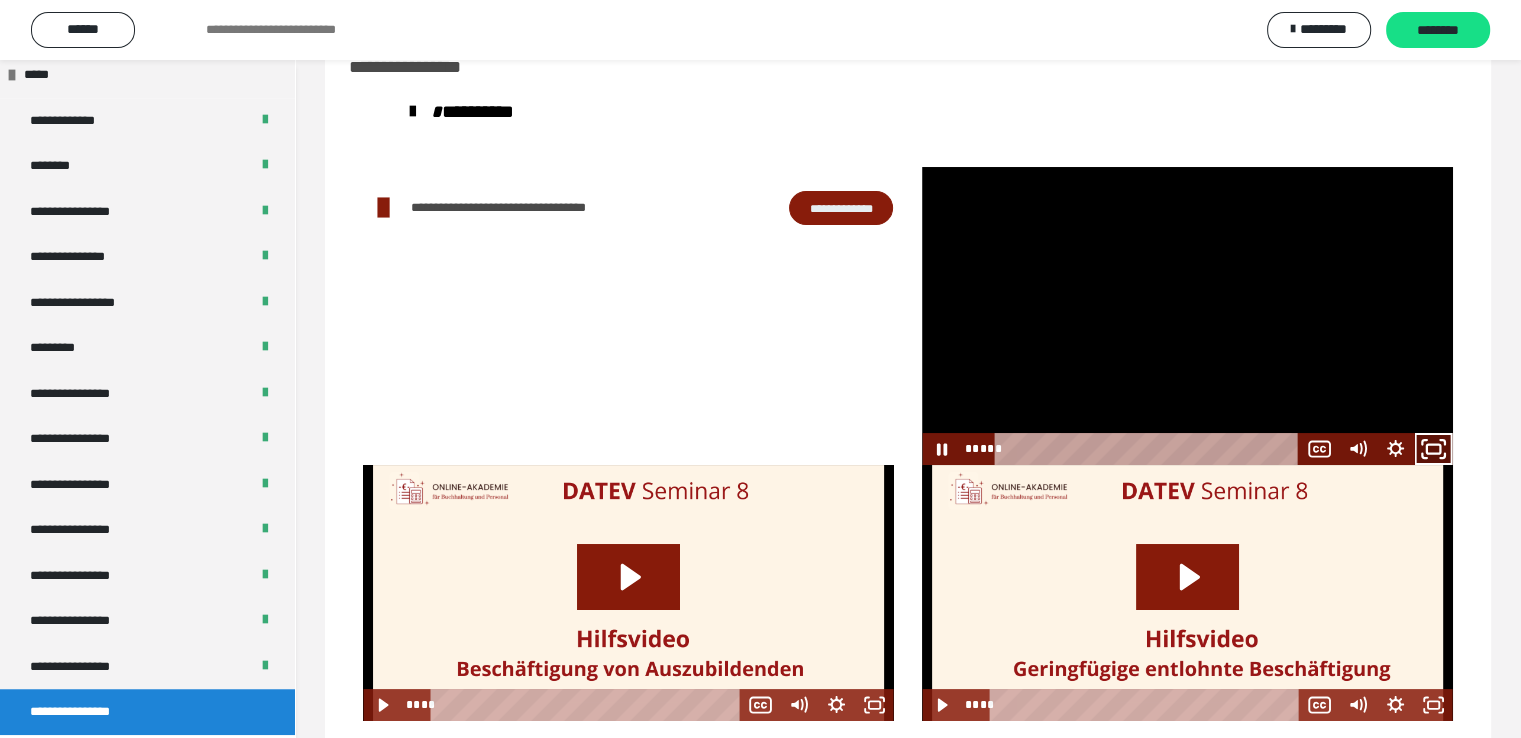 click 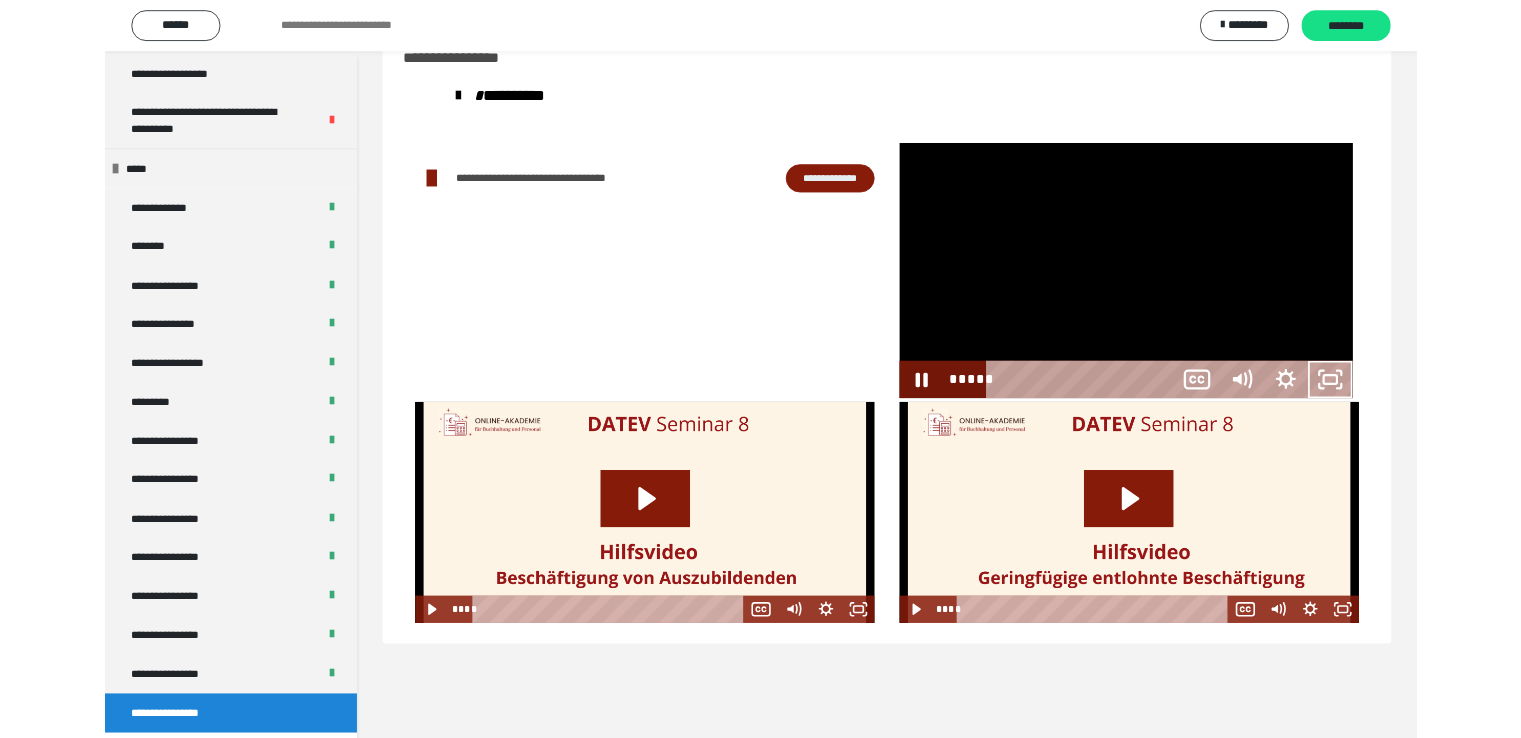 scroll, scrollTop: 1360, scrollLeft: 0, axis: vertical 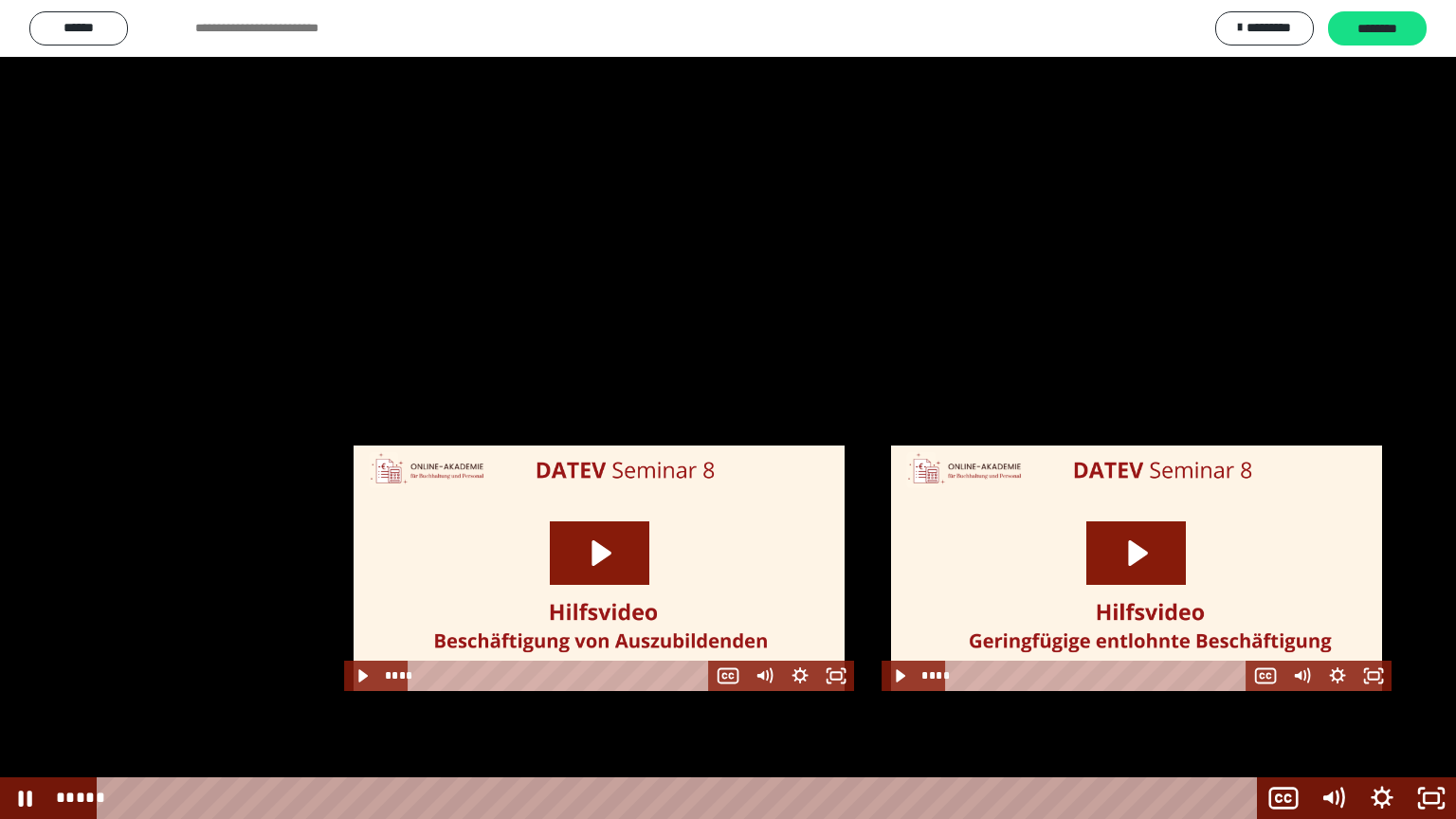 click at bounding box center [728, 410] 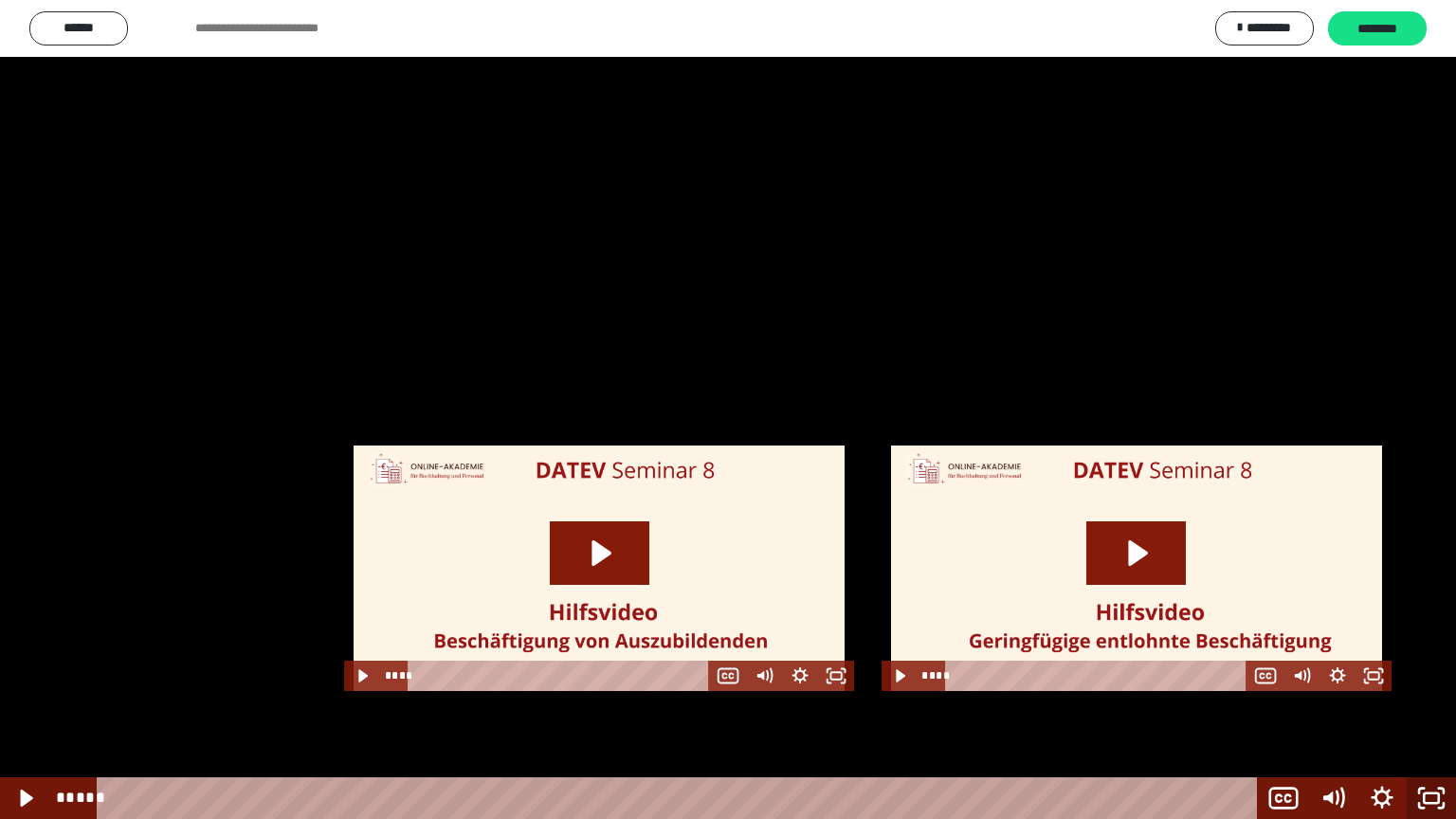 click 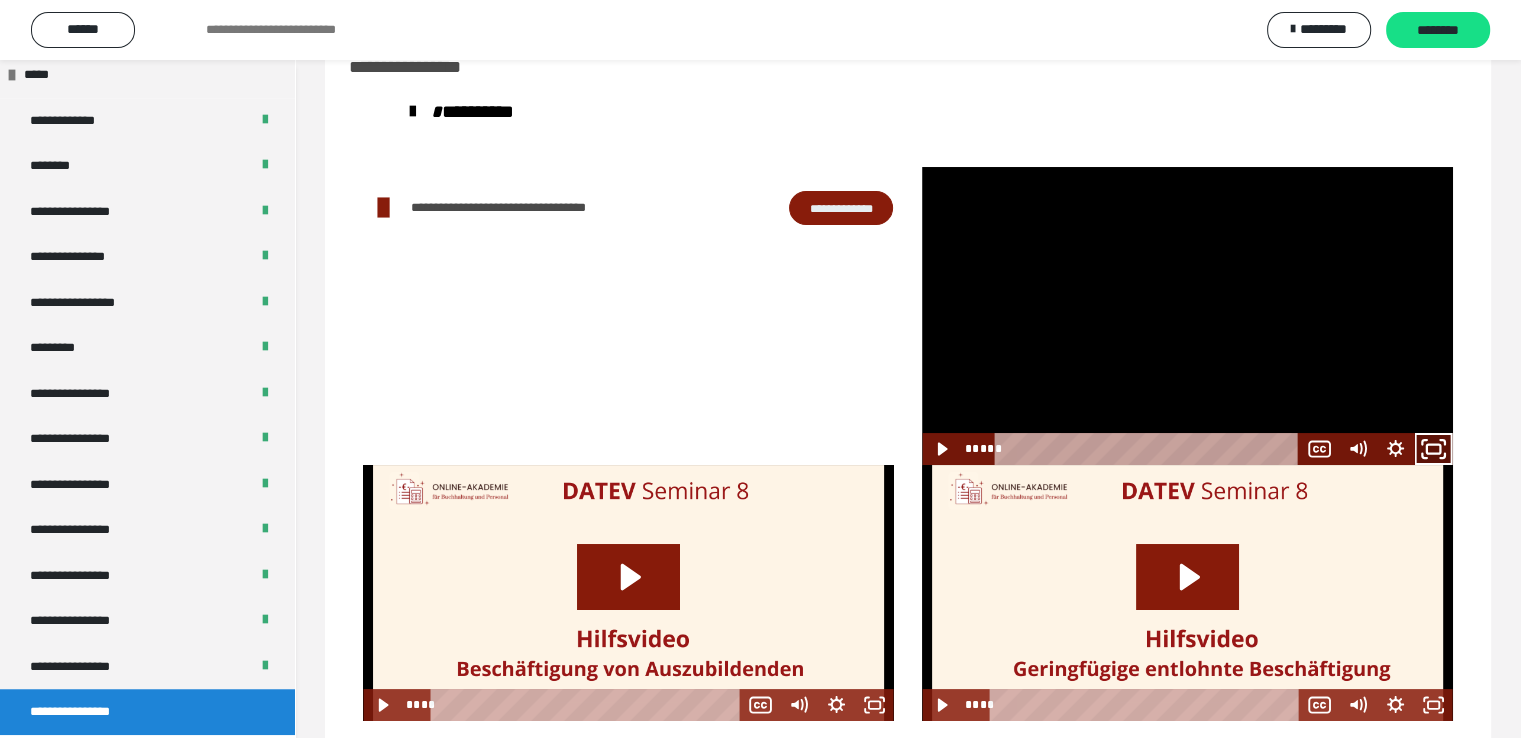 click 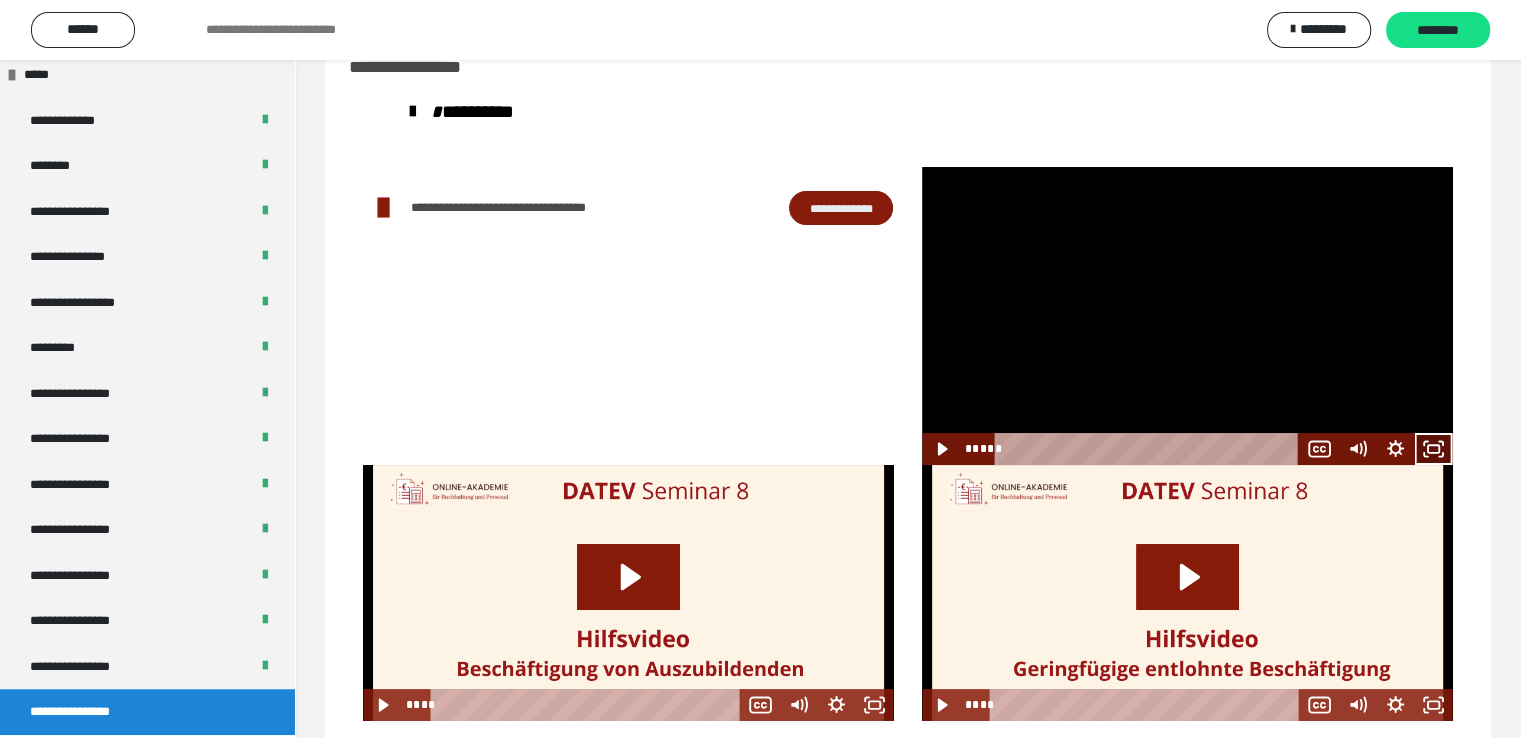 scroll, scrollTop: 1360, scrollLeft: 0, axis: vertical 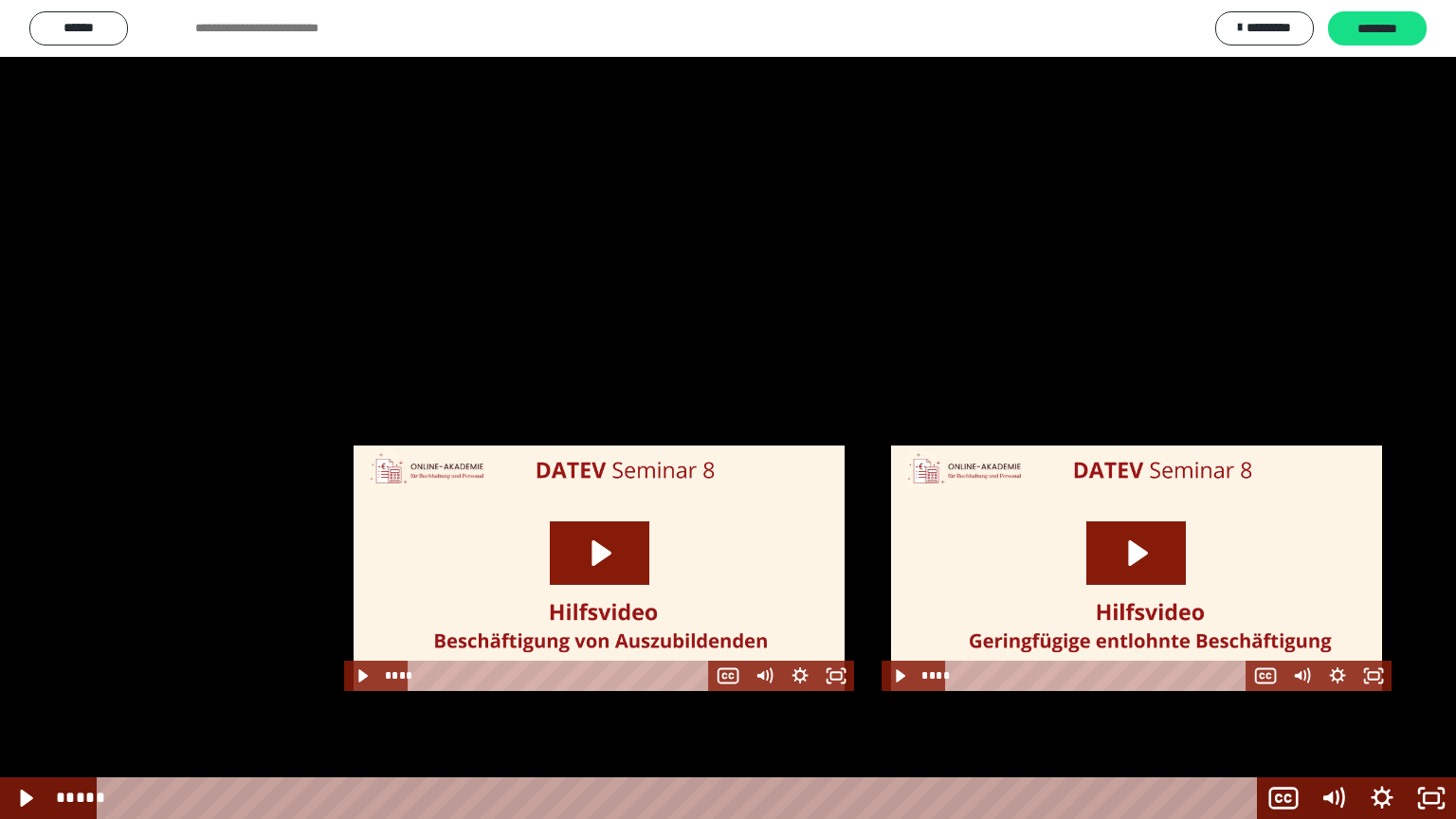 click at bounding box center [728, 410] 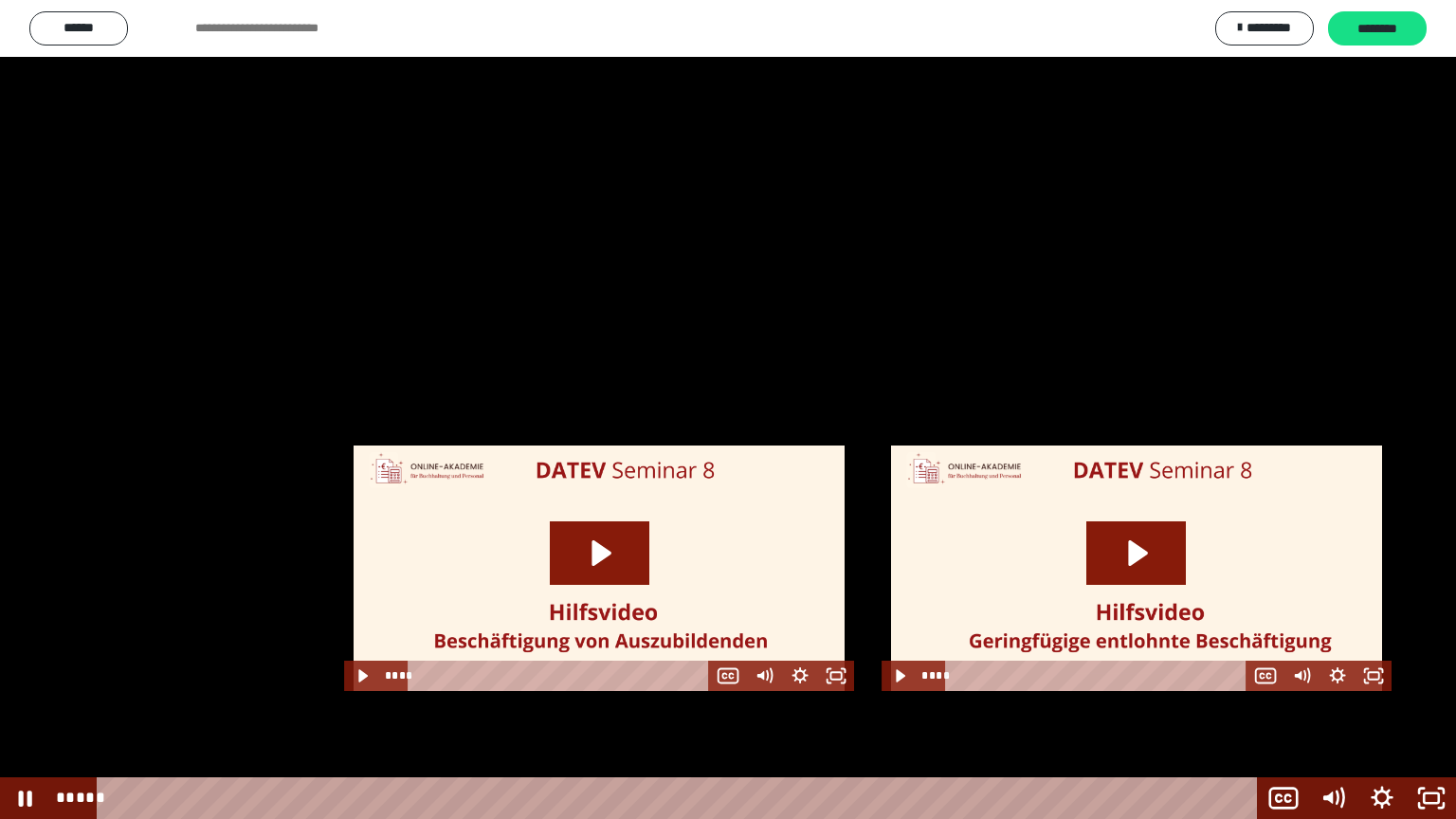 click at bounding box center [728, 410] 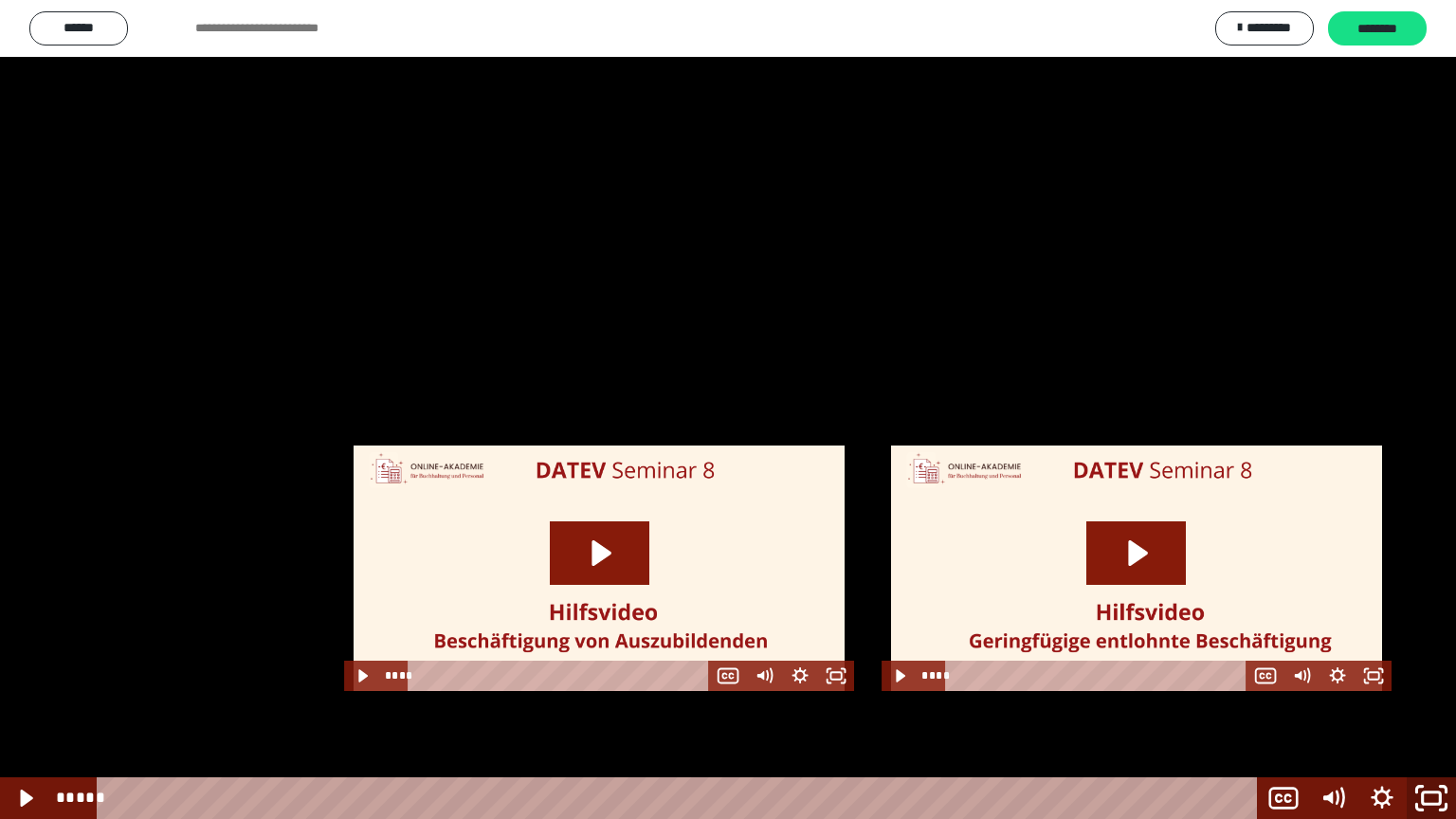 click 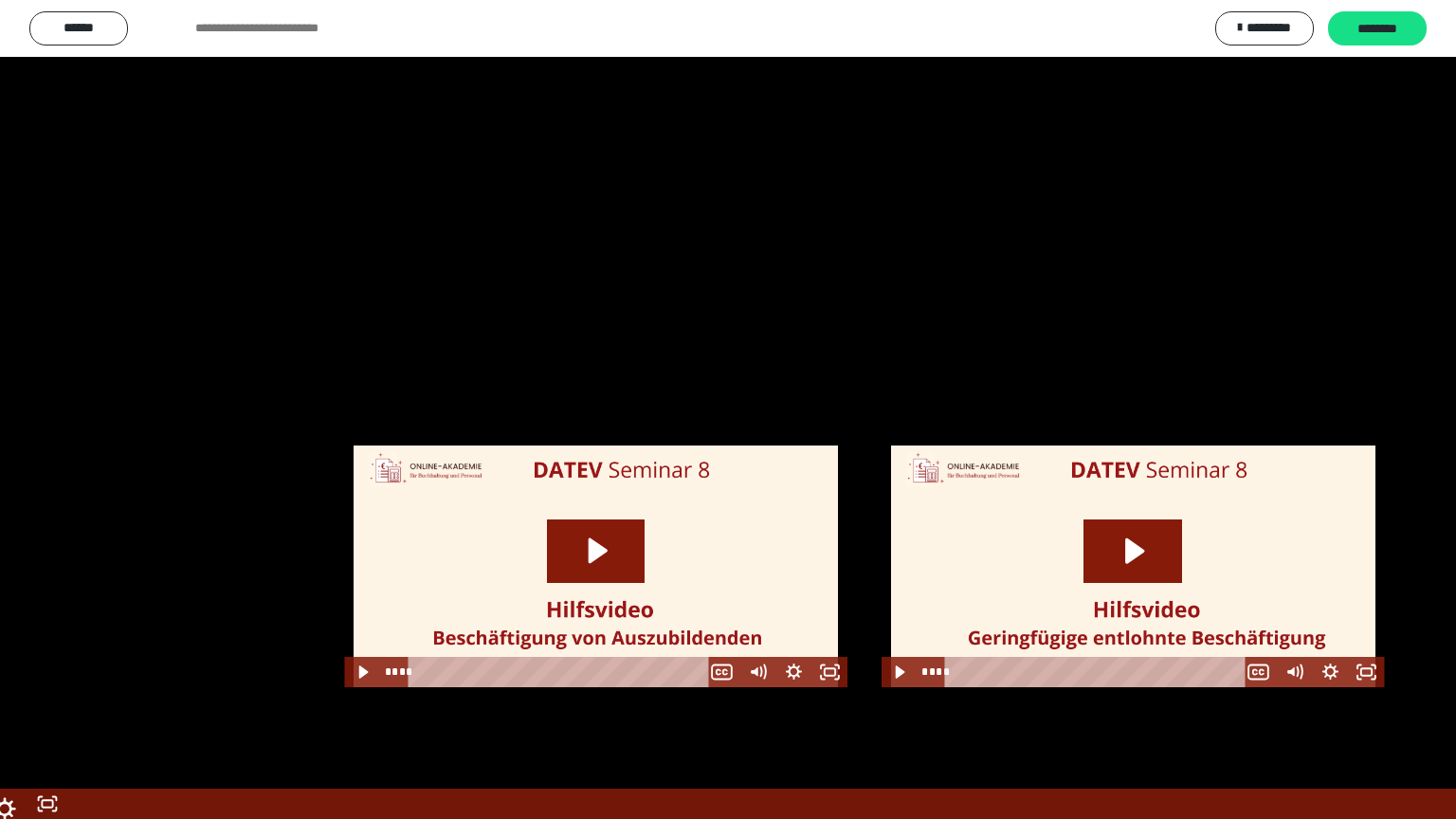 scroll, scrollTop: 1410, scrollLeft: 0, axis: vertical 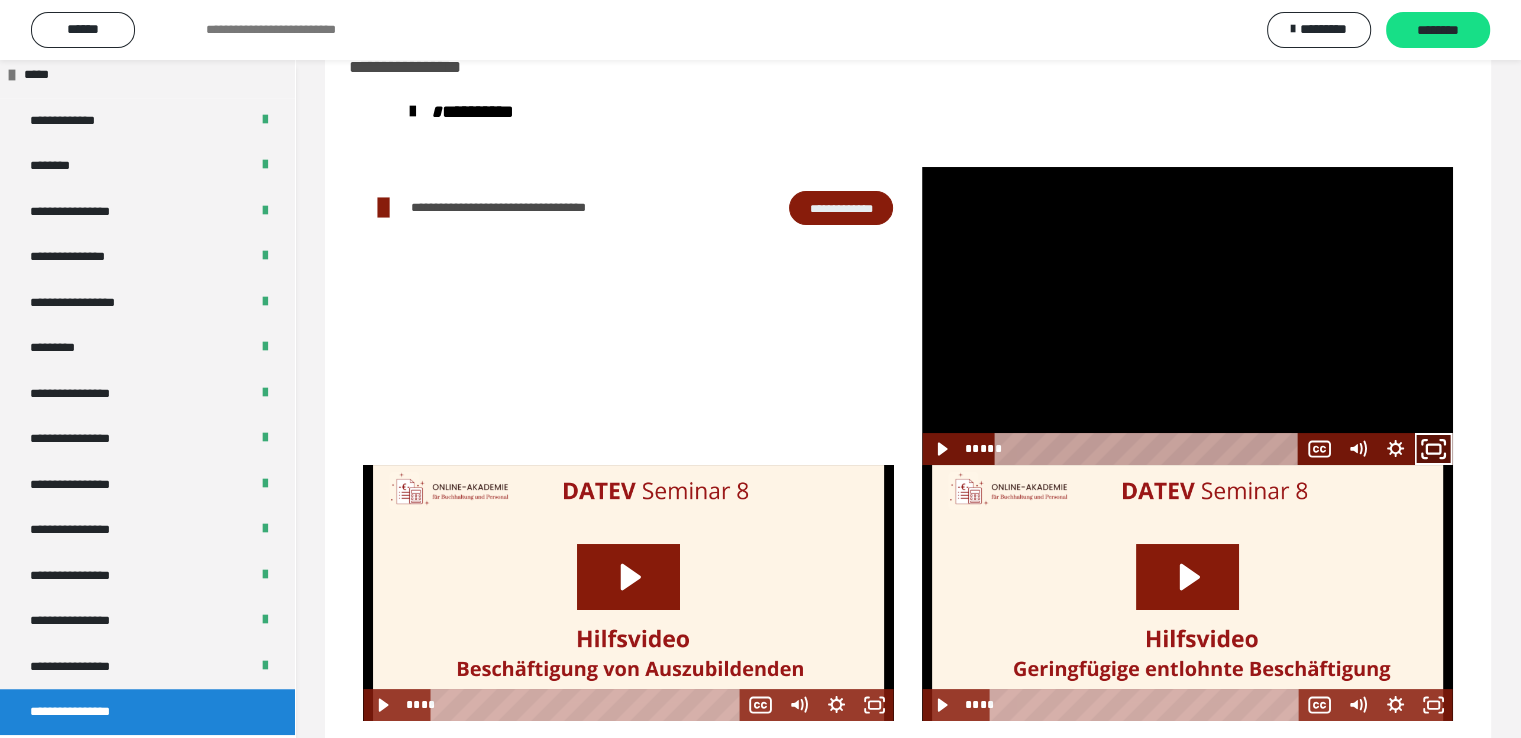 click 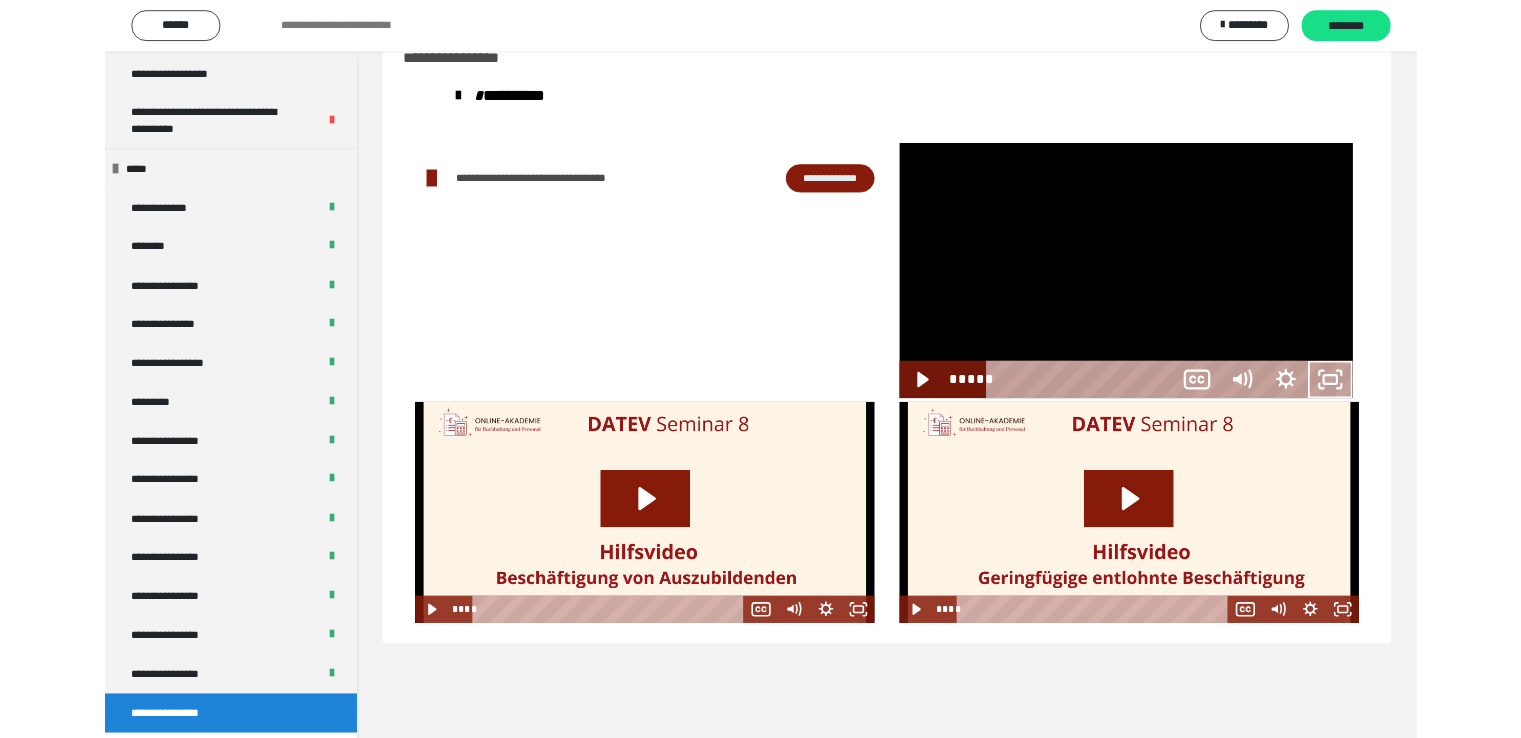 scroll, scrollTop: 1360, scrollLeft: 0, axis: vertical 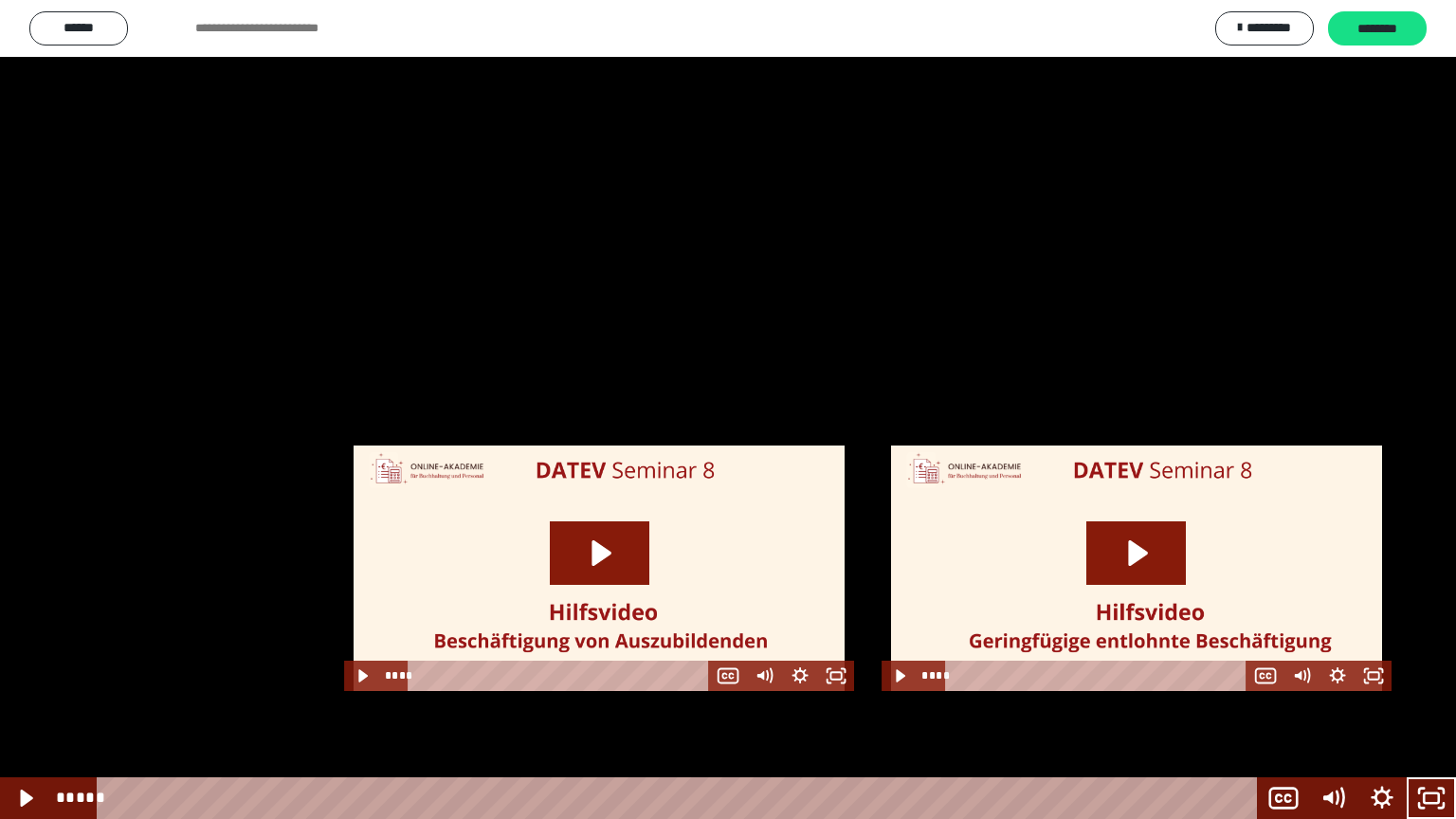 click at bounding box center [728, 410] 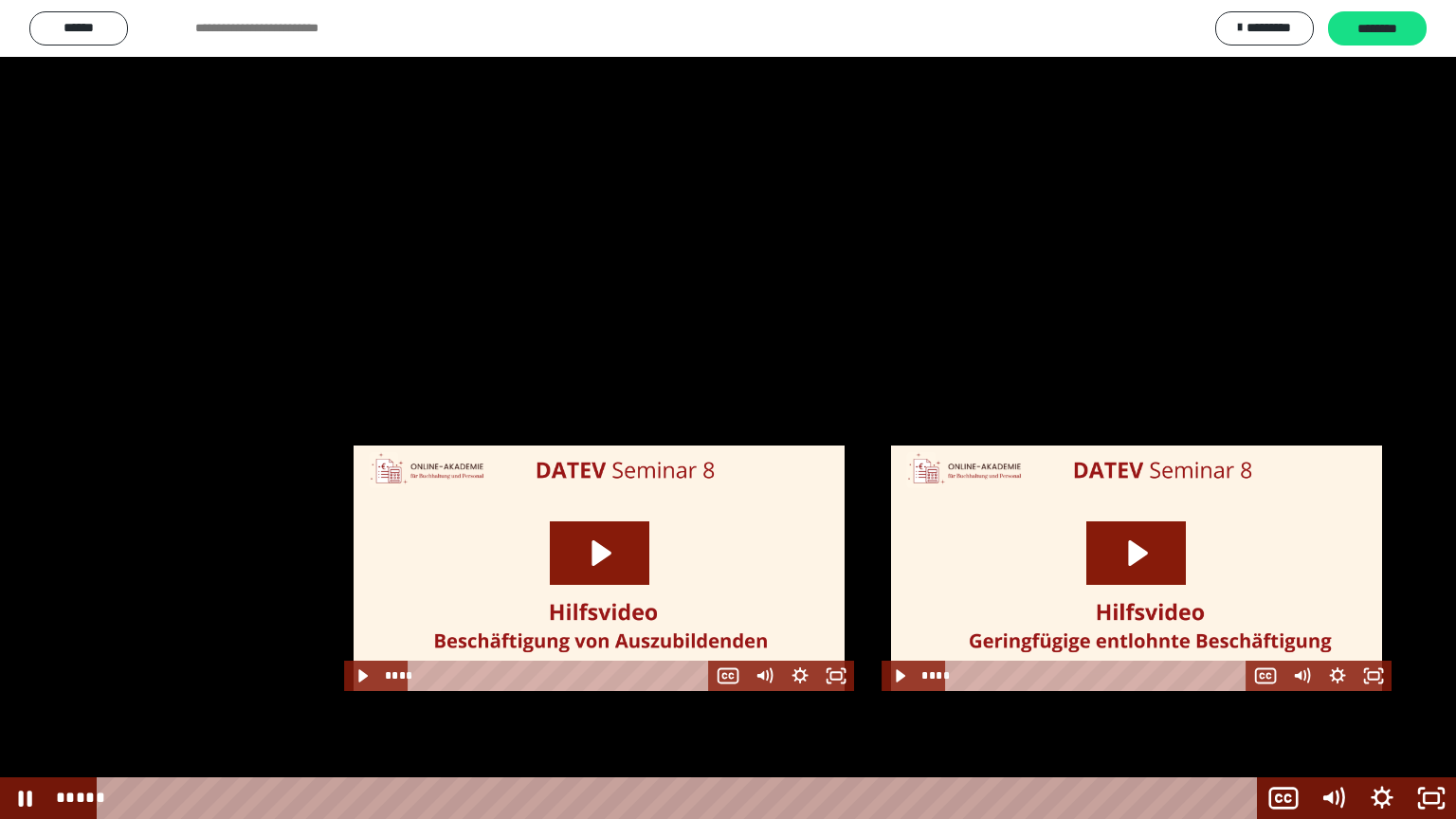 click at bounding box center (728, 410) 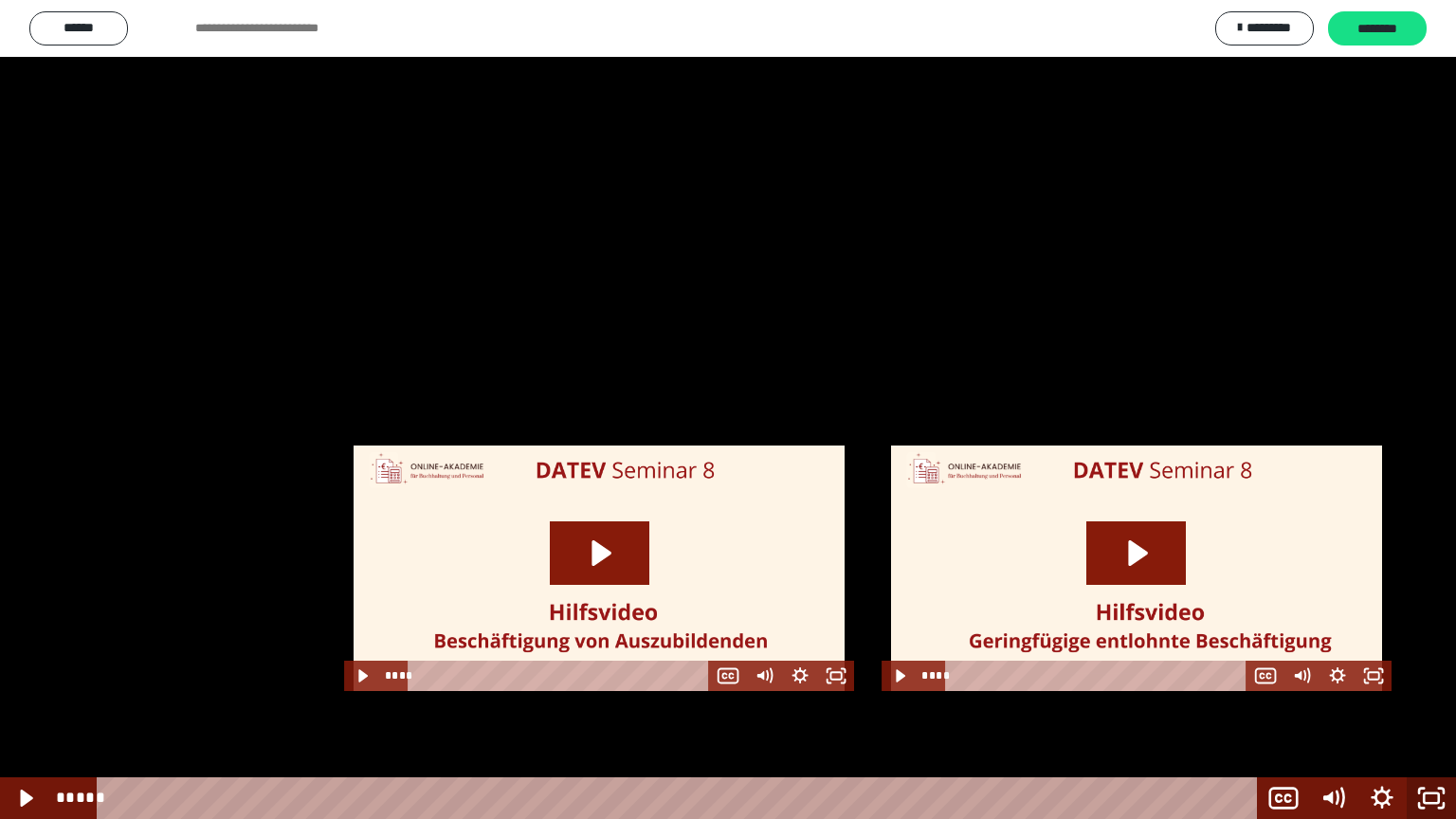 click 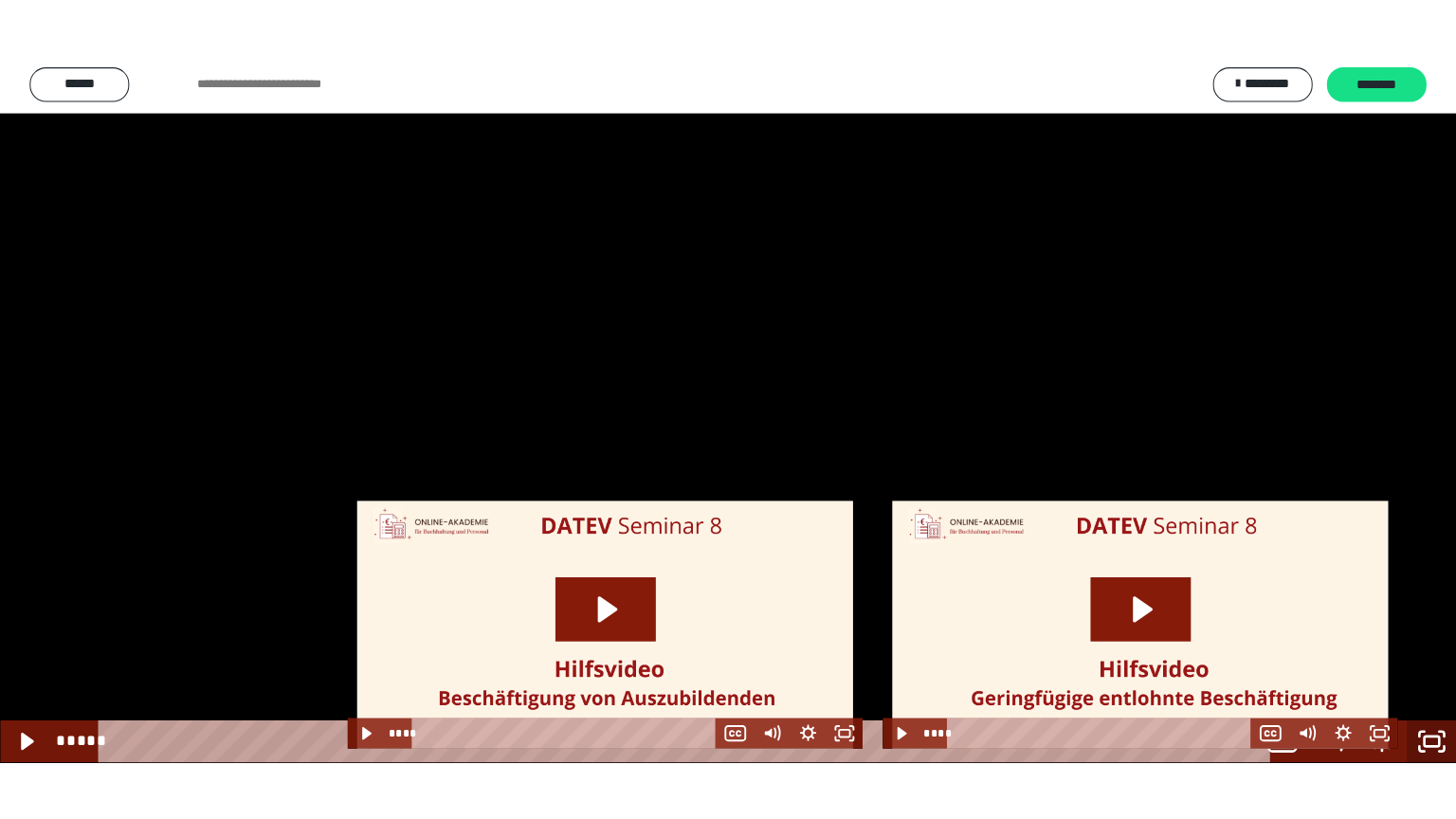 scroll, scrollTop: 1410, scrollLeft: 0, axis: vertical 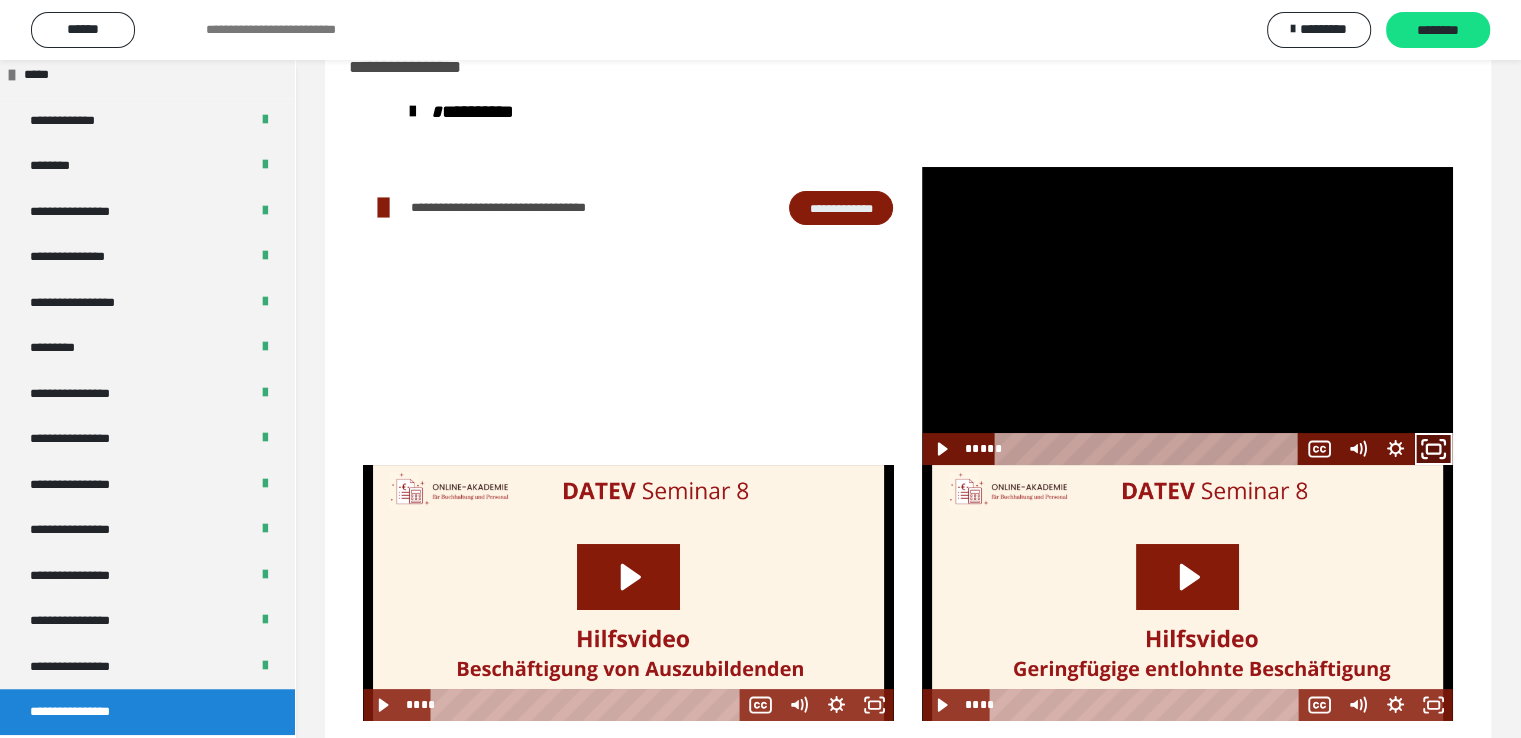 click 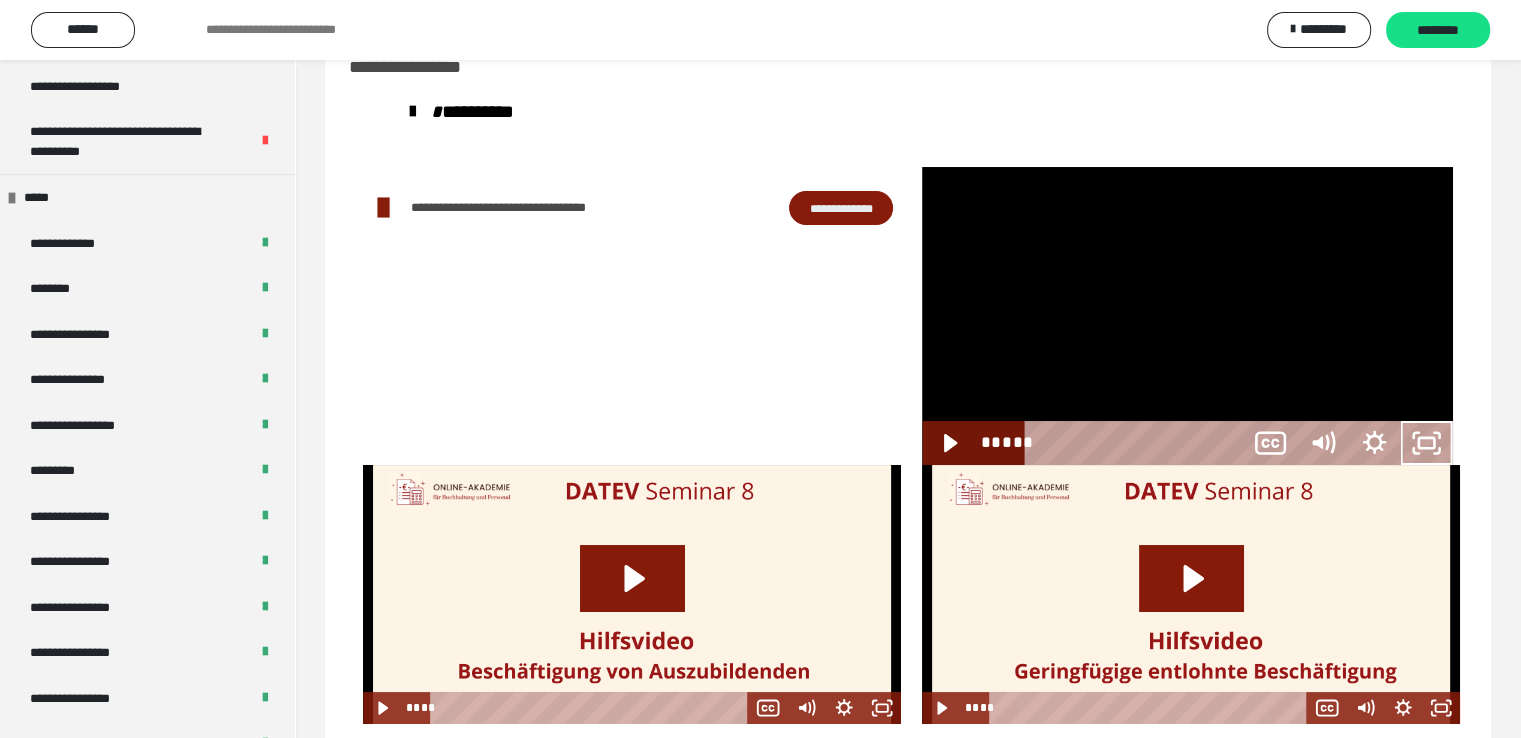 scroll, scrollTop: 1360, scrollLeft: 0, axis: vertical 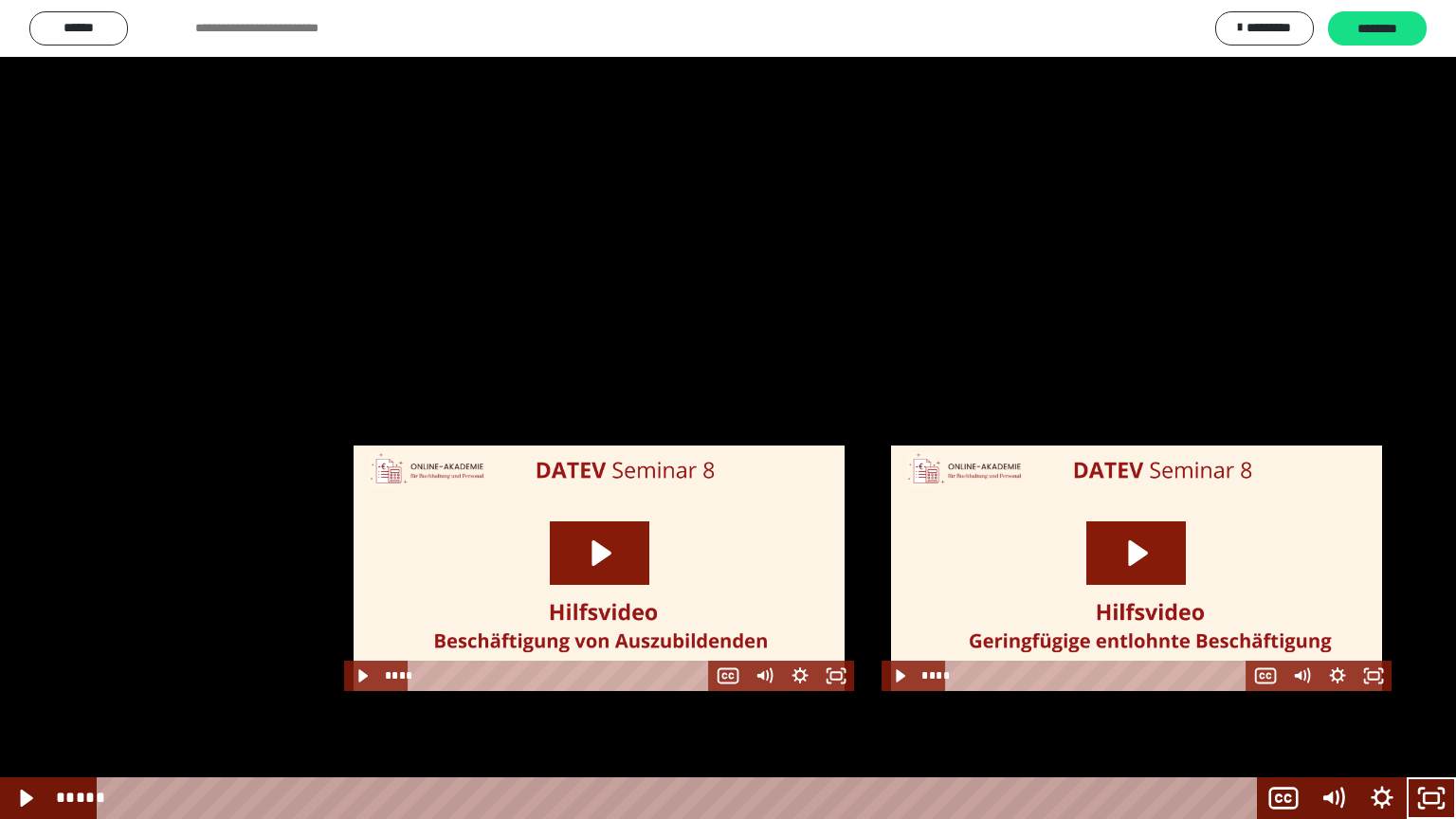 click at bounding box center (728, 410) 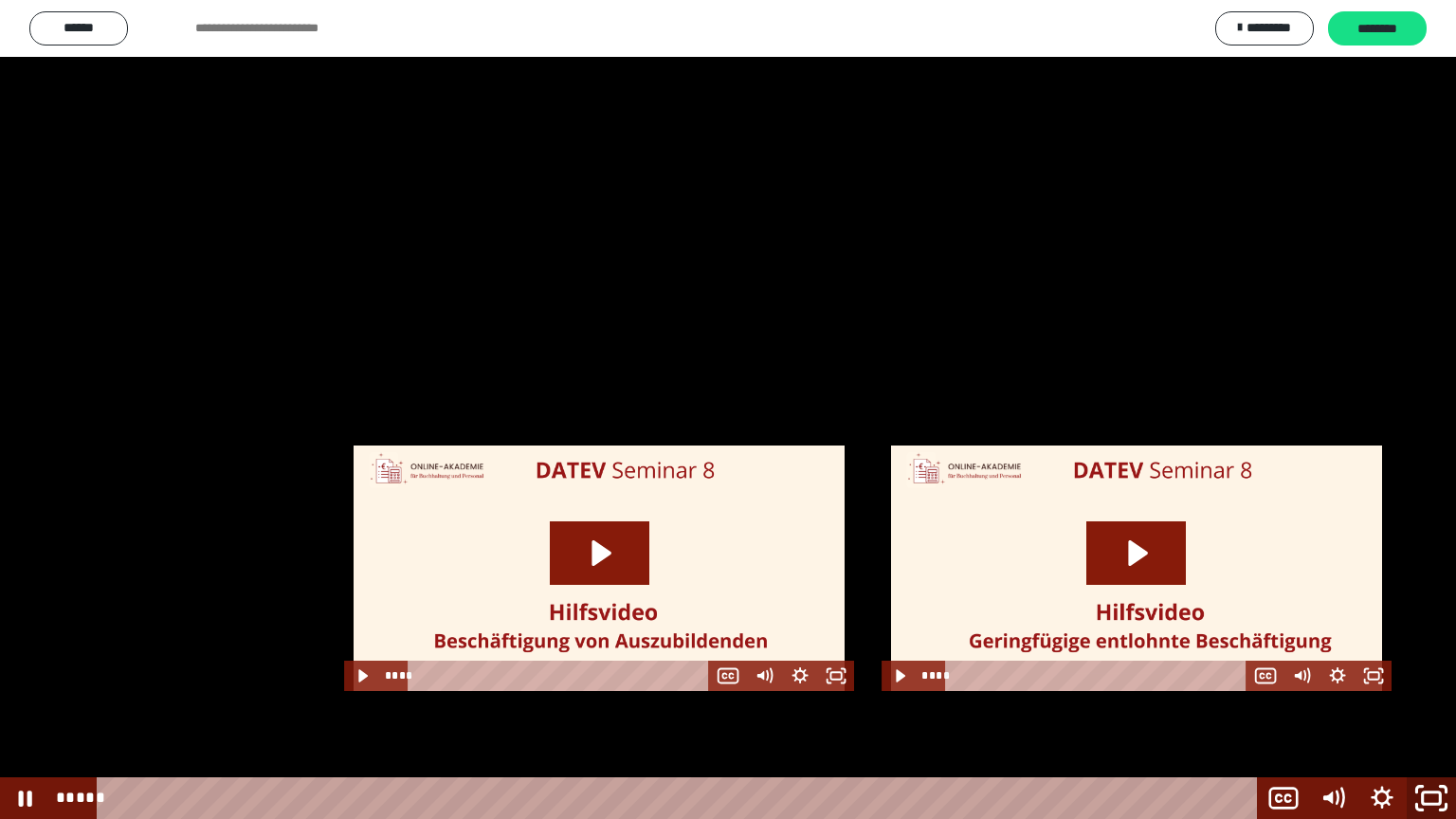 click 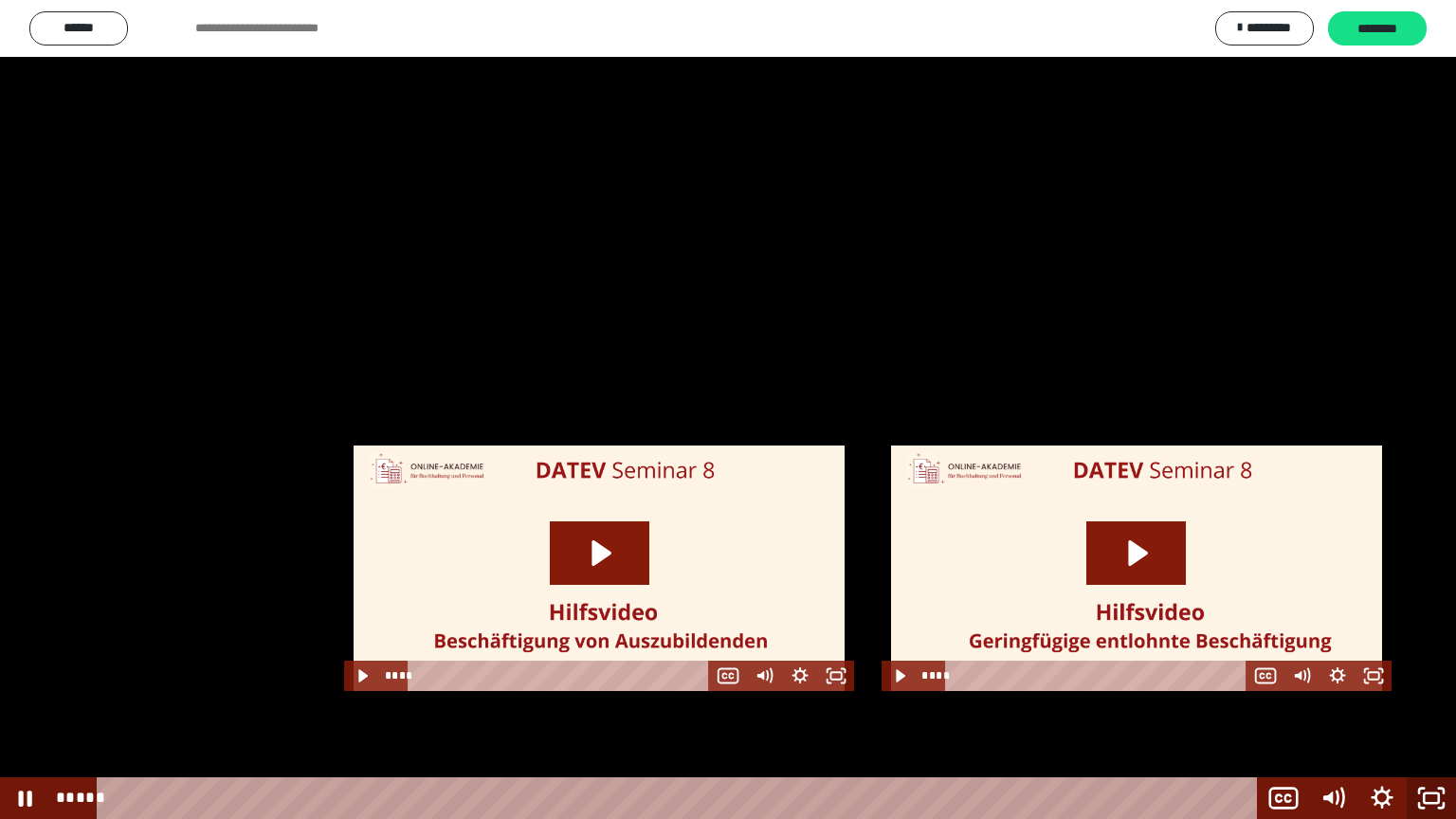 scroll, scrollTop: 1410, scrollLeft: 0, axis: vertical 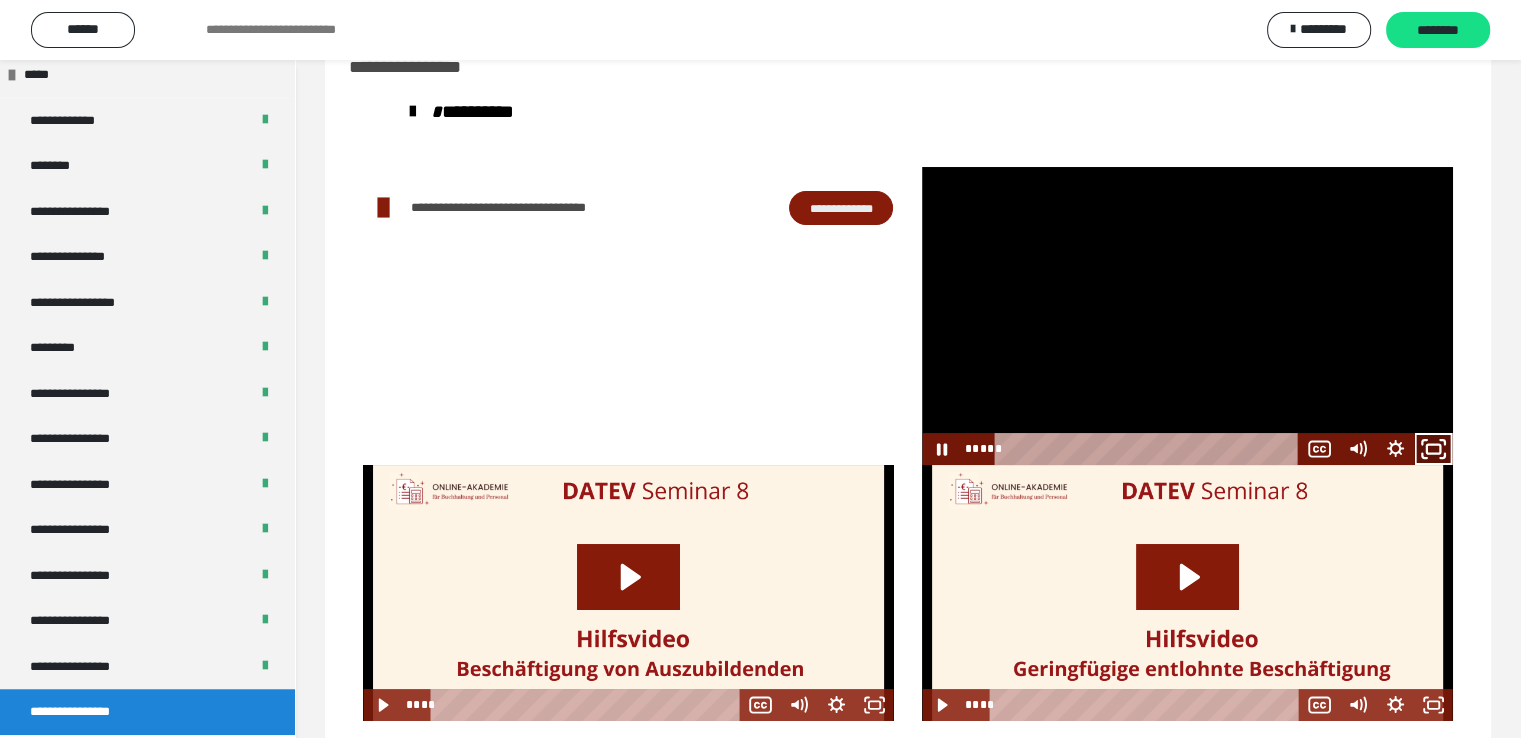 click 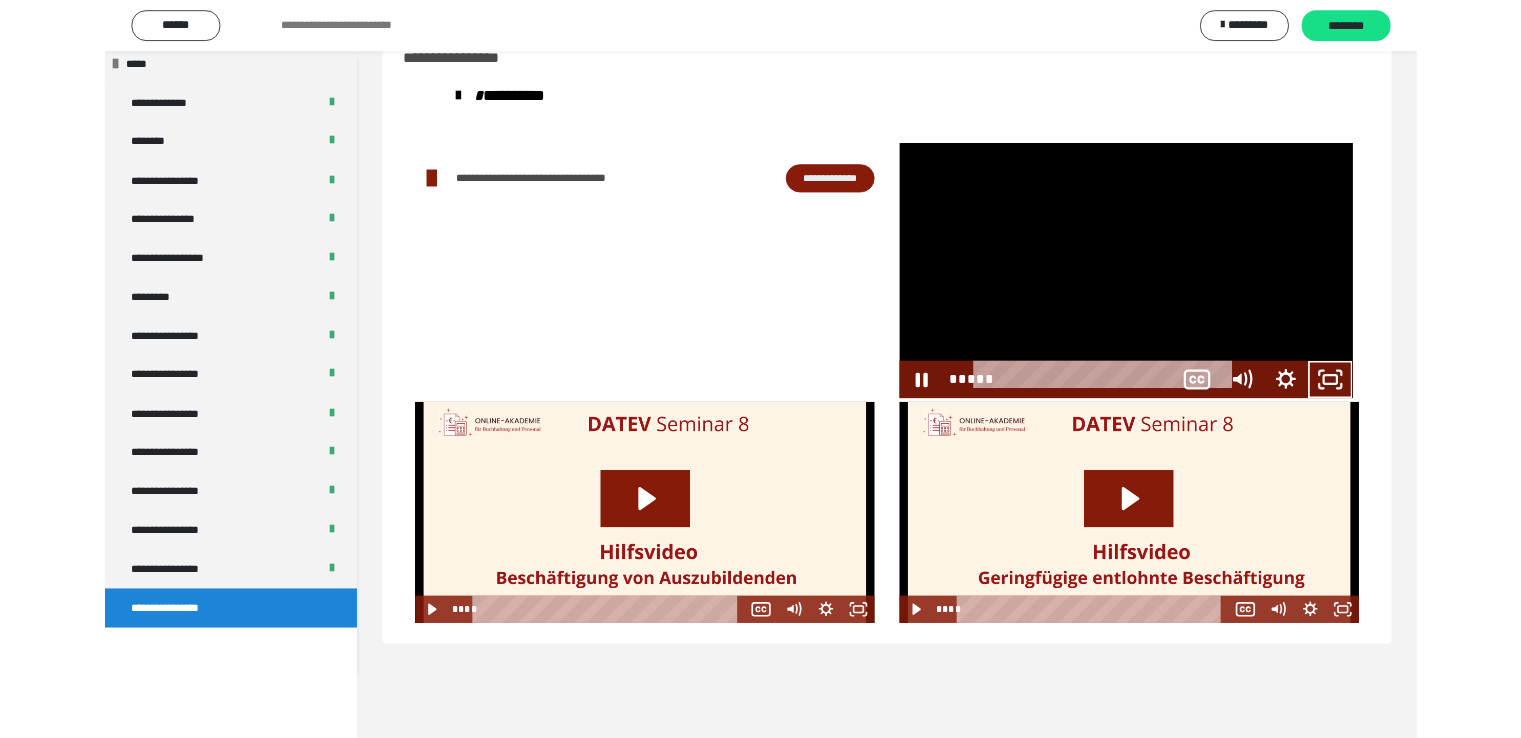 scroll, scrollTop: 1360, scrollLeft: 0, axis: vertical 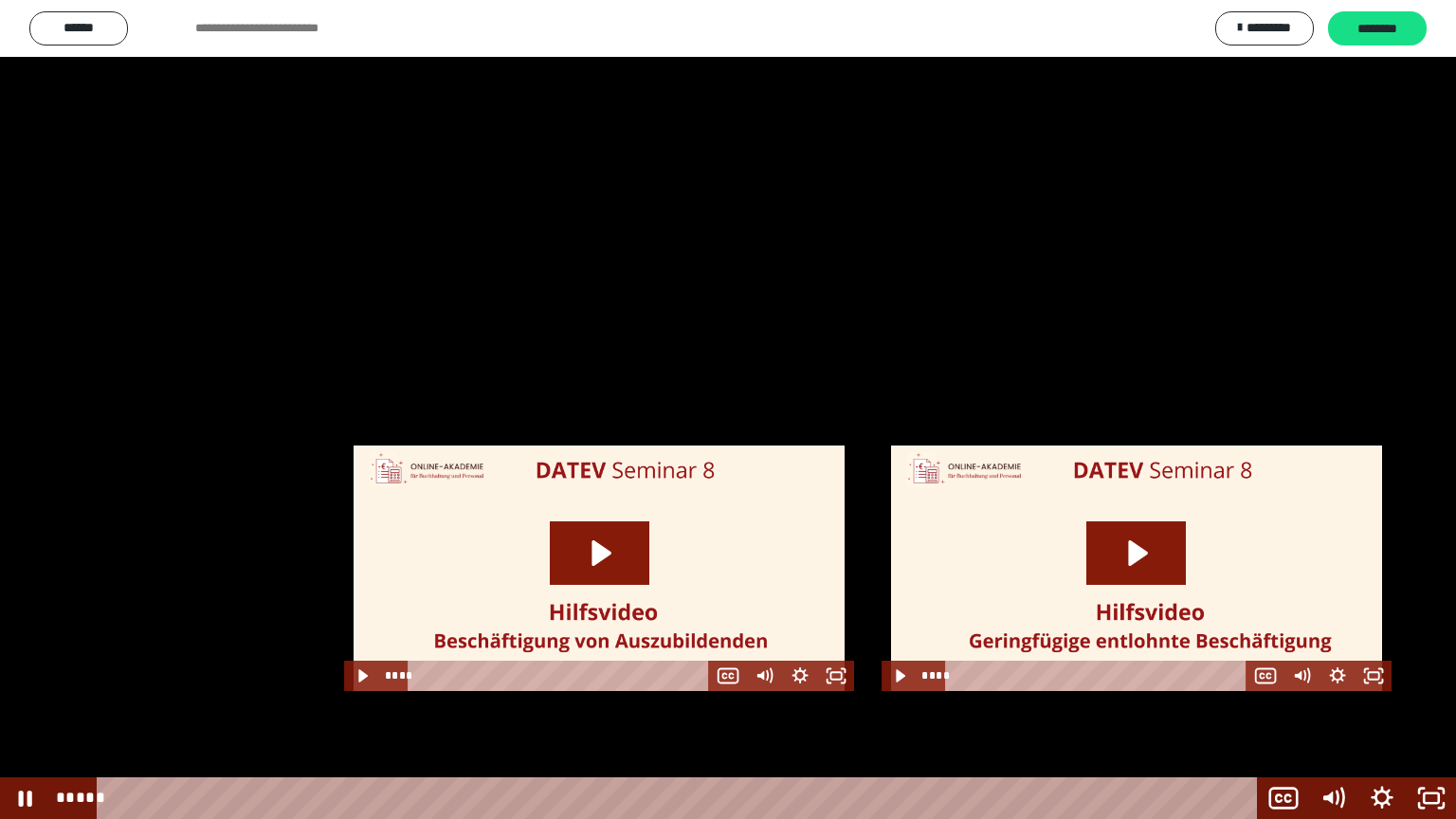 click at bounding box center (728, 410) 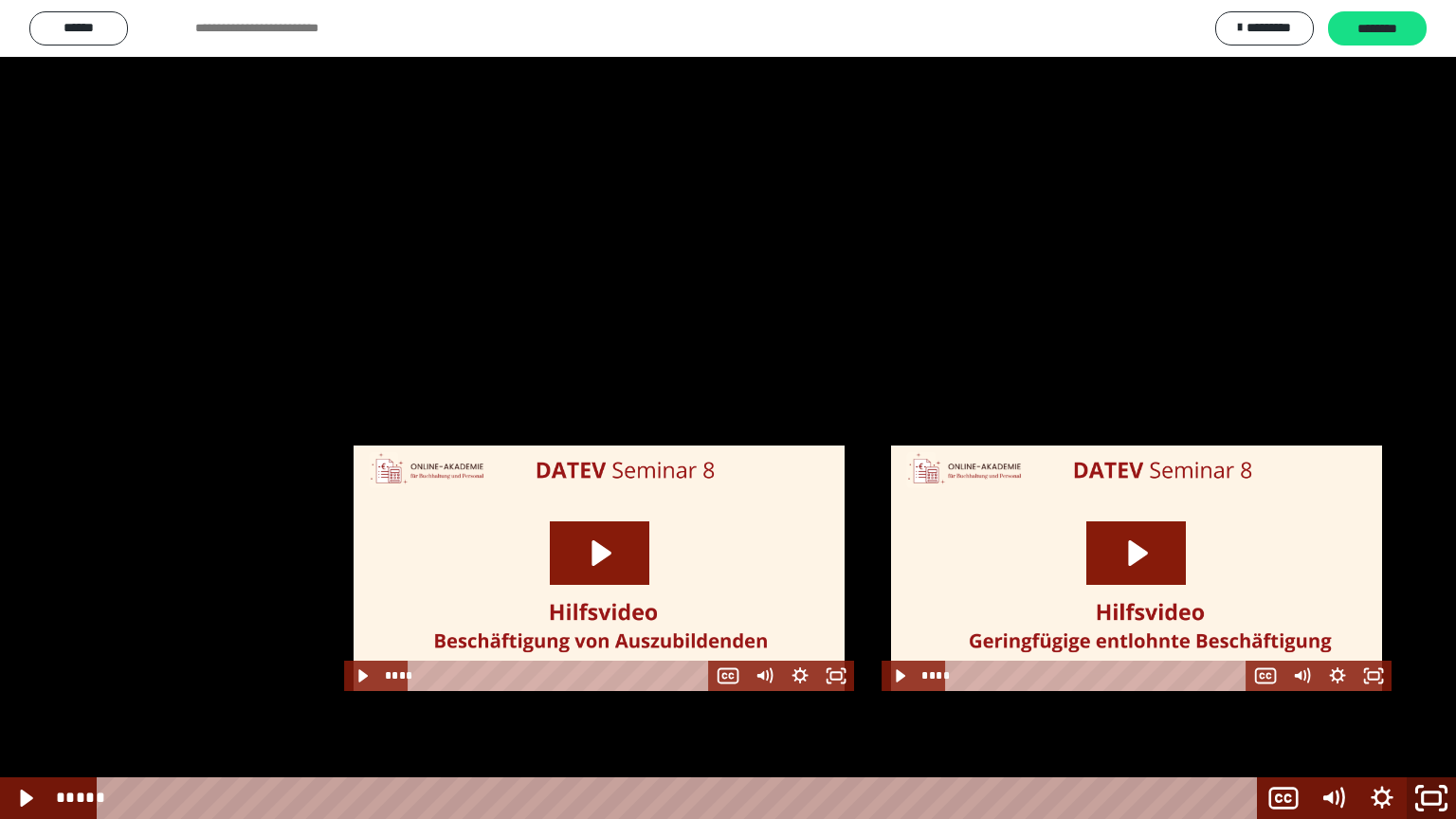 click 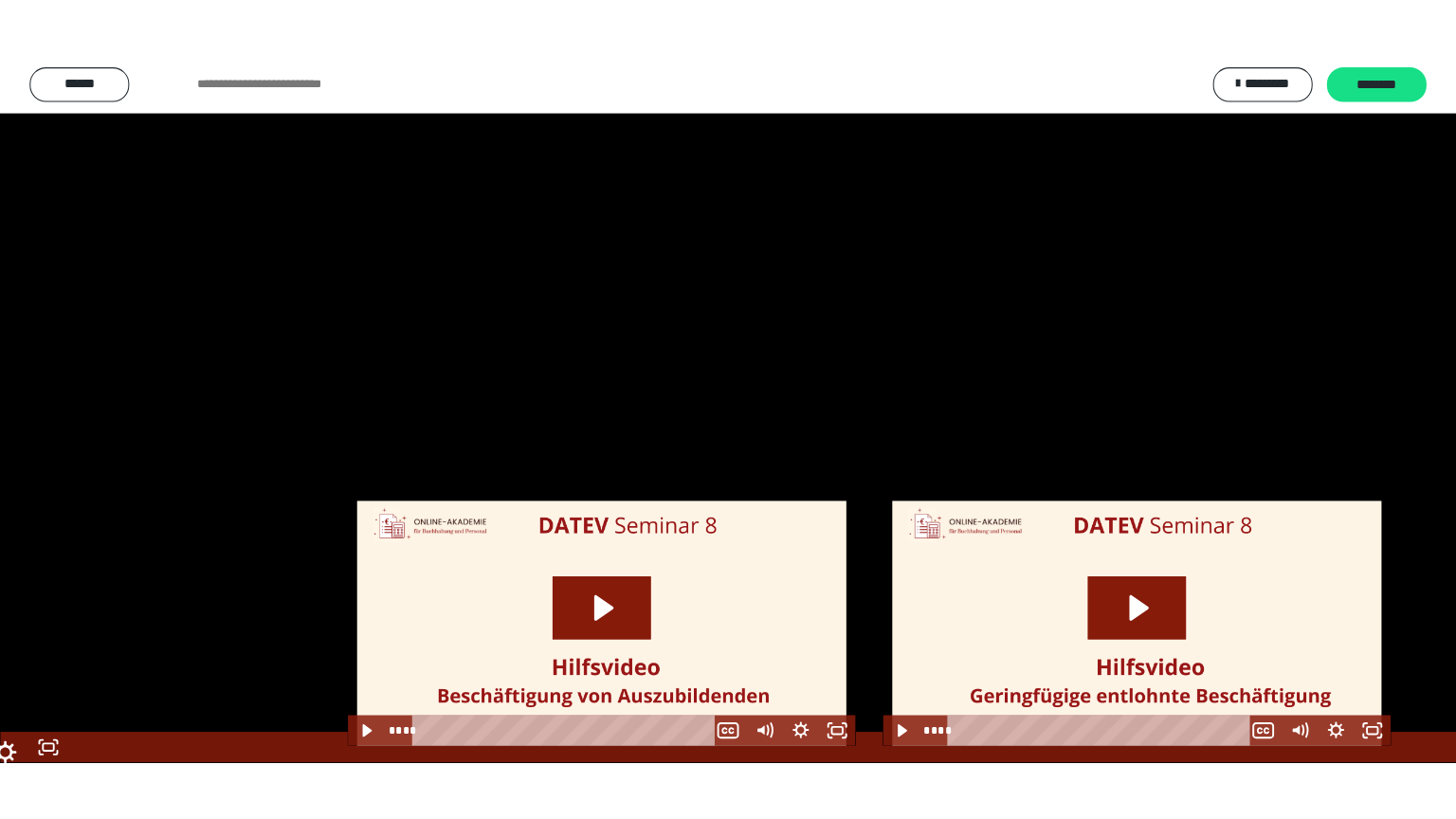 scroll, scrollTop: 1410, scrollLeft: 0, axis: vertical 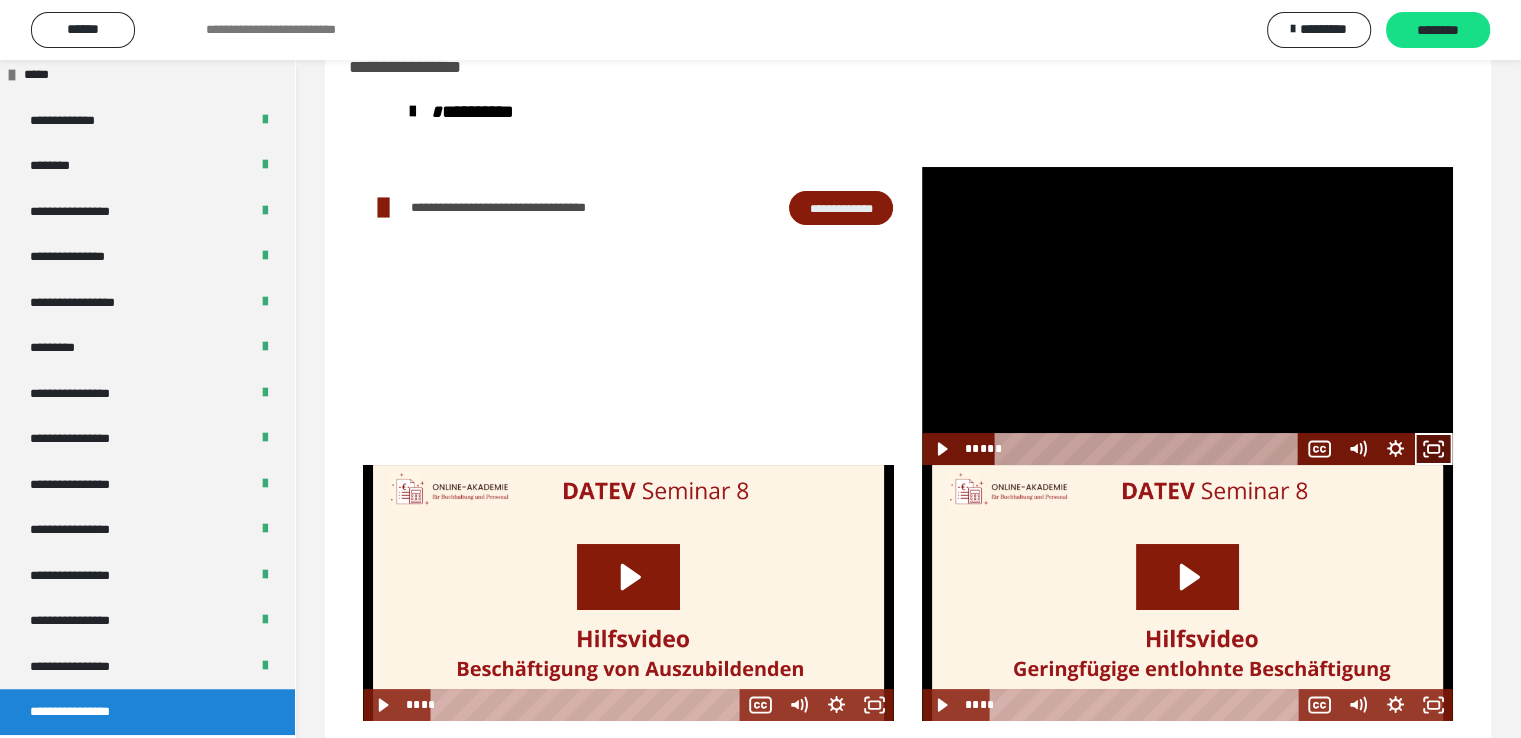 click 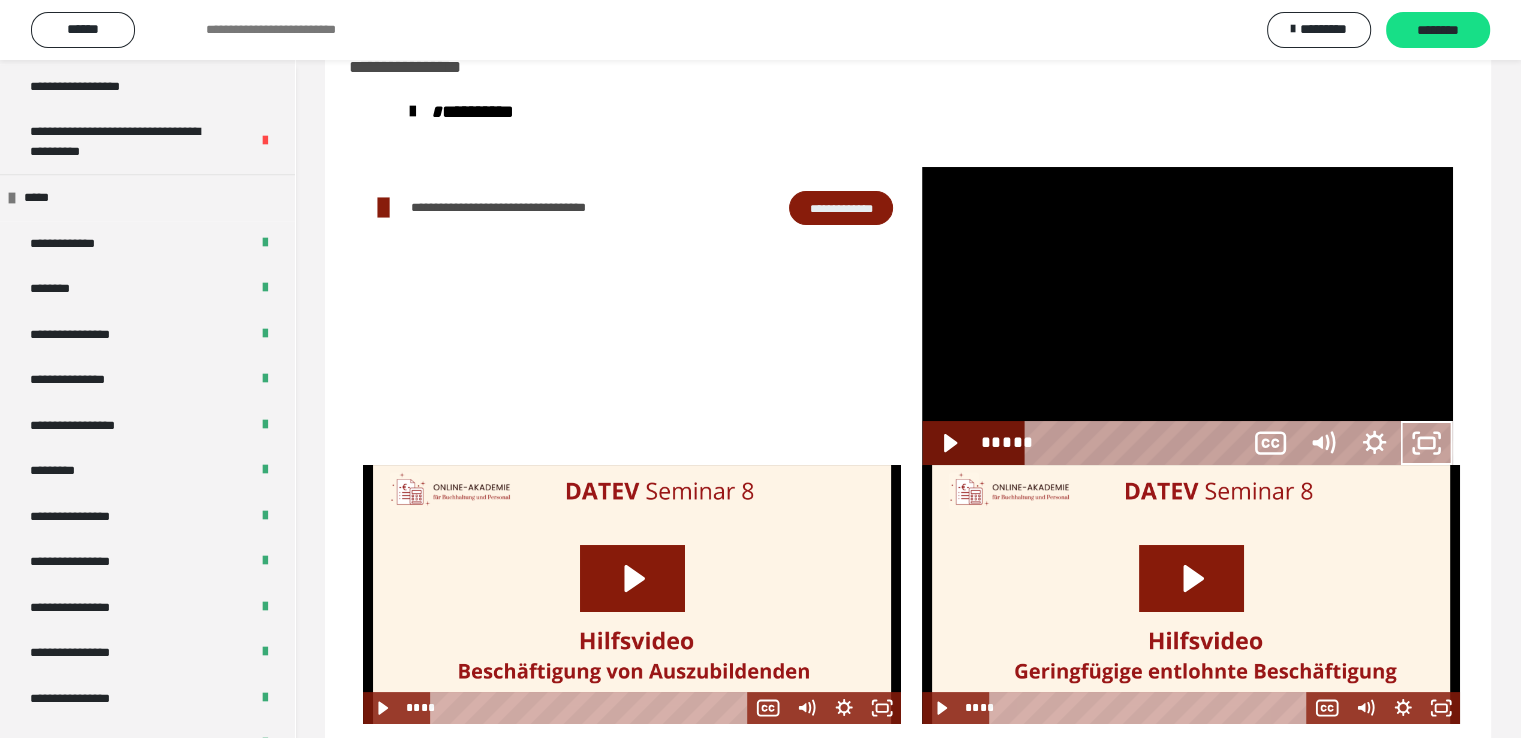 scroll, scrollTop: 1360, scrollLeft: 0, axis: vertical 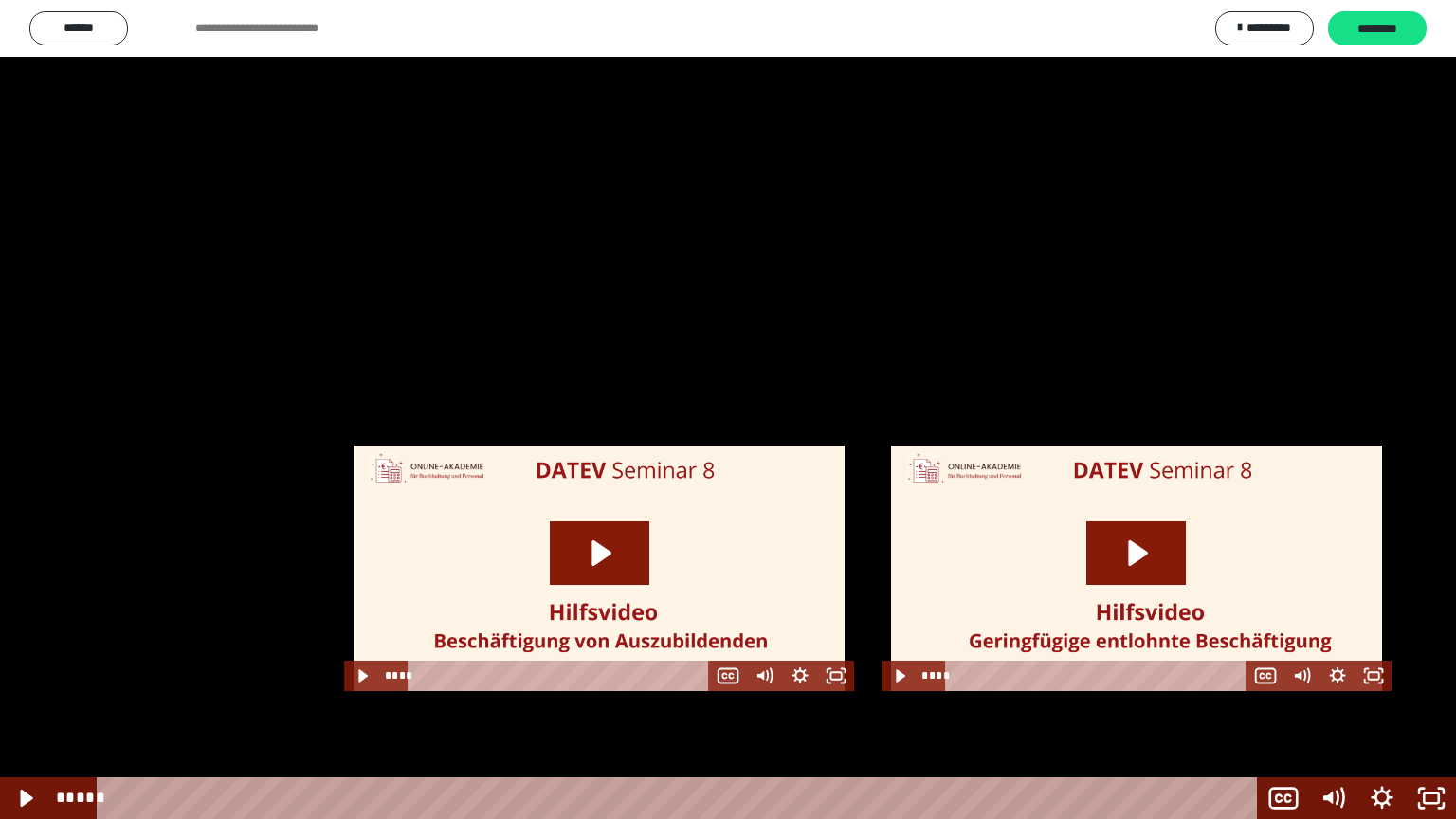 click at bounding box center (728, 410) 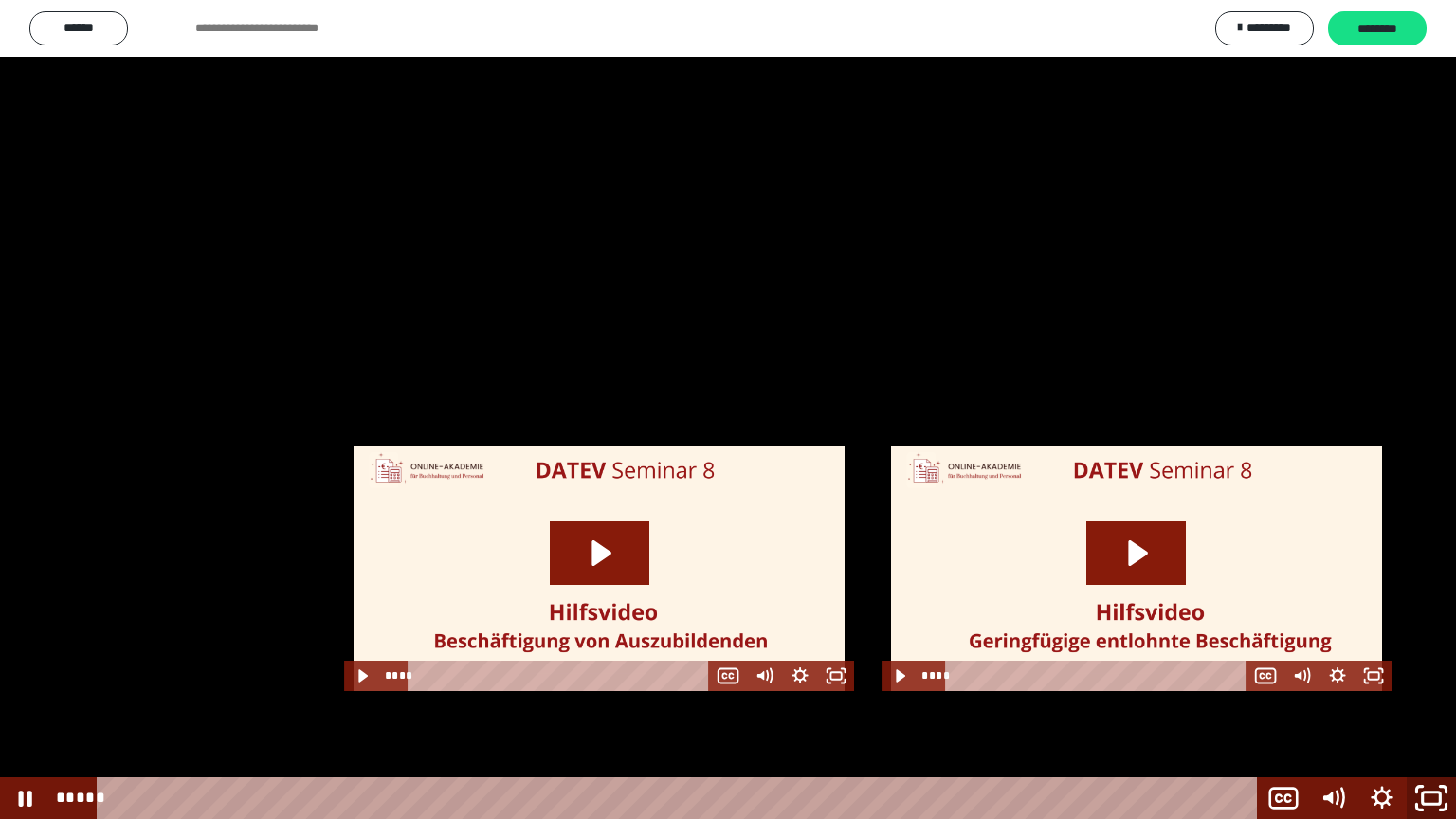 click 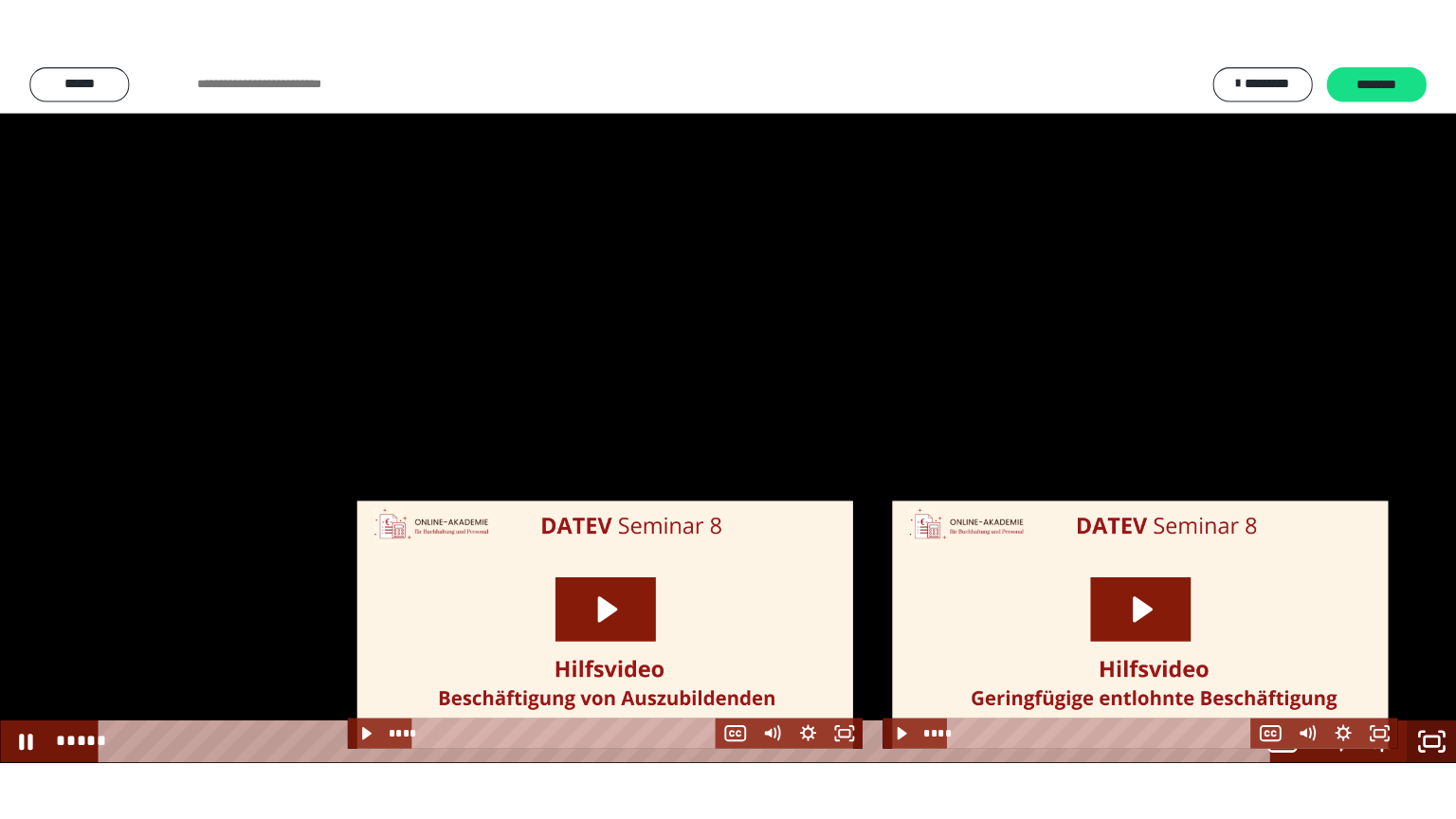 scroll, scrollTop: 1410, scrollLeft: 0, axis: vertical 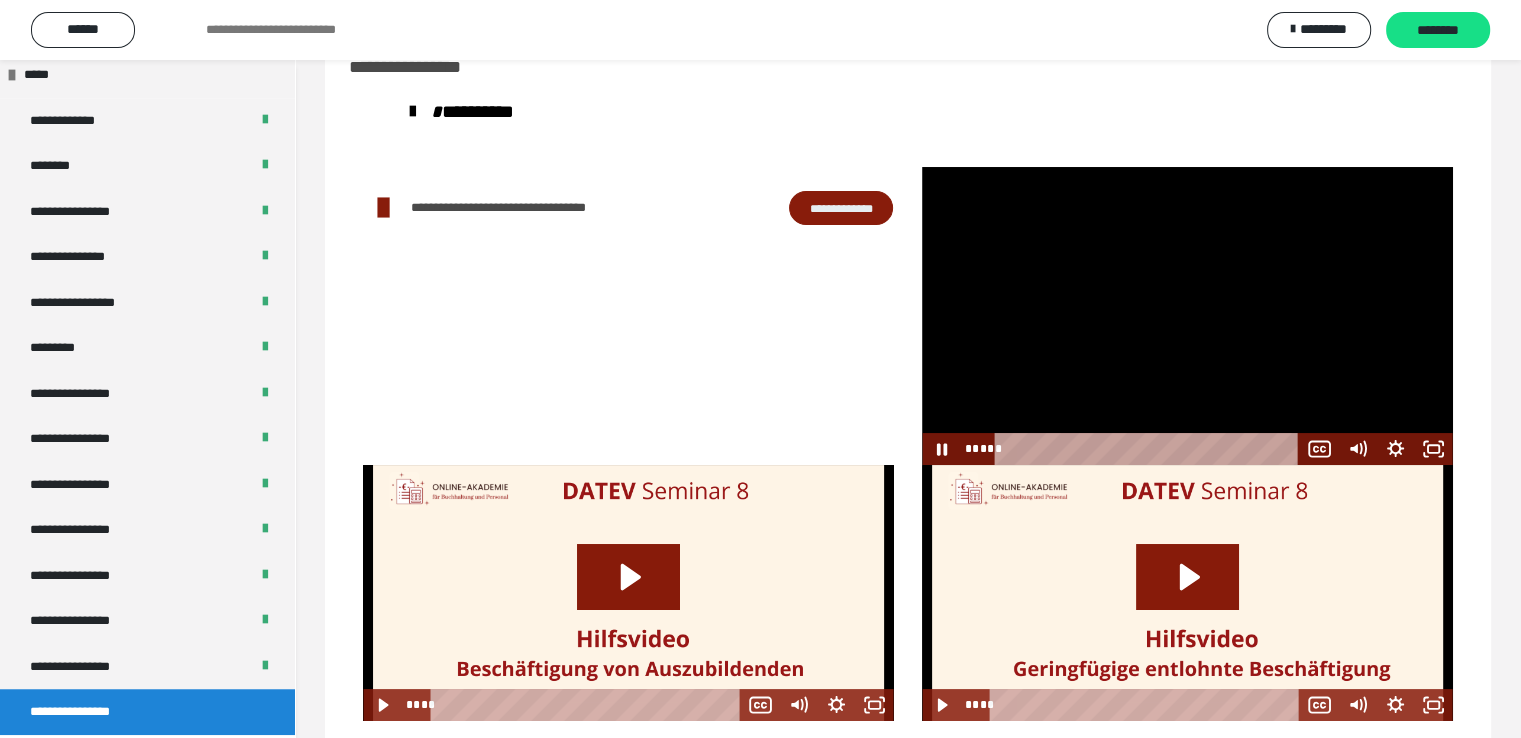 click at bounding box center [1187, 316] 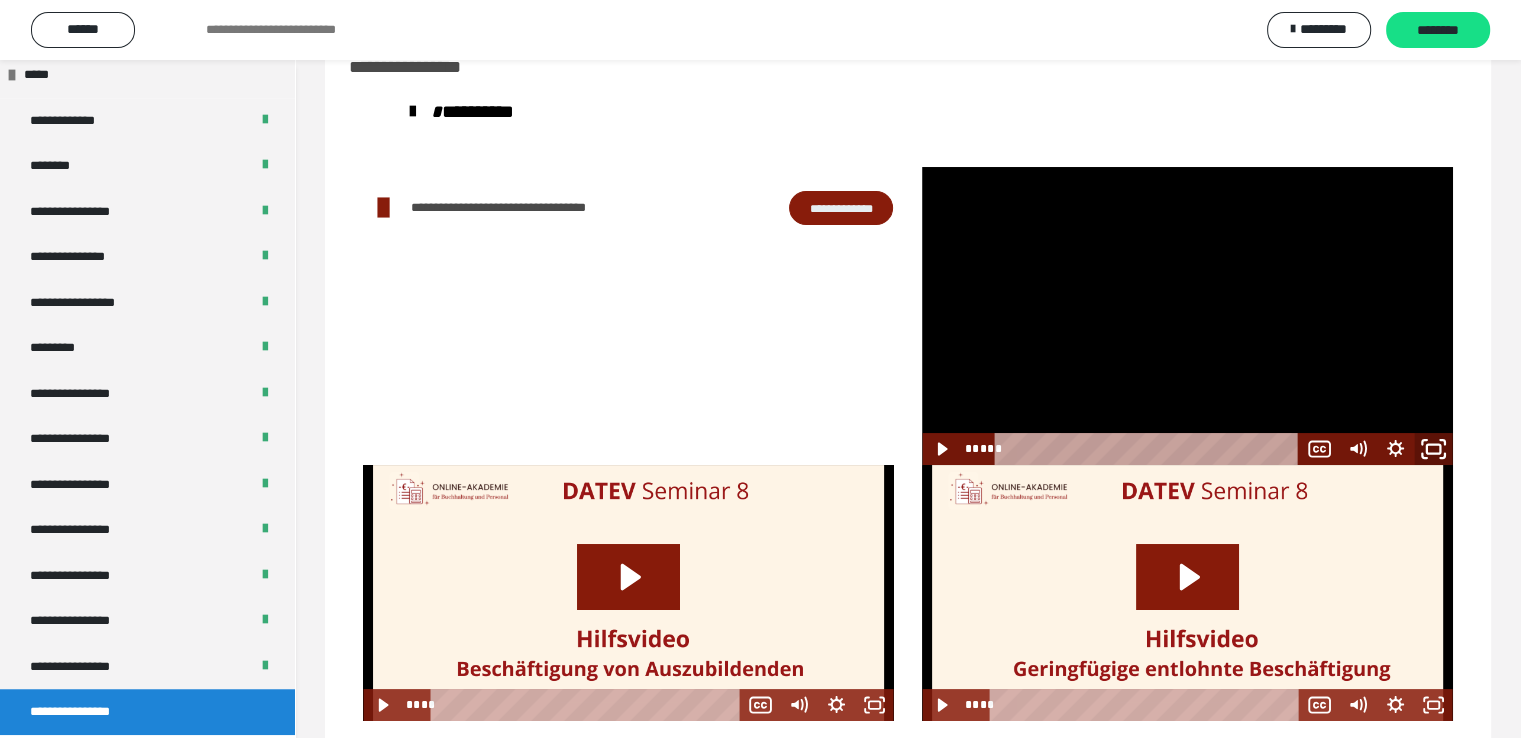 click 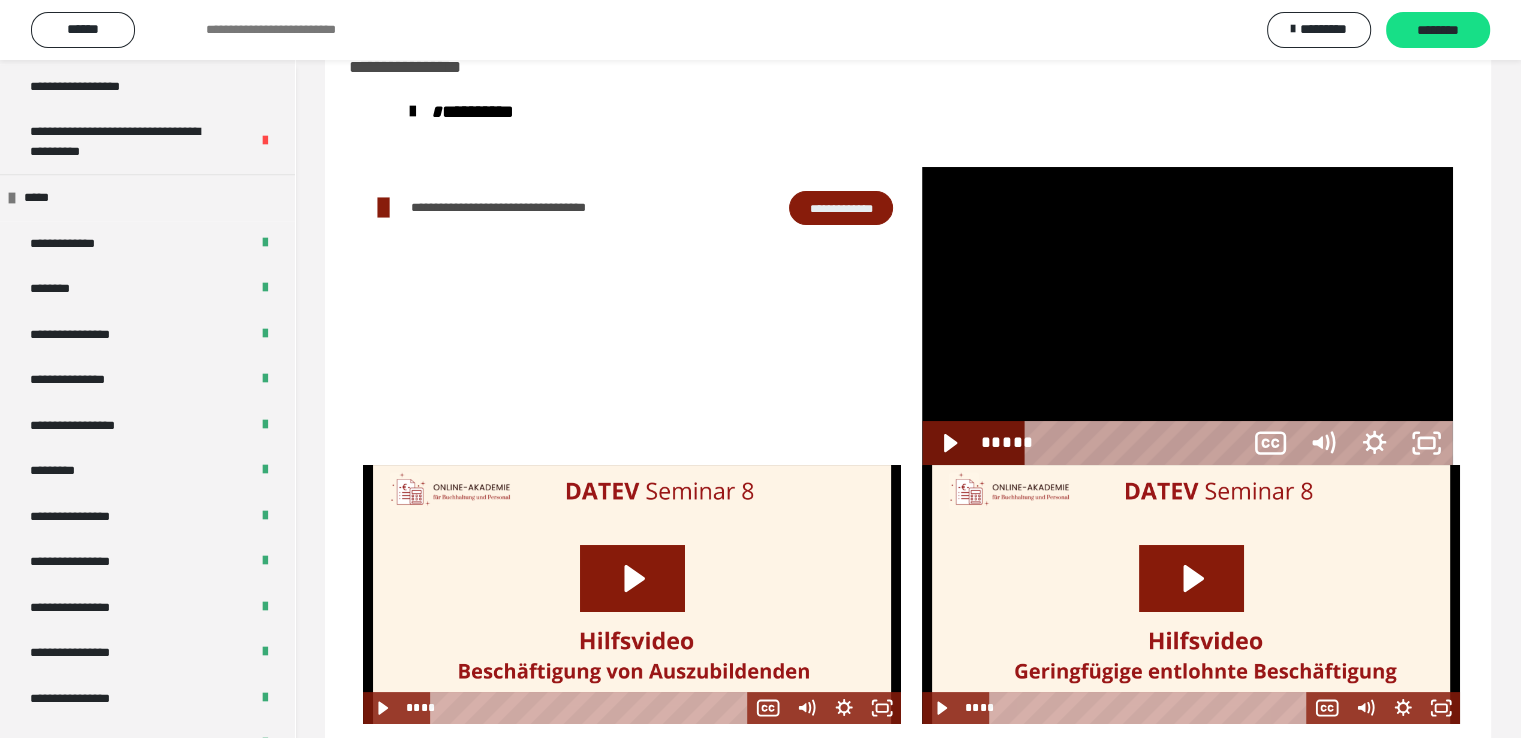 scroll, scrollTop: 1360, scrollLeft: 0, axis: vertical 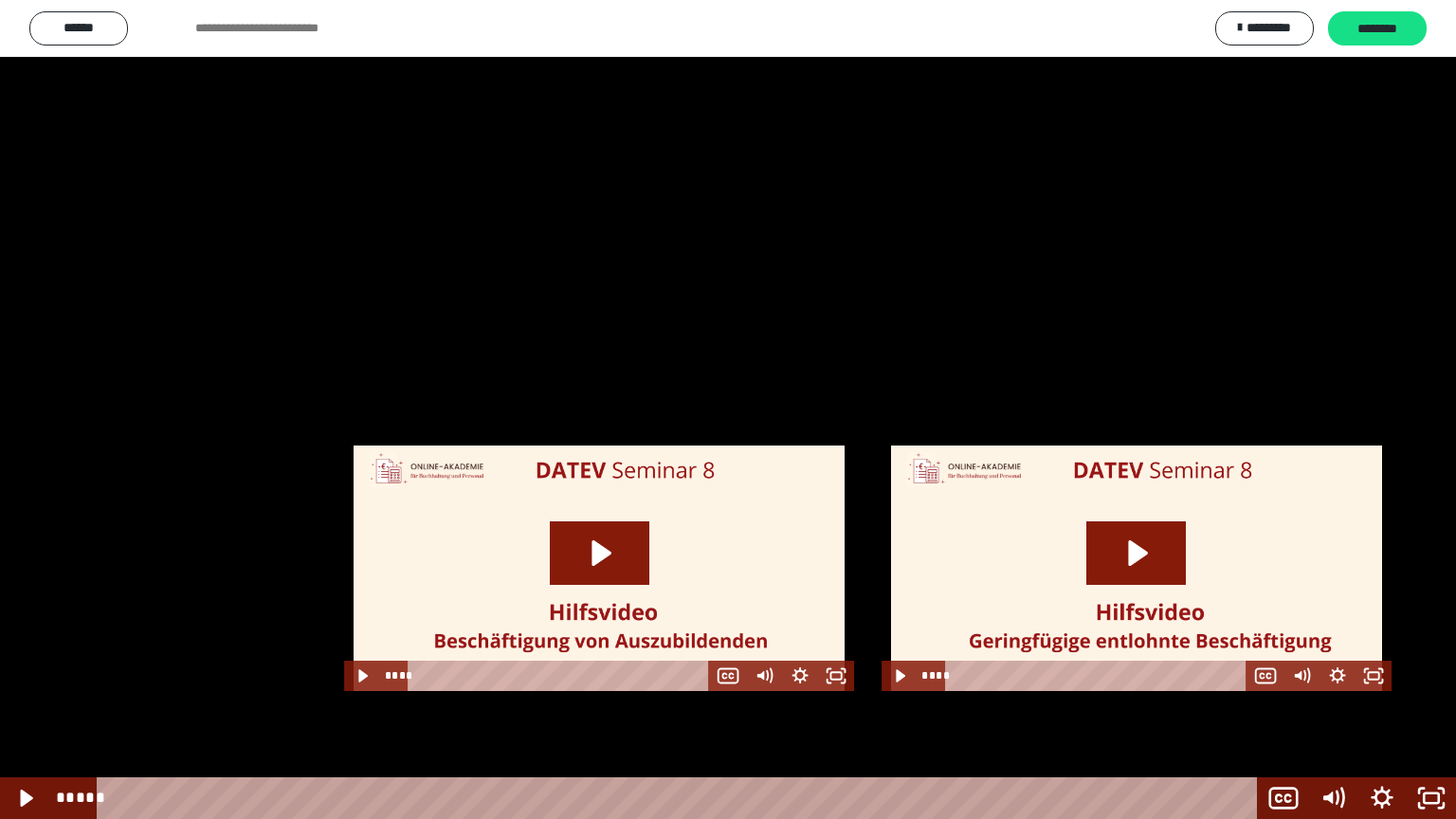 click at bounding box center (728, 410) 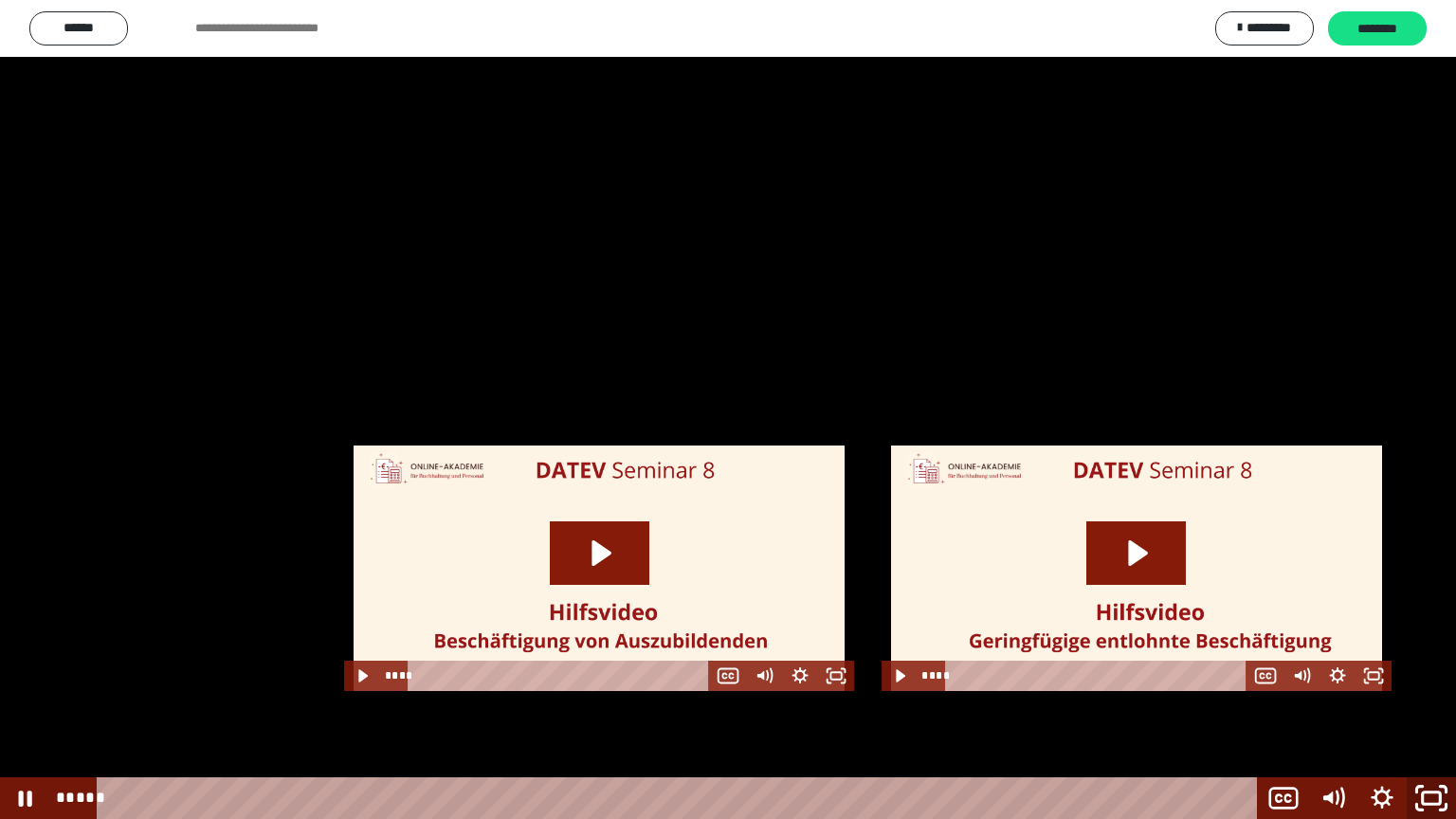 click 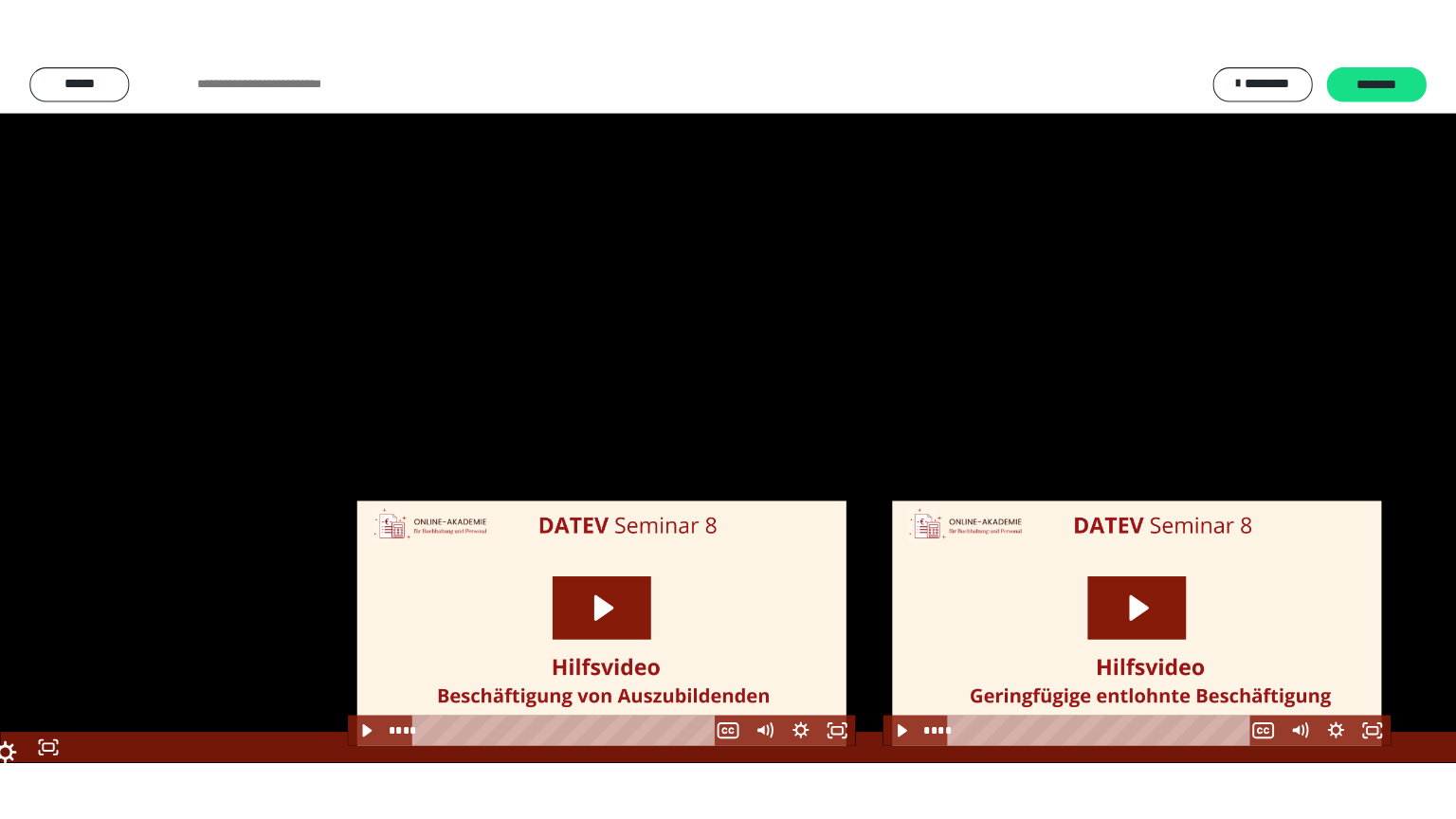 scroll, scrollTop: 1410, scrollLeft: 0, axis: vertical 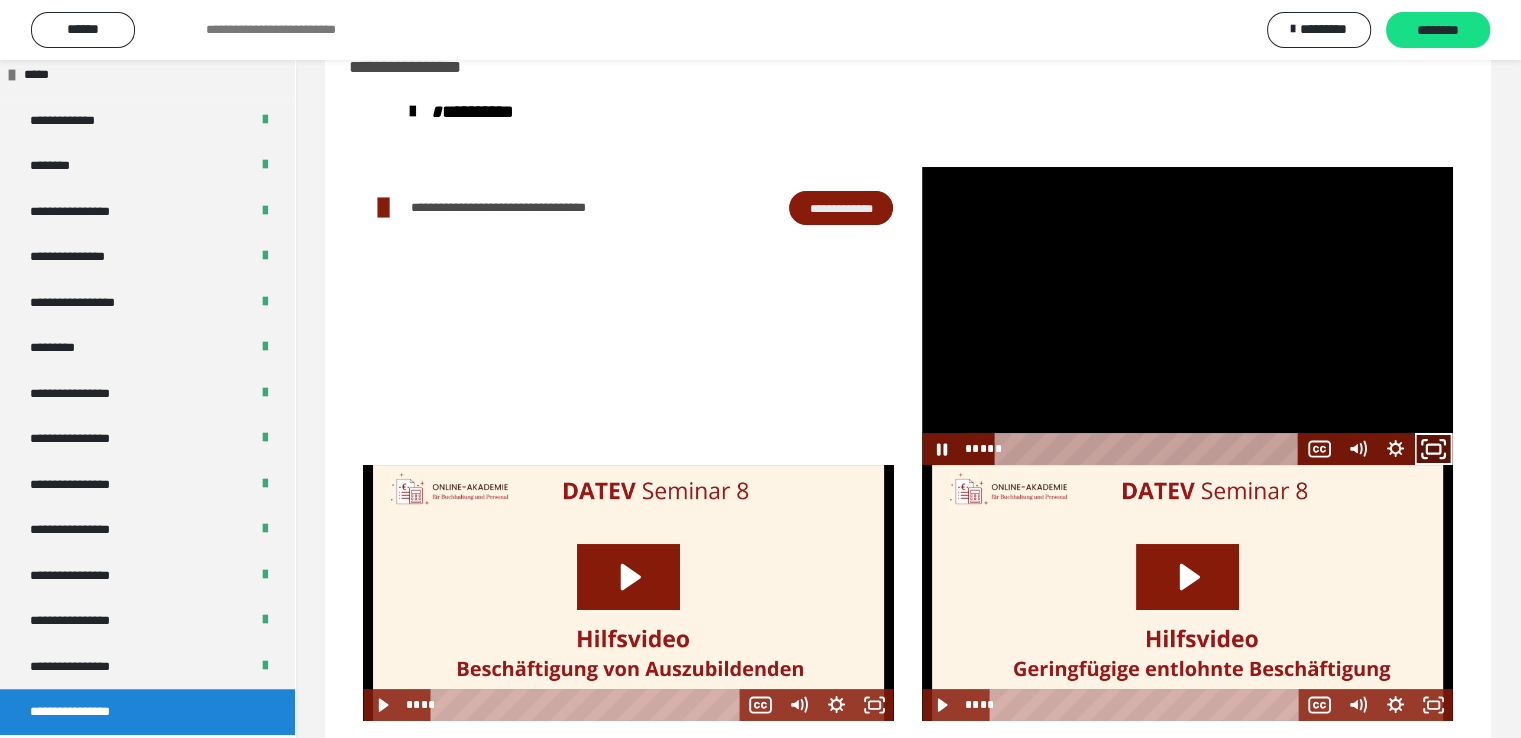 click 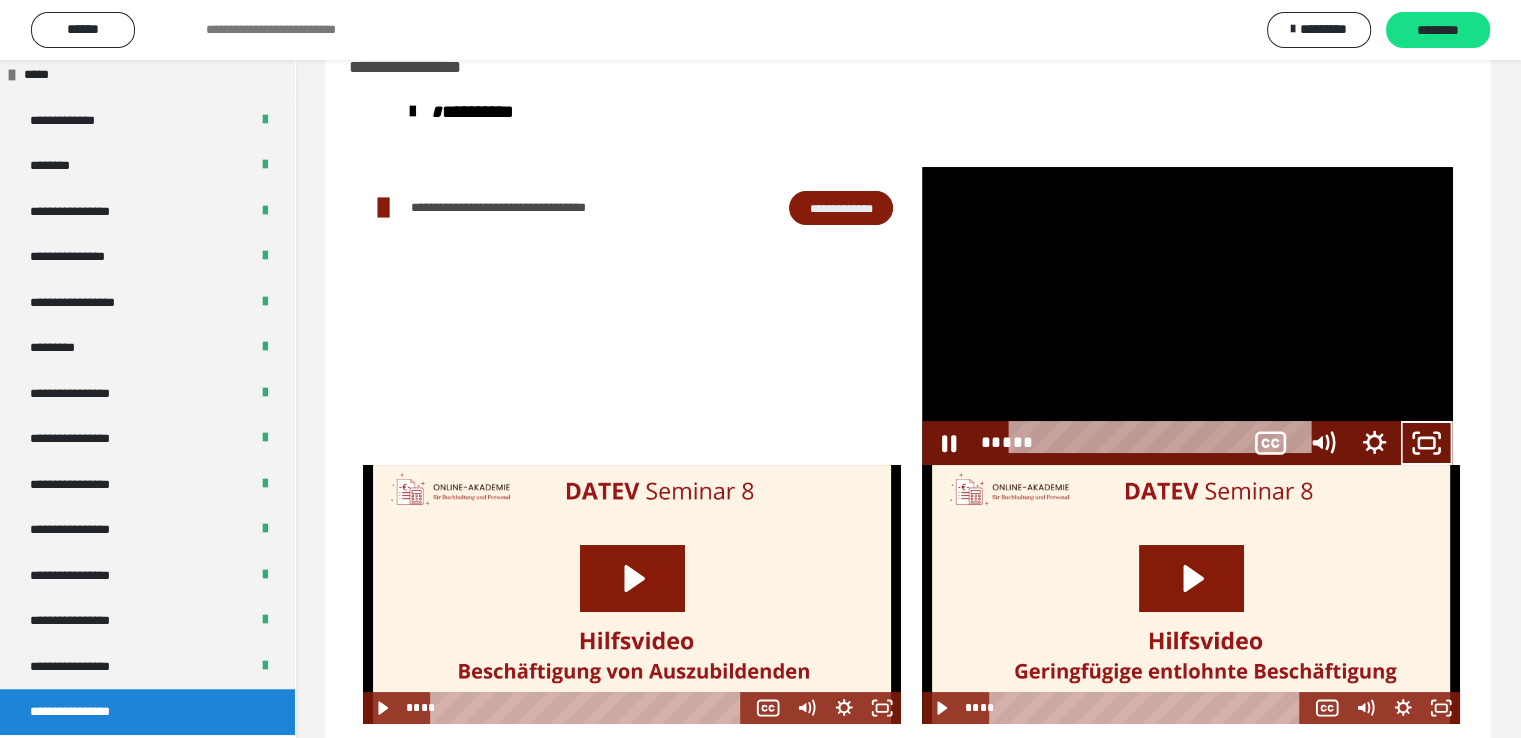 scroll, scrollTop: 1360, scrollLeft: 0, axis: vertical 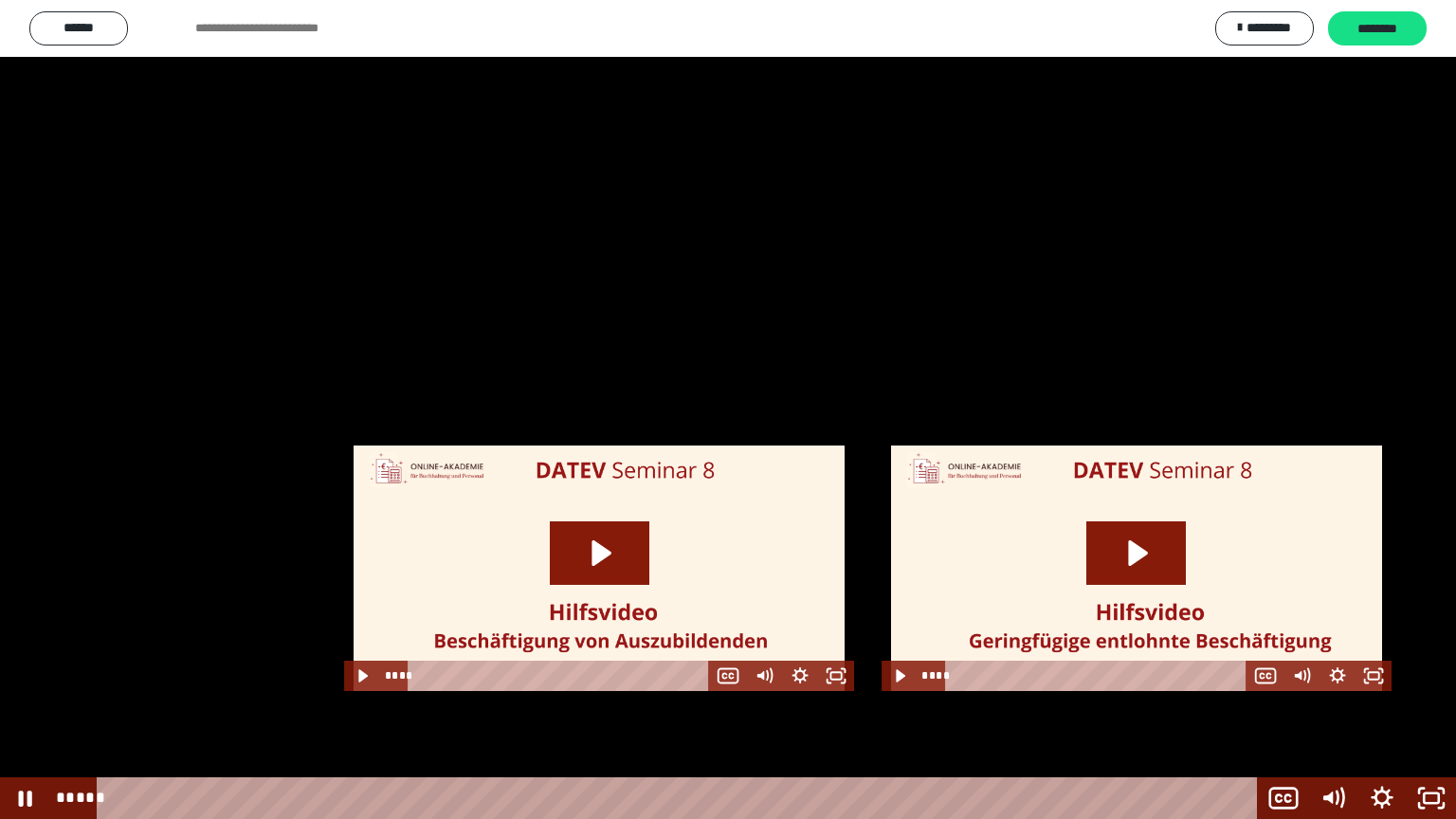 click at bounding box center (728, 410) 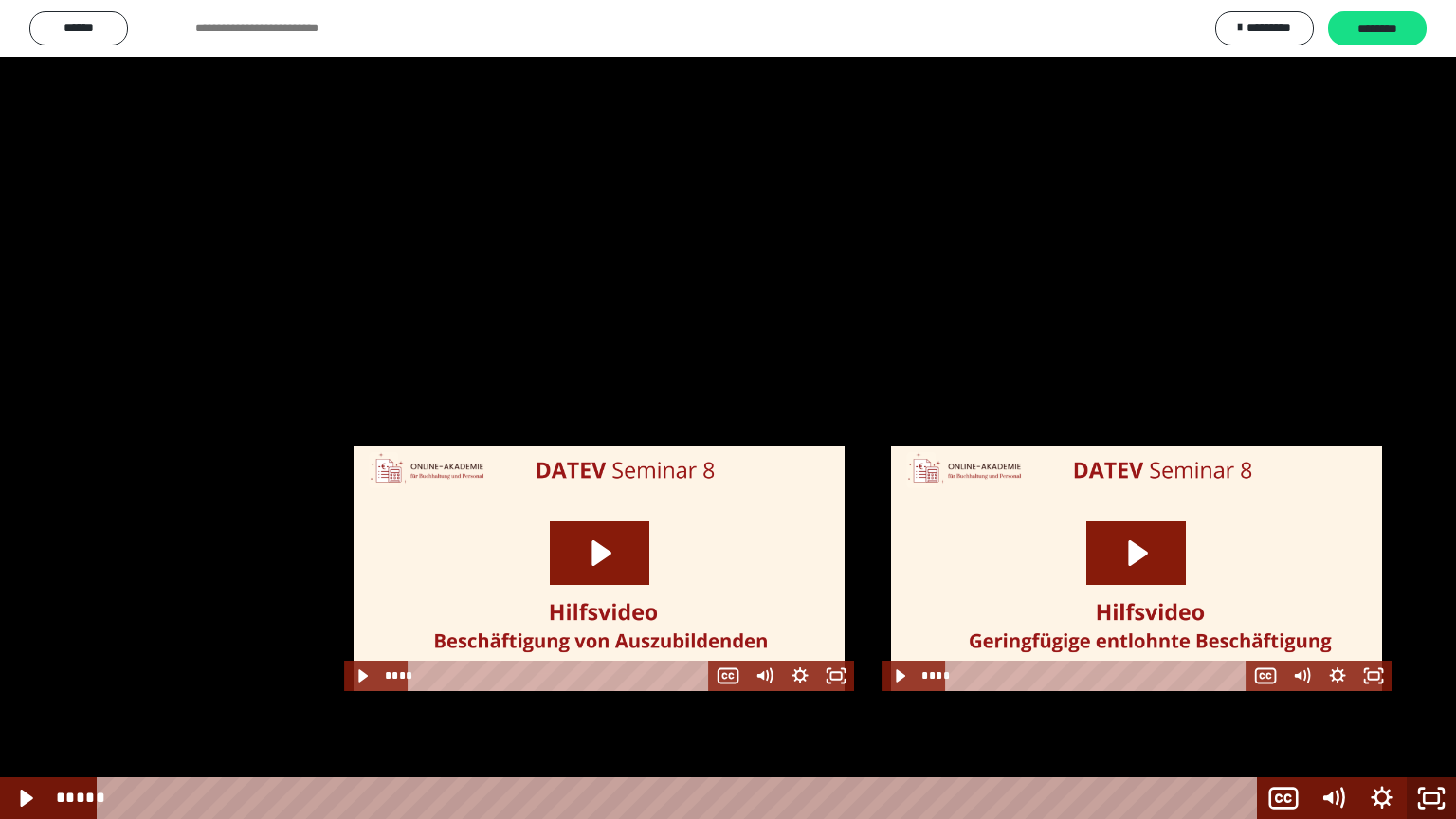 click 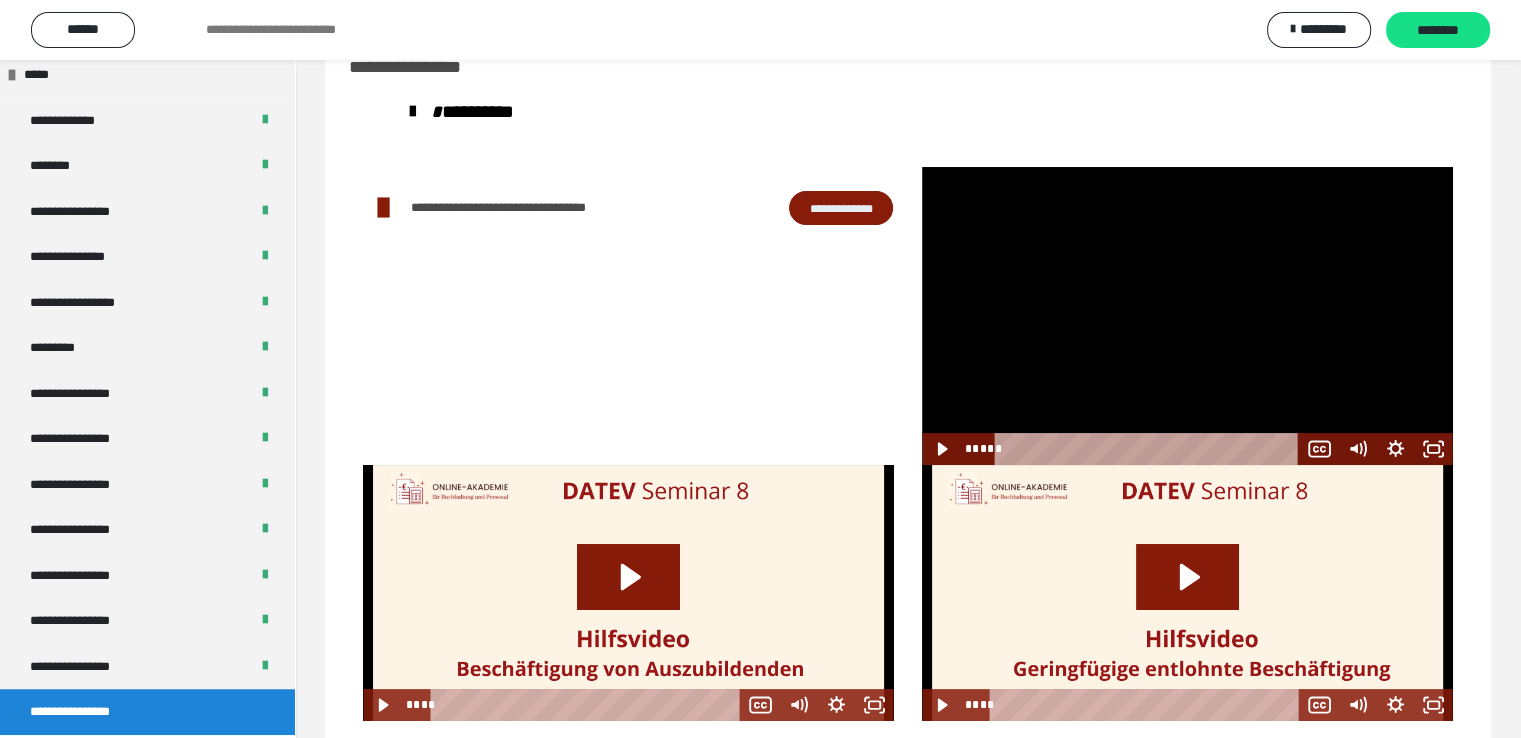drag, startPoint x: 1296, startPoint y: 364, endPoint x: 1241, endPoint y: 320, distance: 70.434364 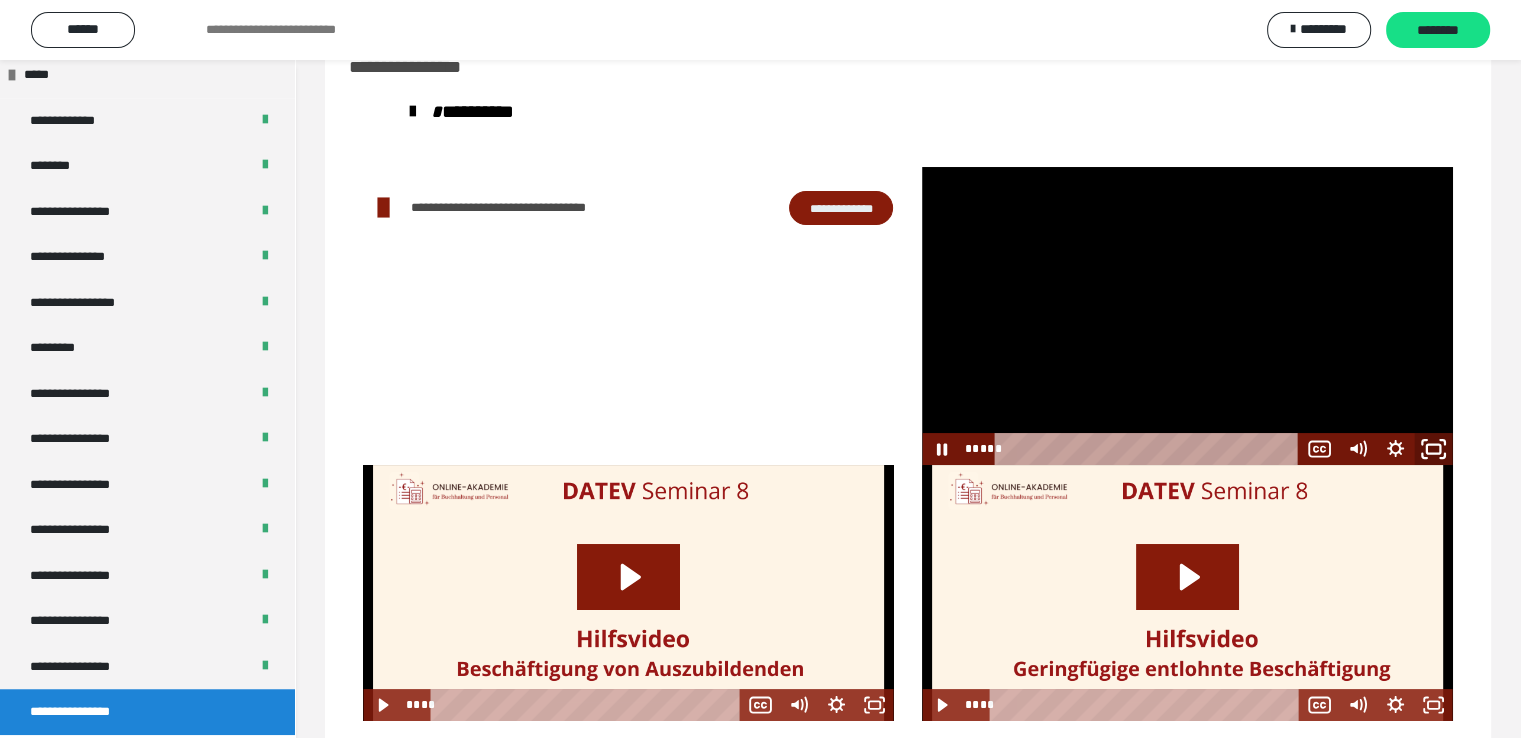 click 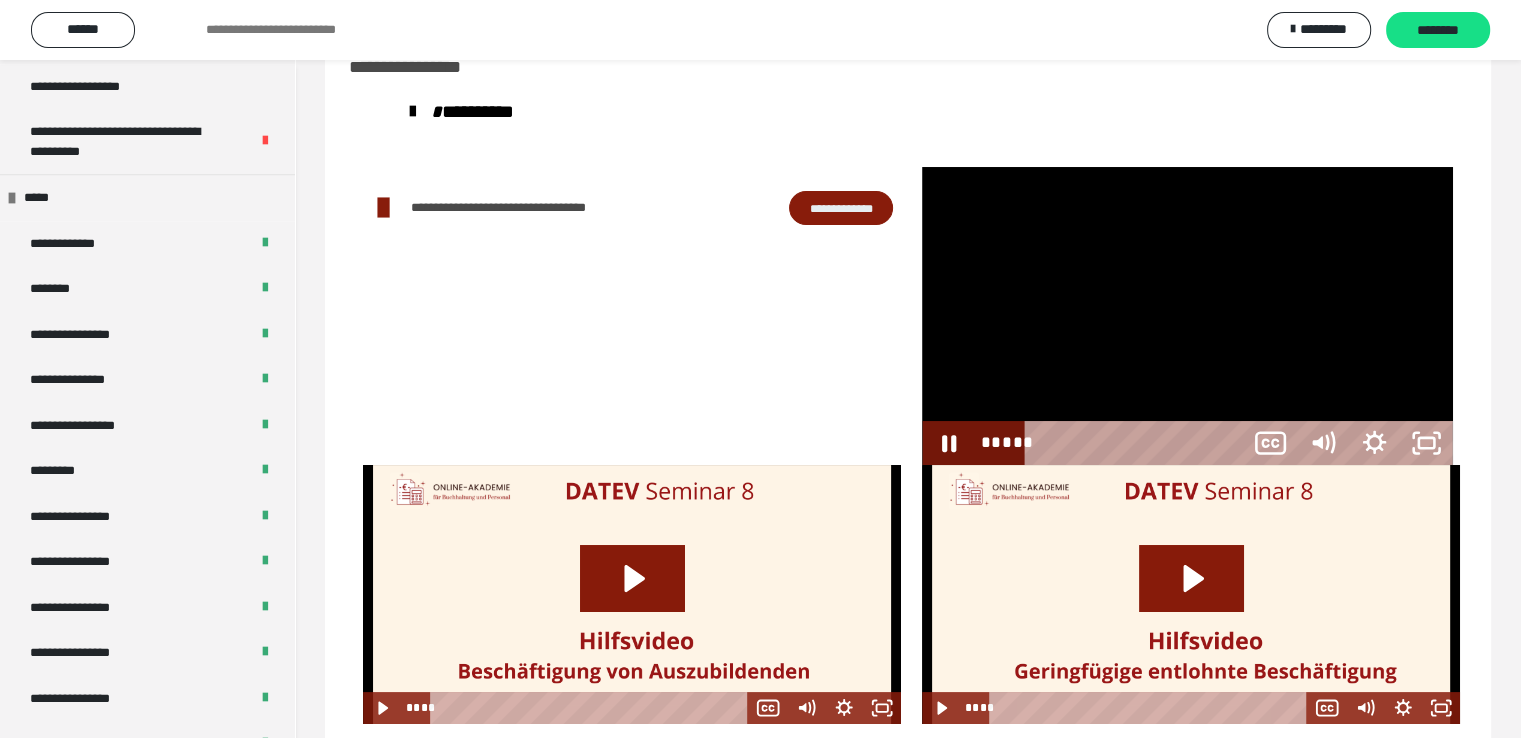 scroll, scrollTop: 1360, scrollLeft: 0, axis: vertical 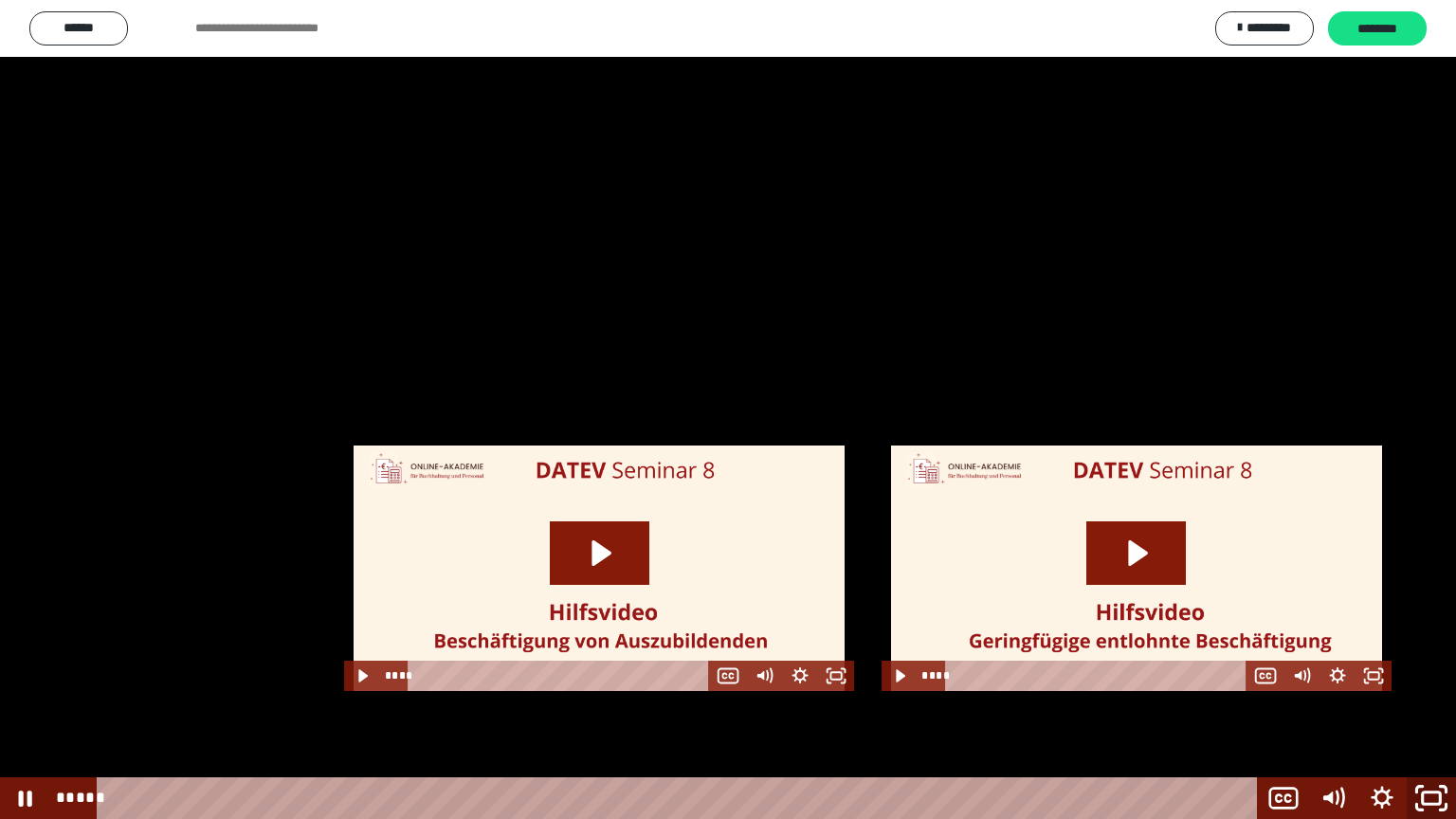 click 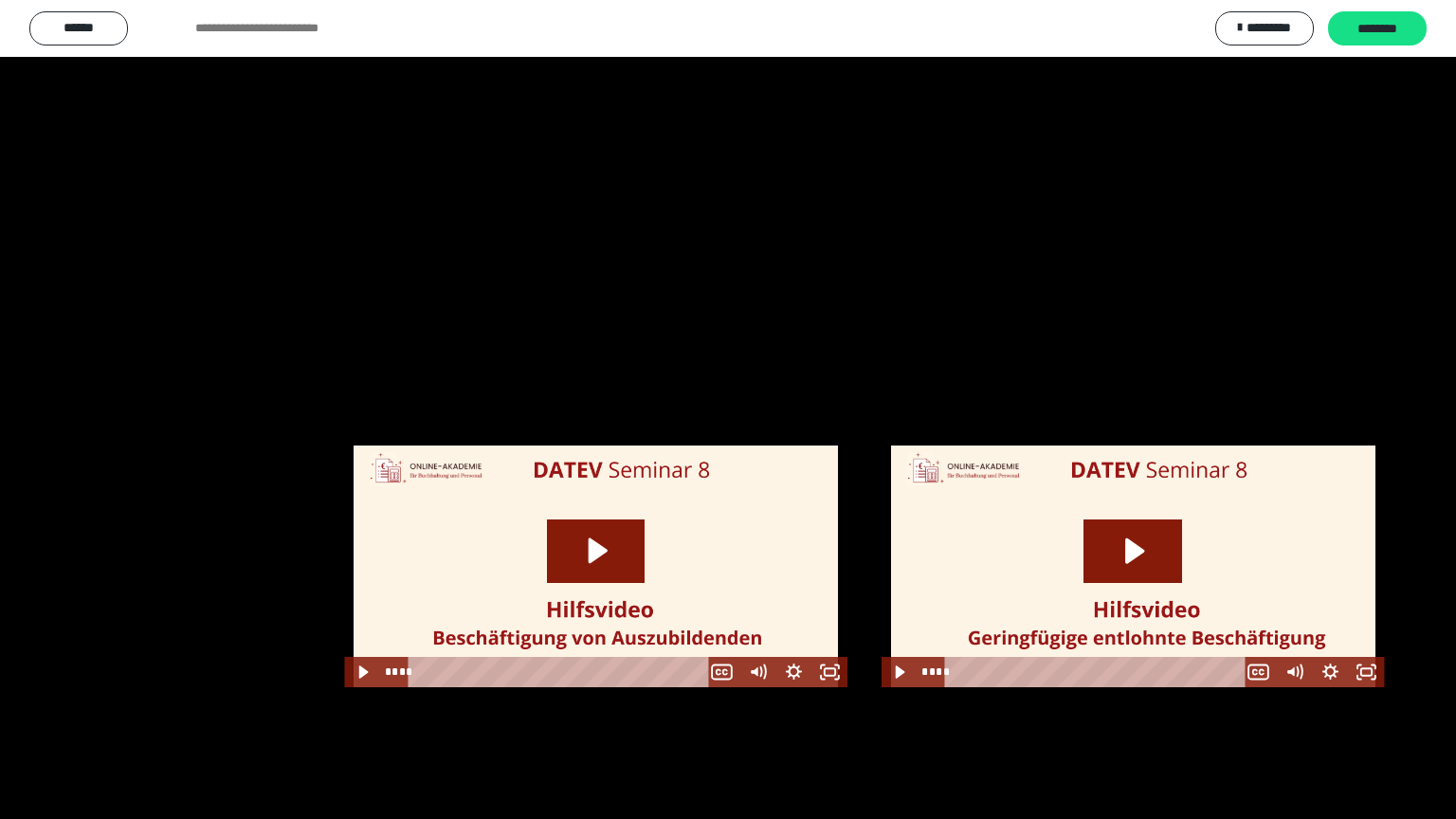 scroll, scrollTop: 1410, scrollLeft: 0, axis: vertical 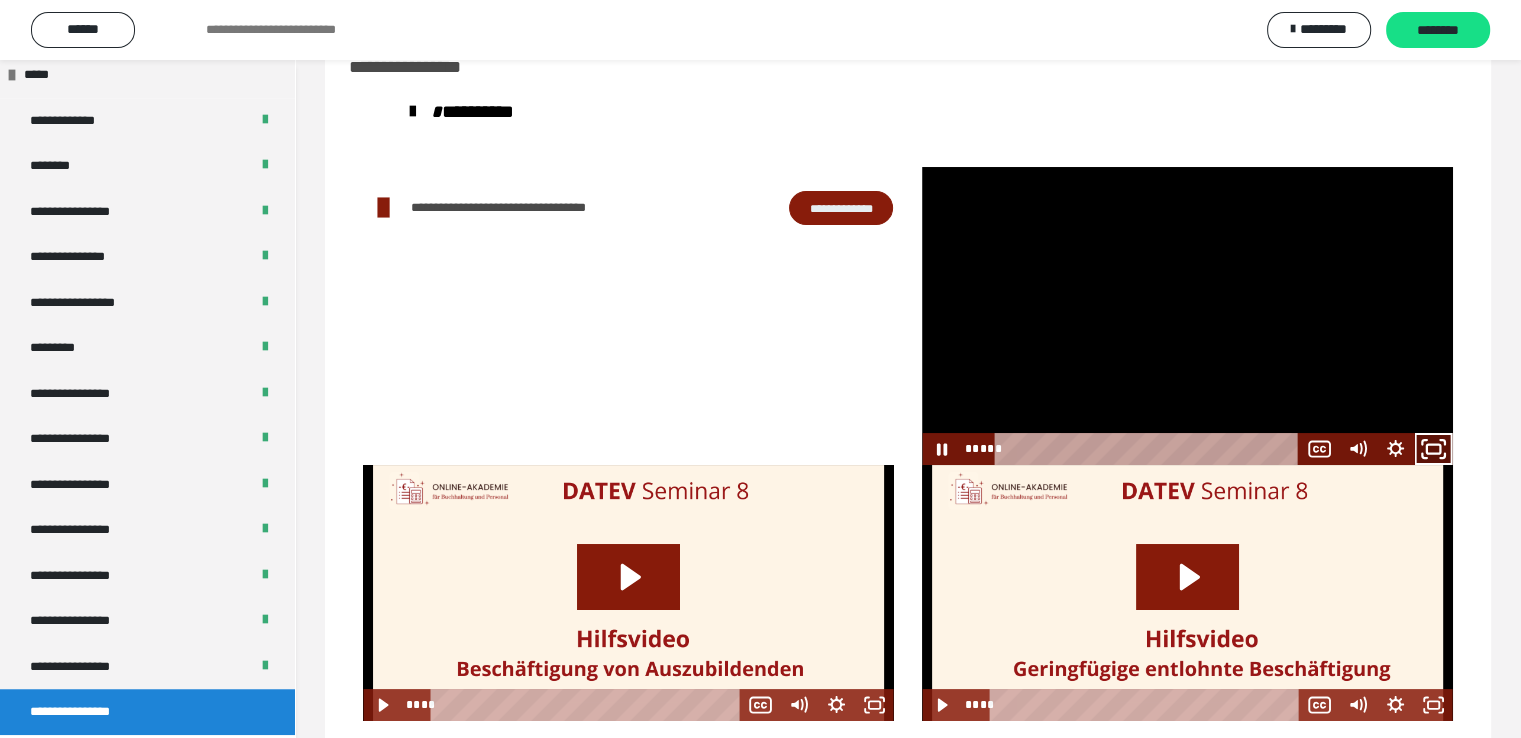 click 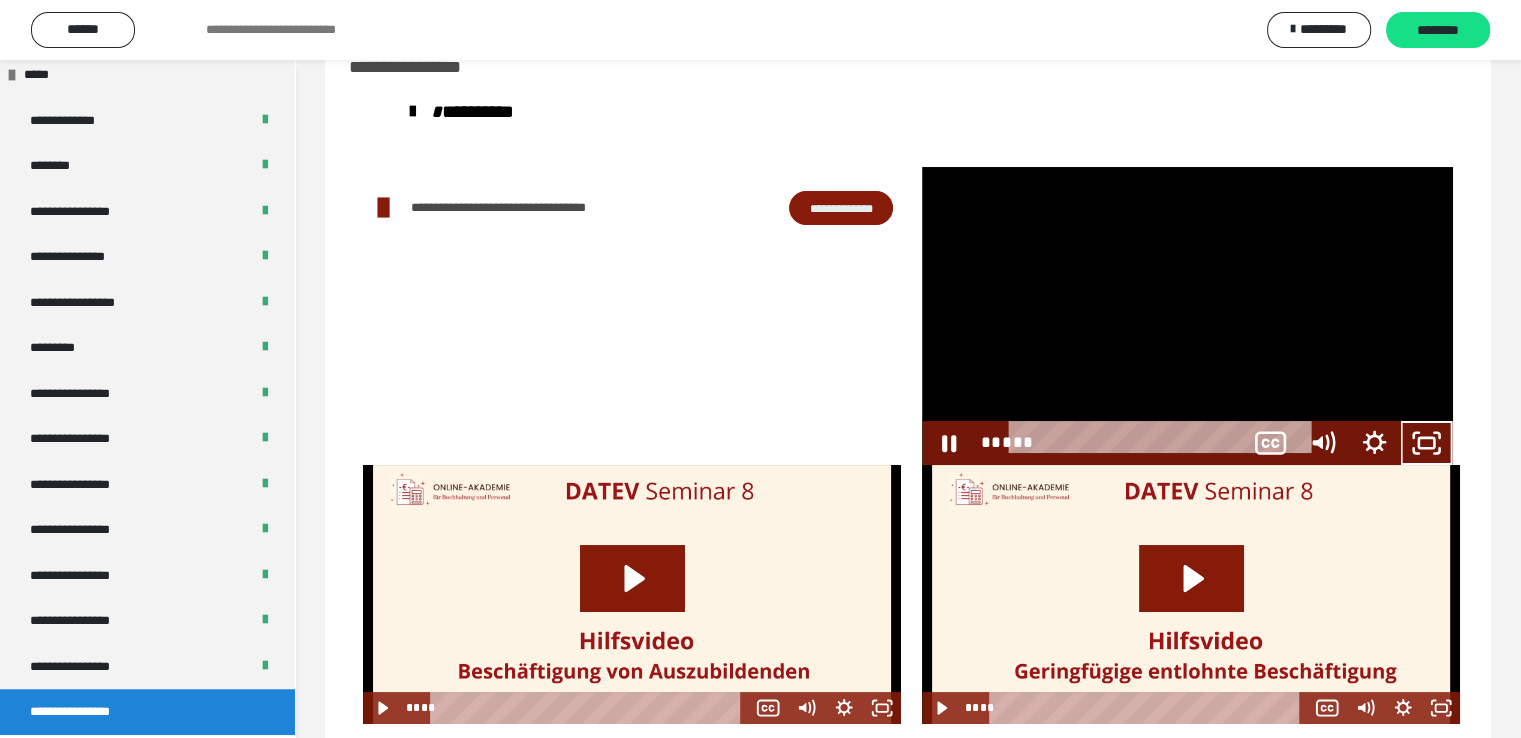 scroll, scrollTop: 1360, scrollLeft: 0, axis: vertical 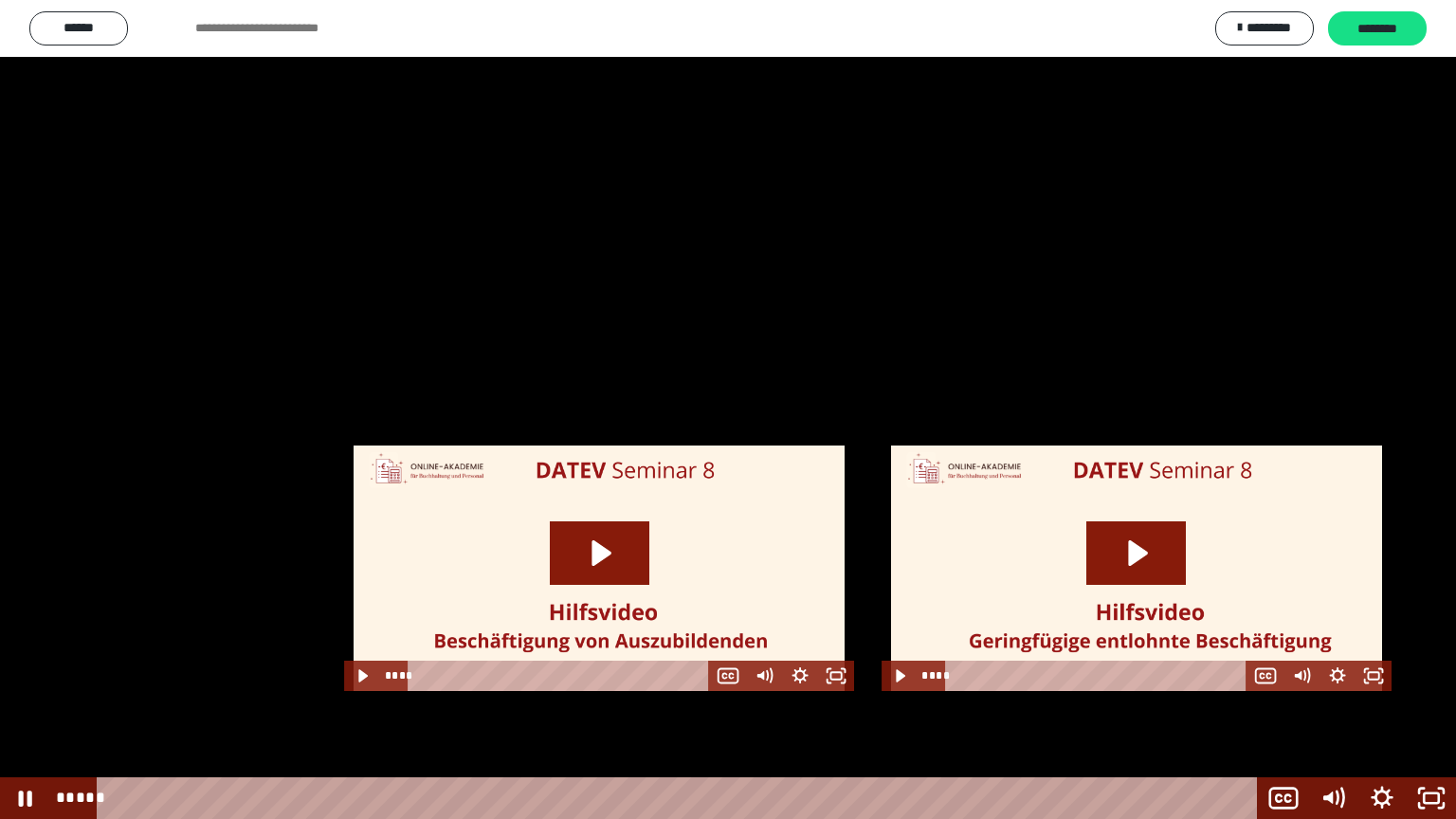 click at bounding box center (728, 410) 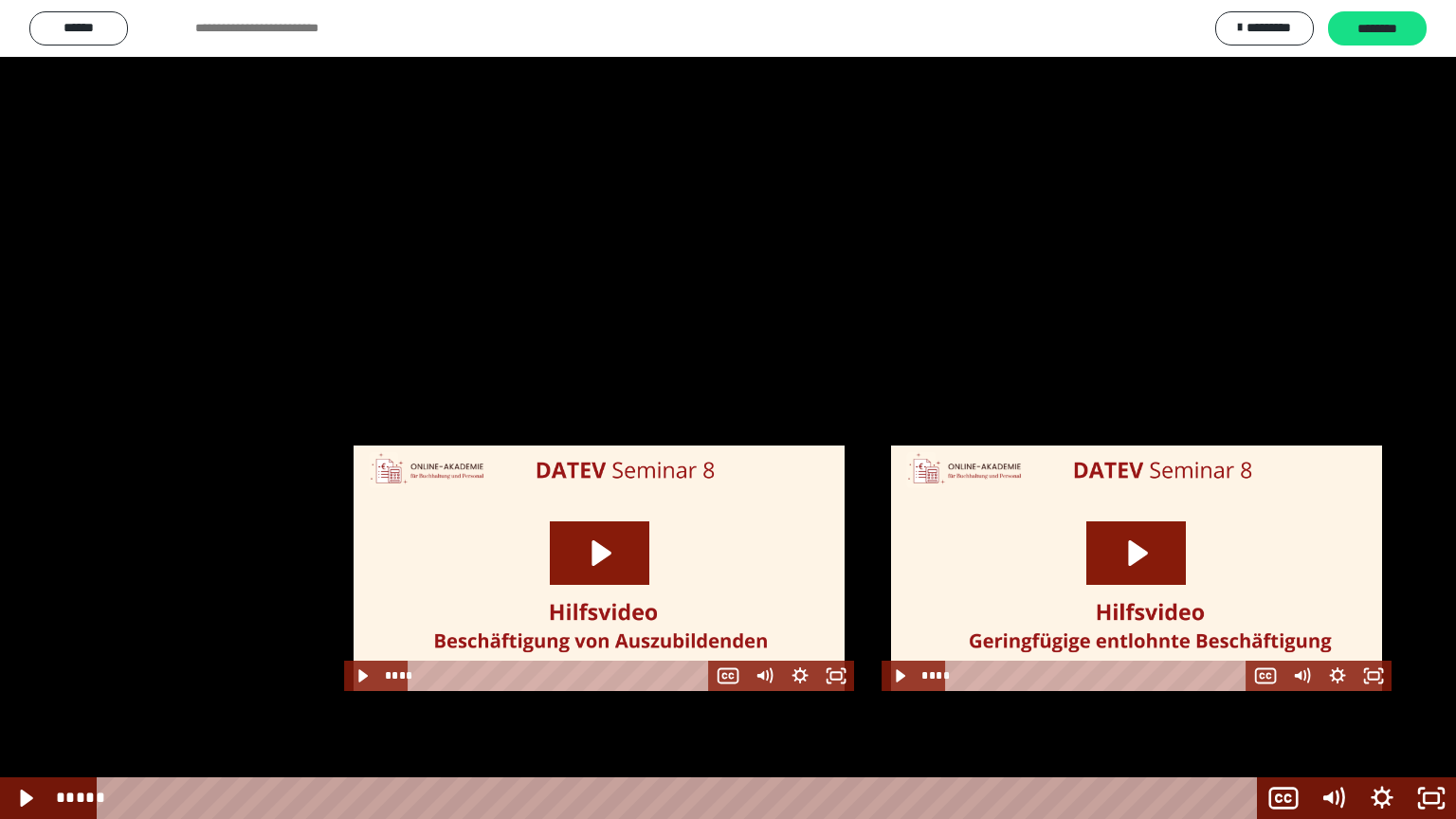 click at bounding box center (728, 410) 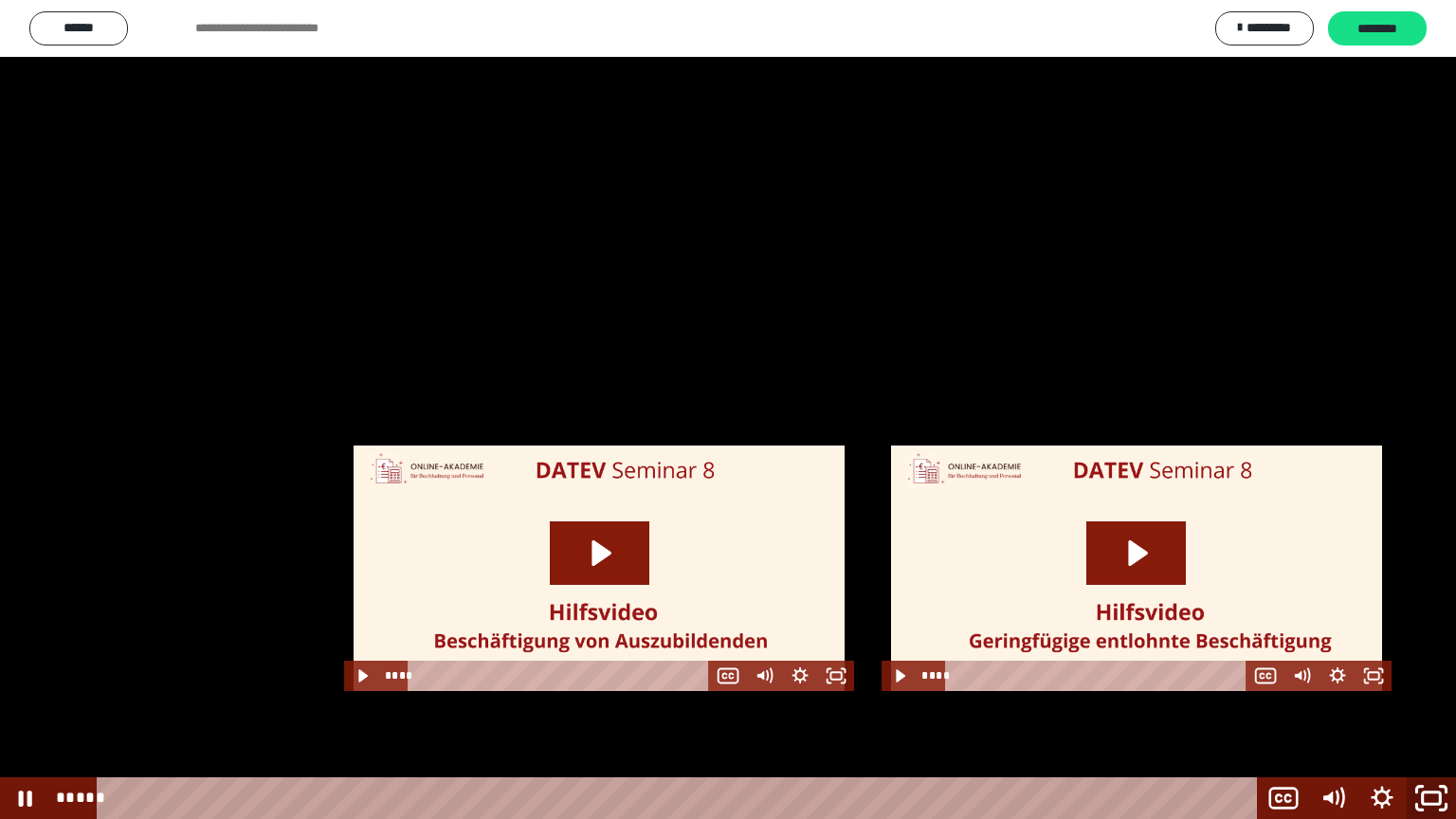click 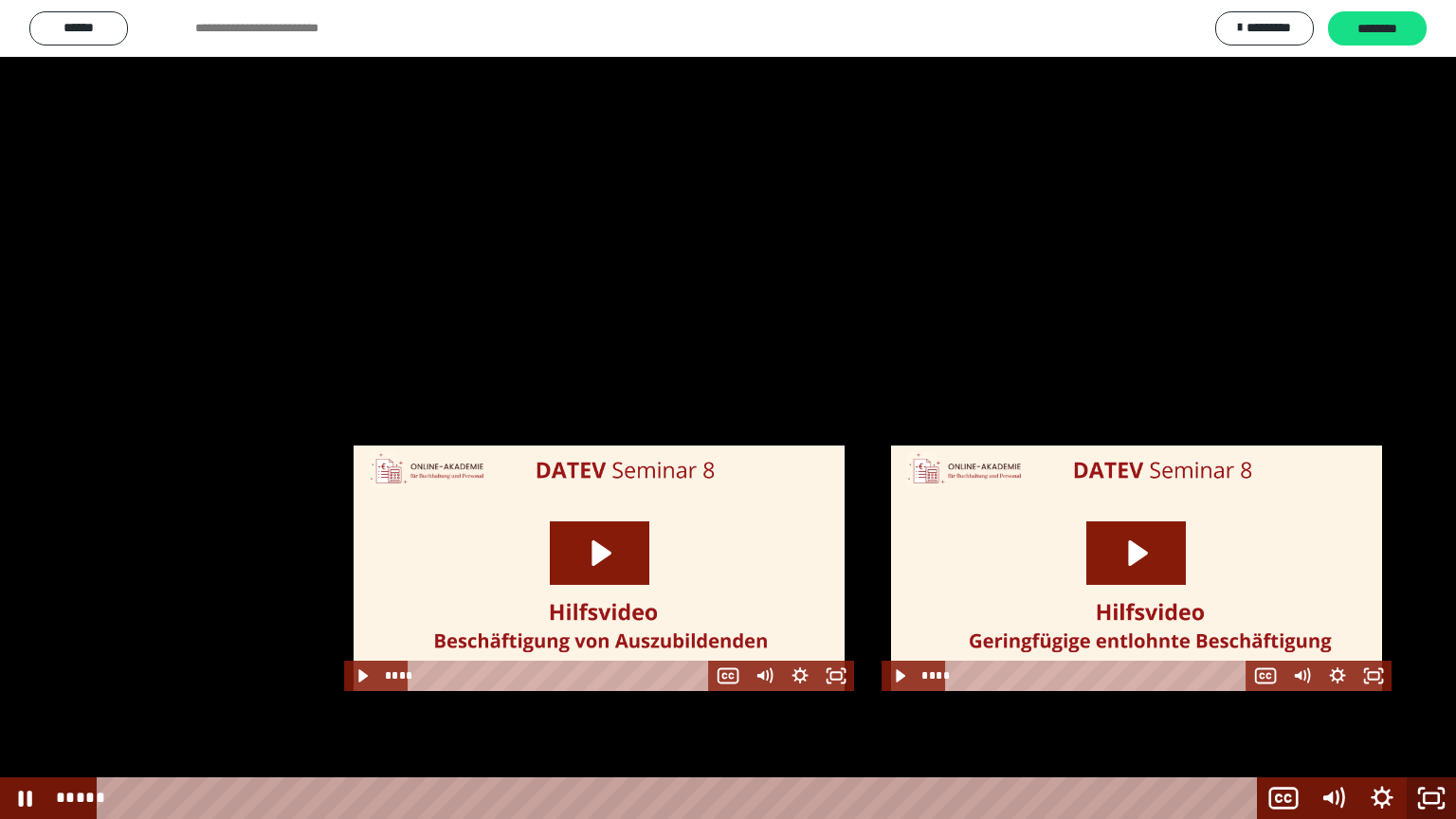 scroll, scrollTop: 1410, scrollLeft: 0, axis: vertical 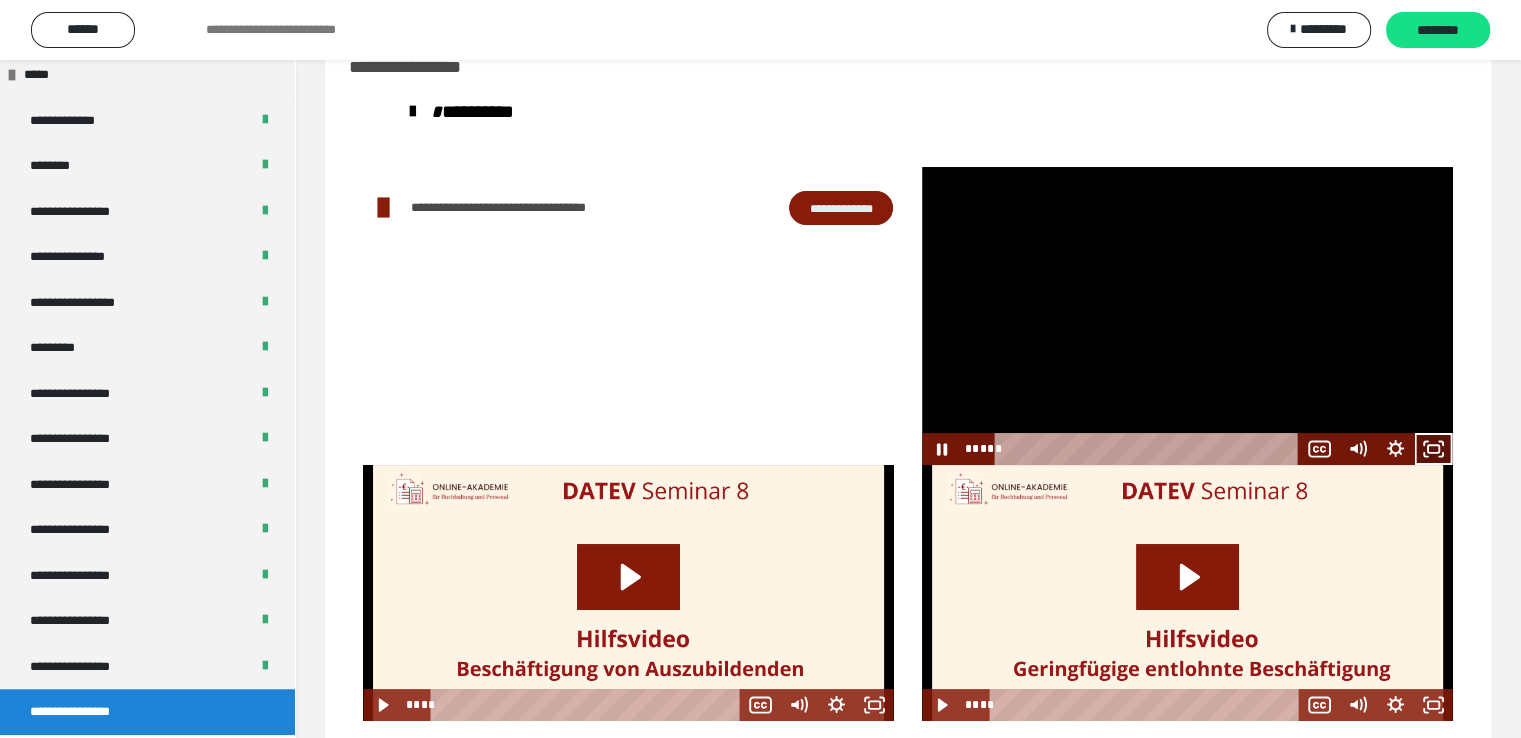 click 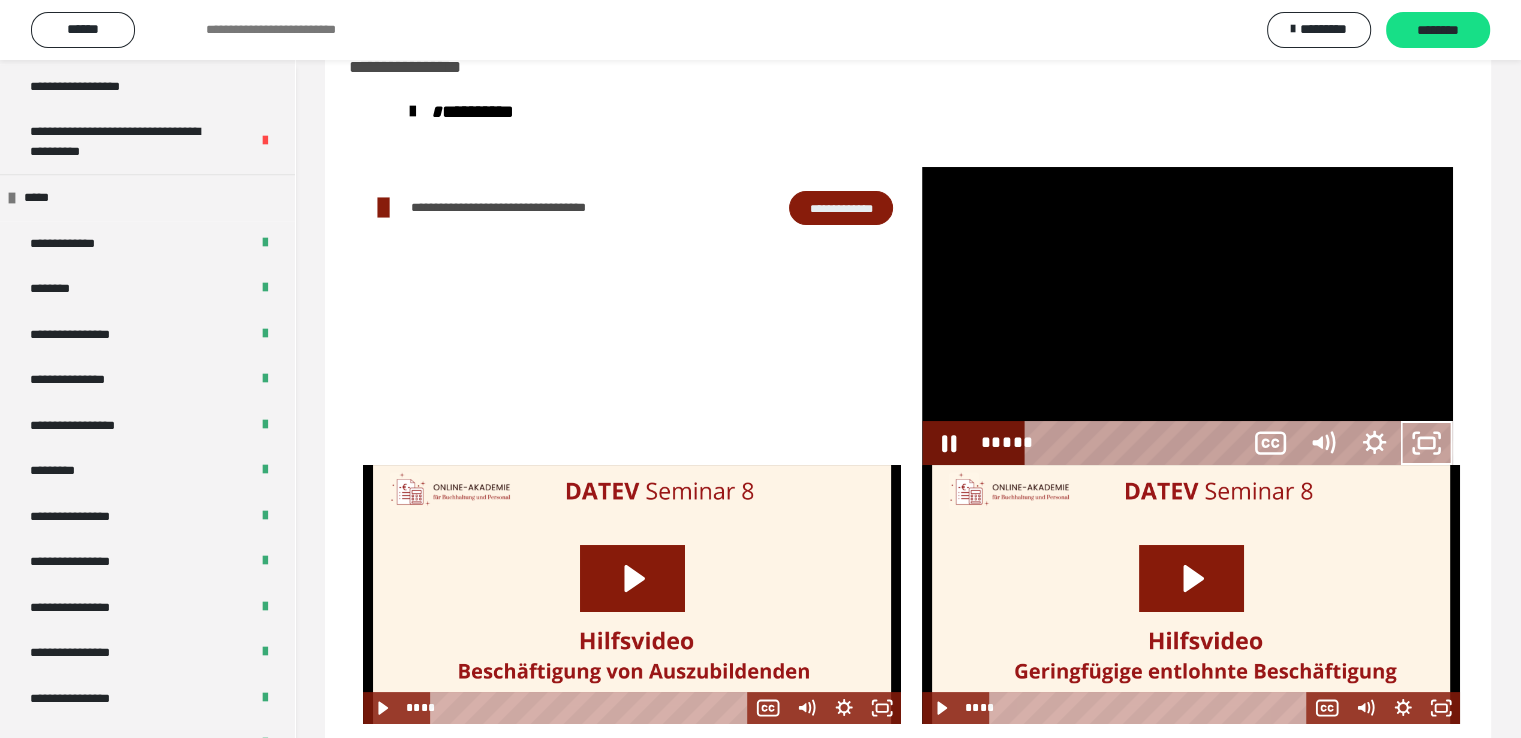 scroll, scrollTop: 1360, scrollLeft: 0, axis: vertical 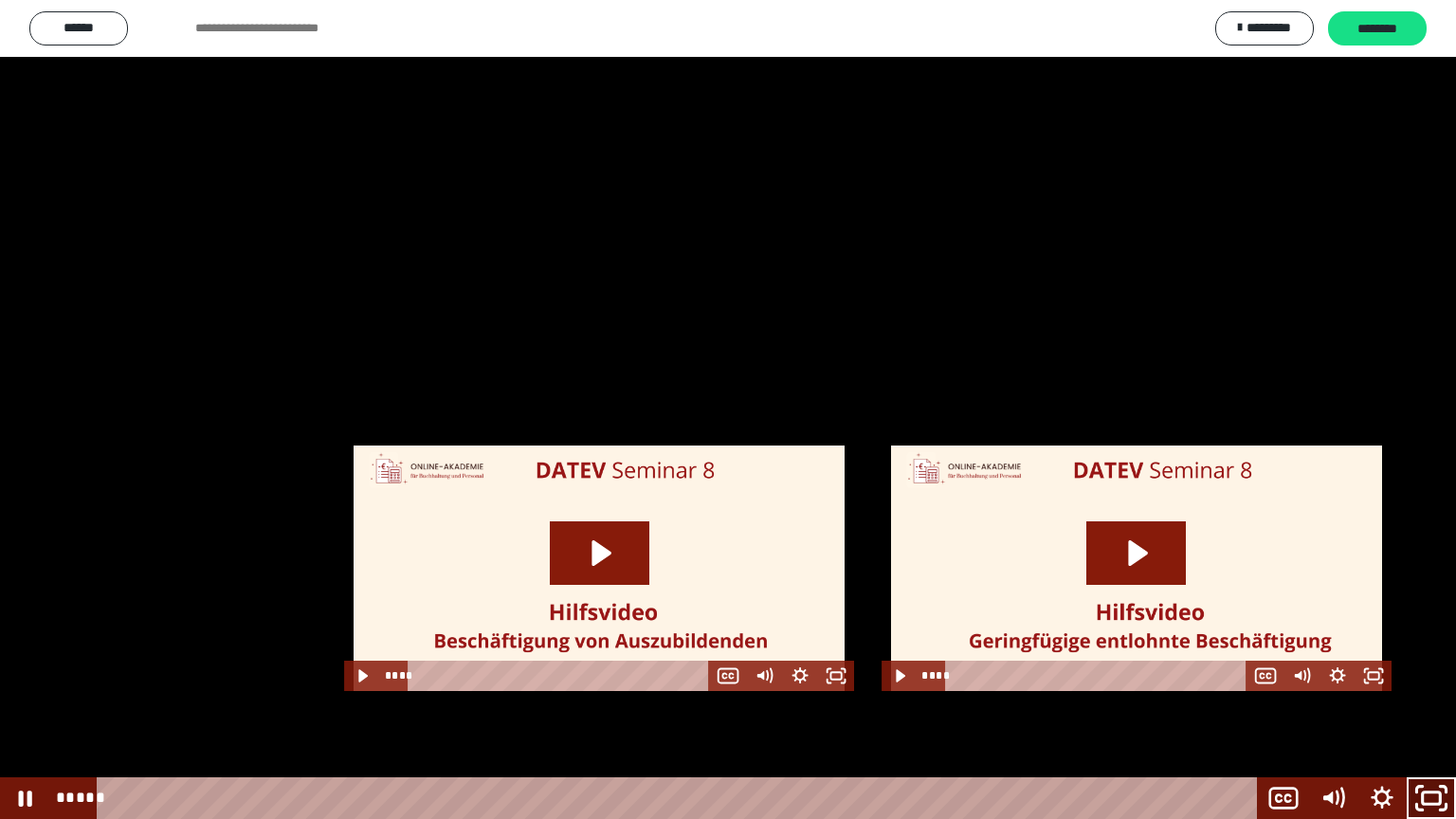 click 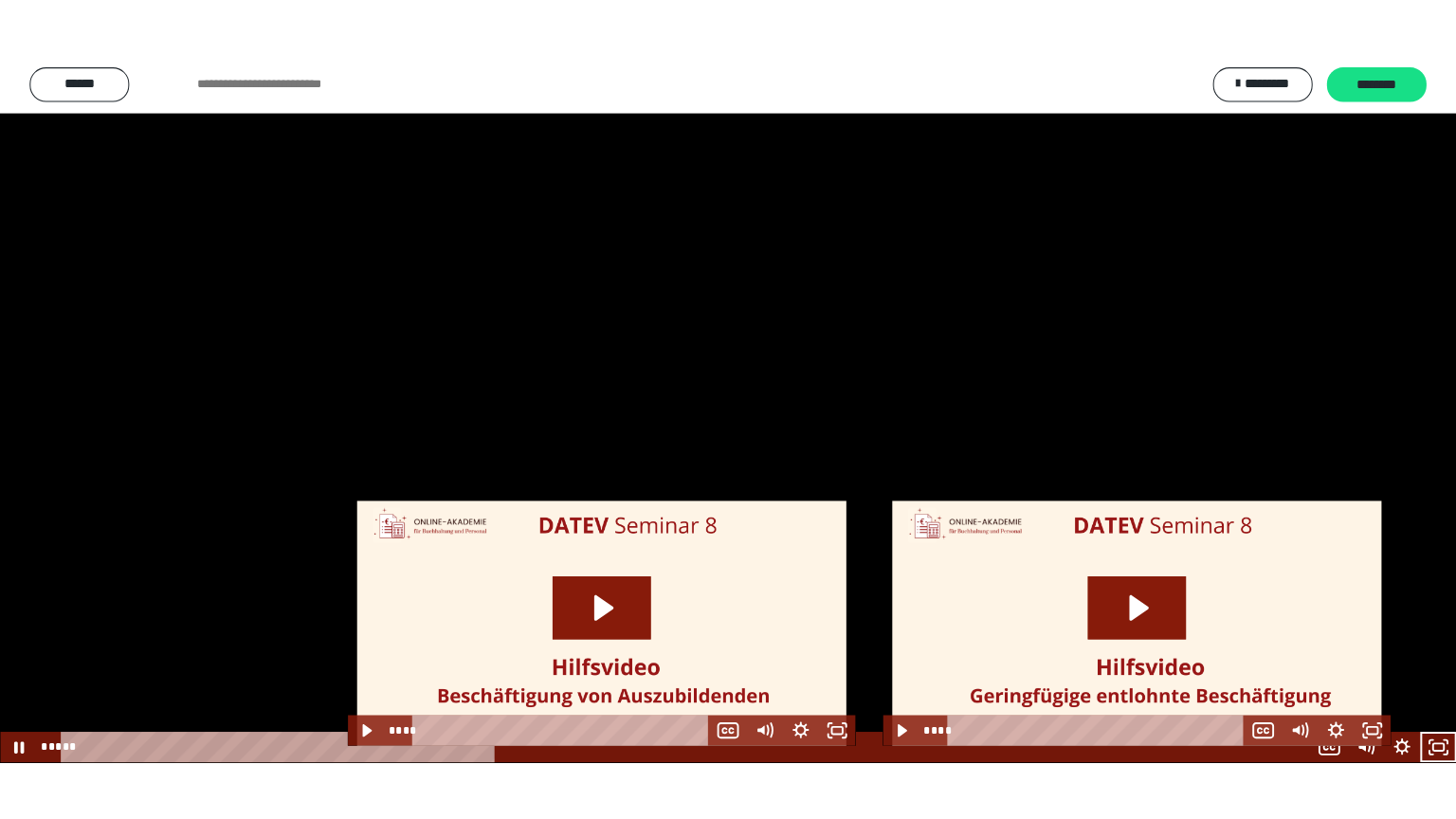 scroll, scrollTop: 1410, scrollLeft: 0, axis: vertical 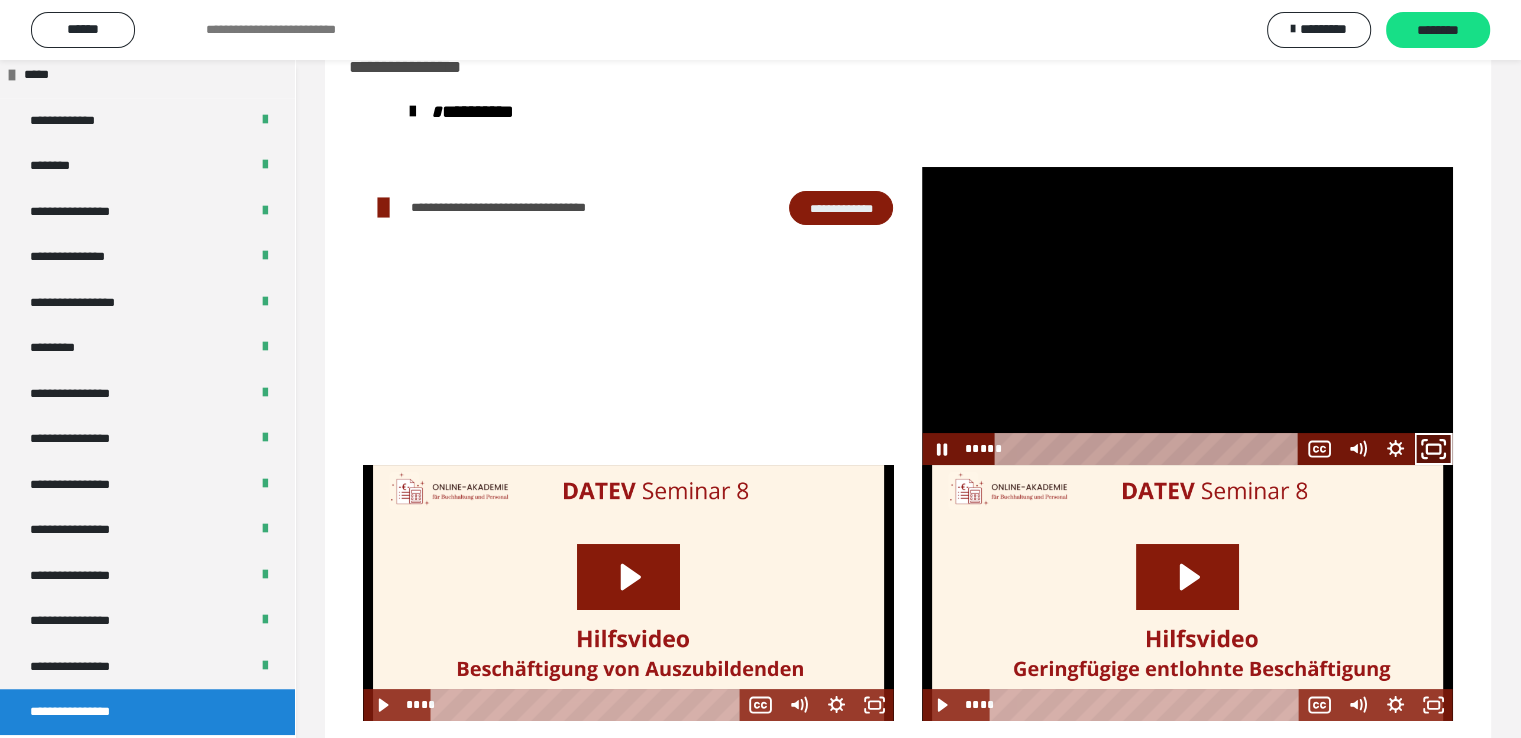 click 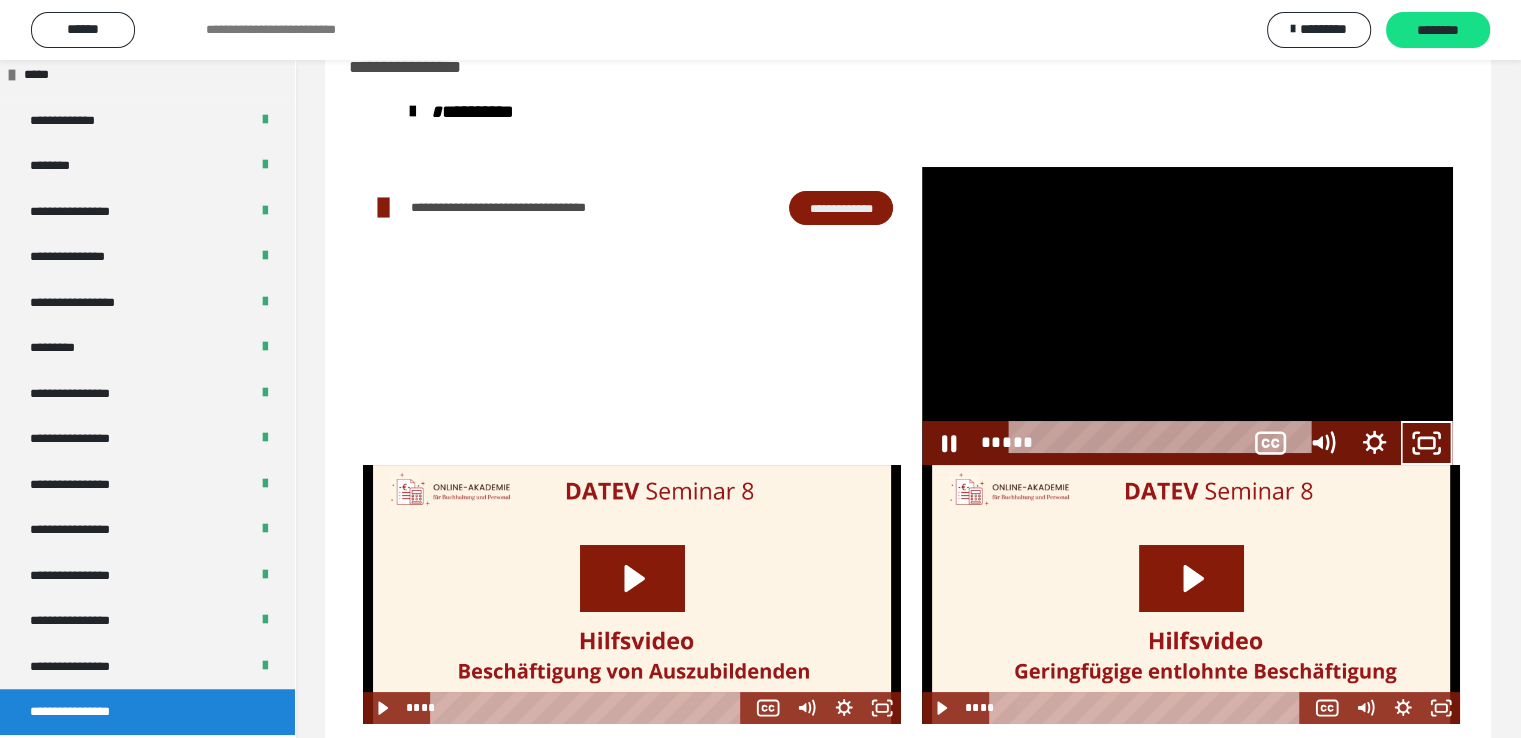 scroll, scrollTop: 1360, scrollLeft: 0, axis: vertical 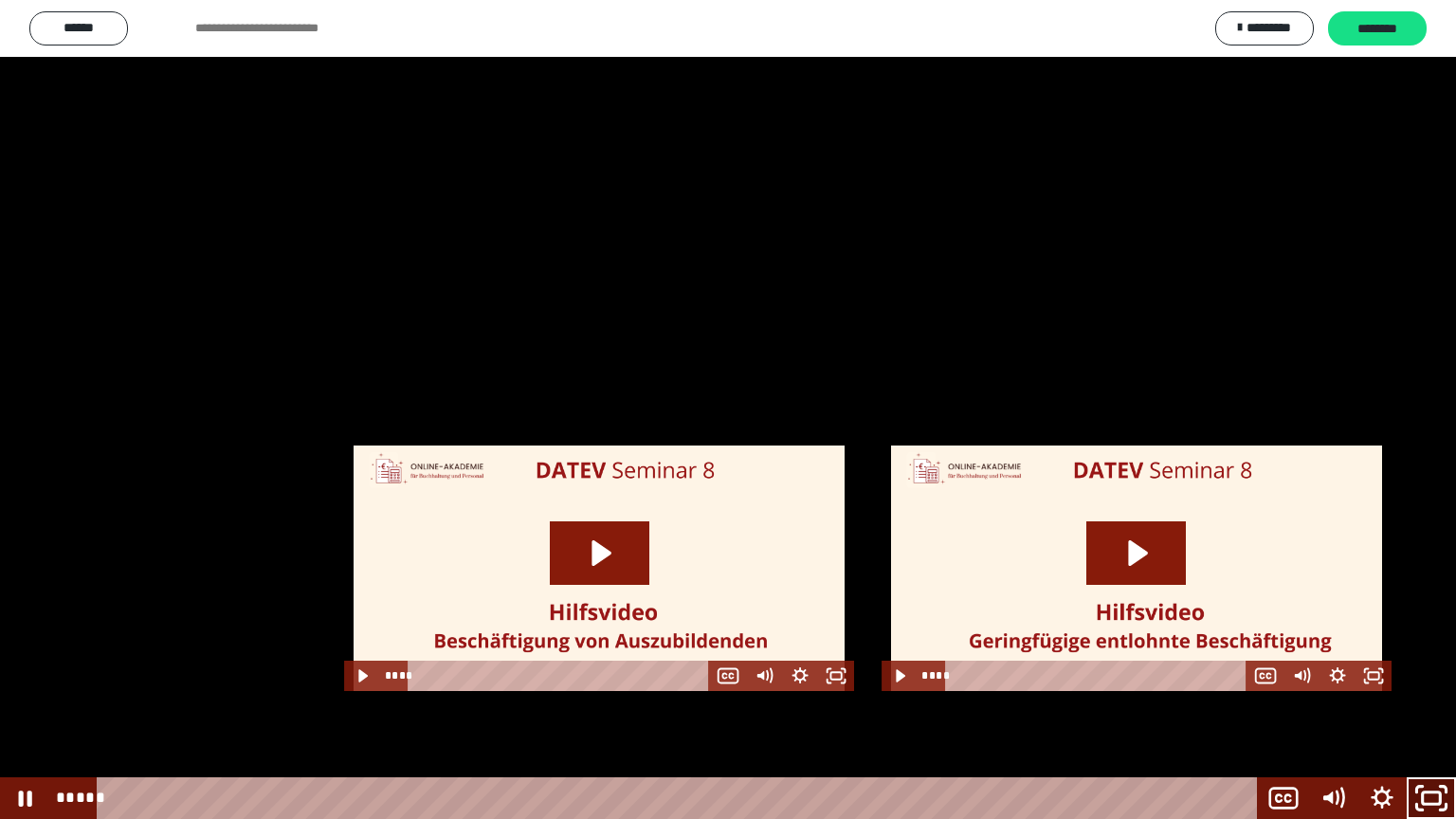 click 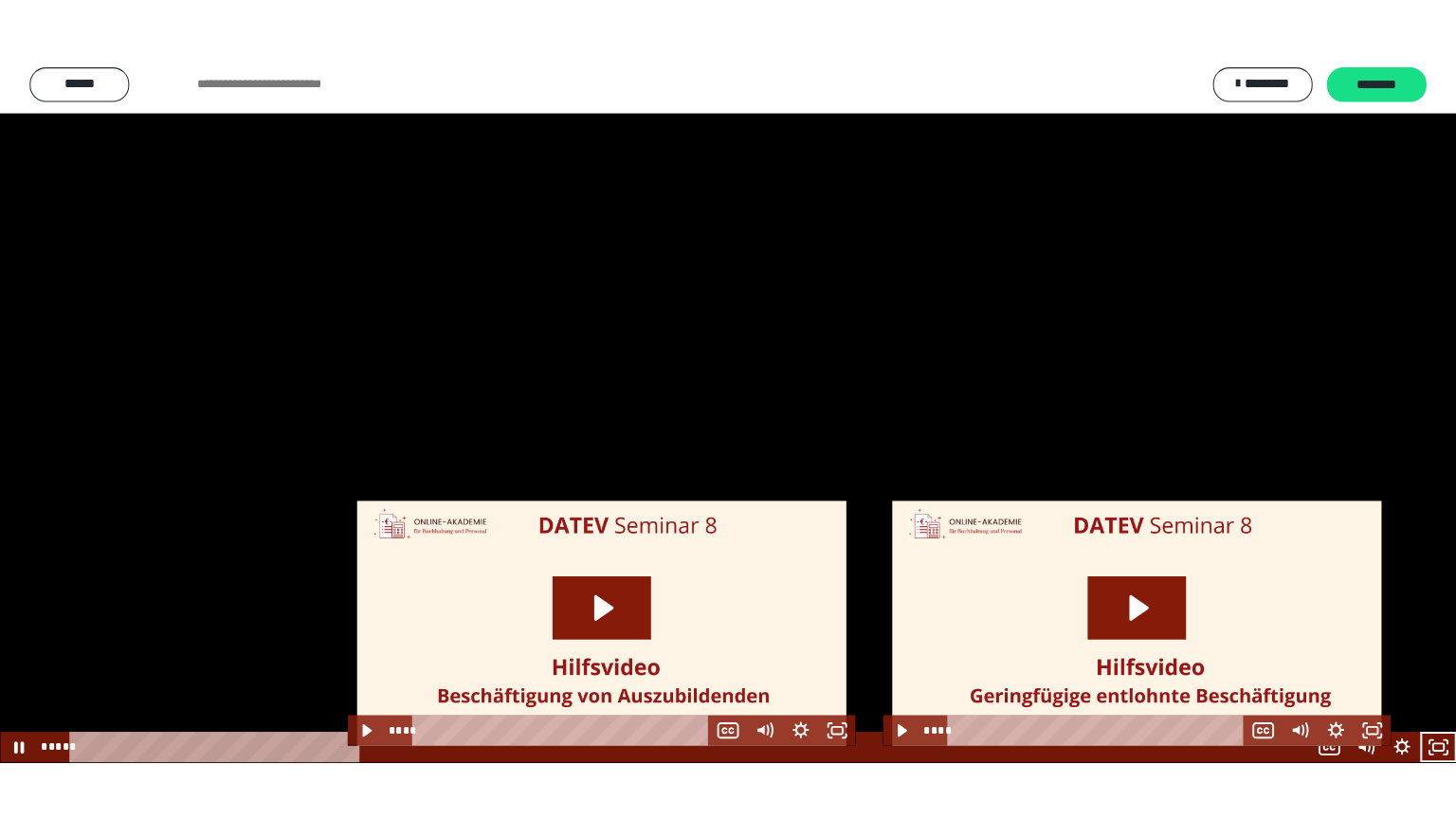scroll, scrollTop: 1410, scrollLeft: 0, axis: vertical 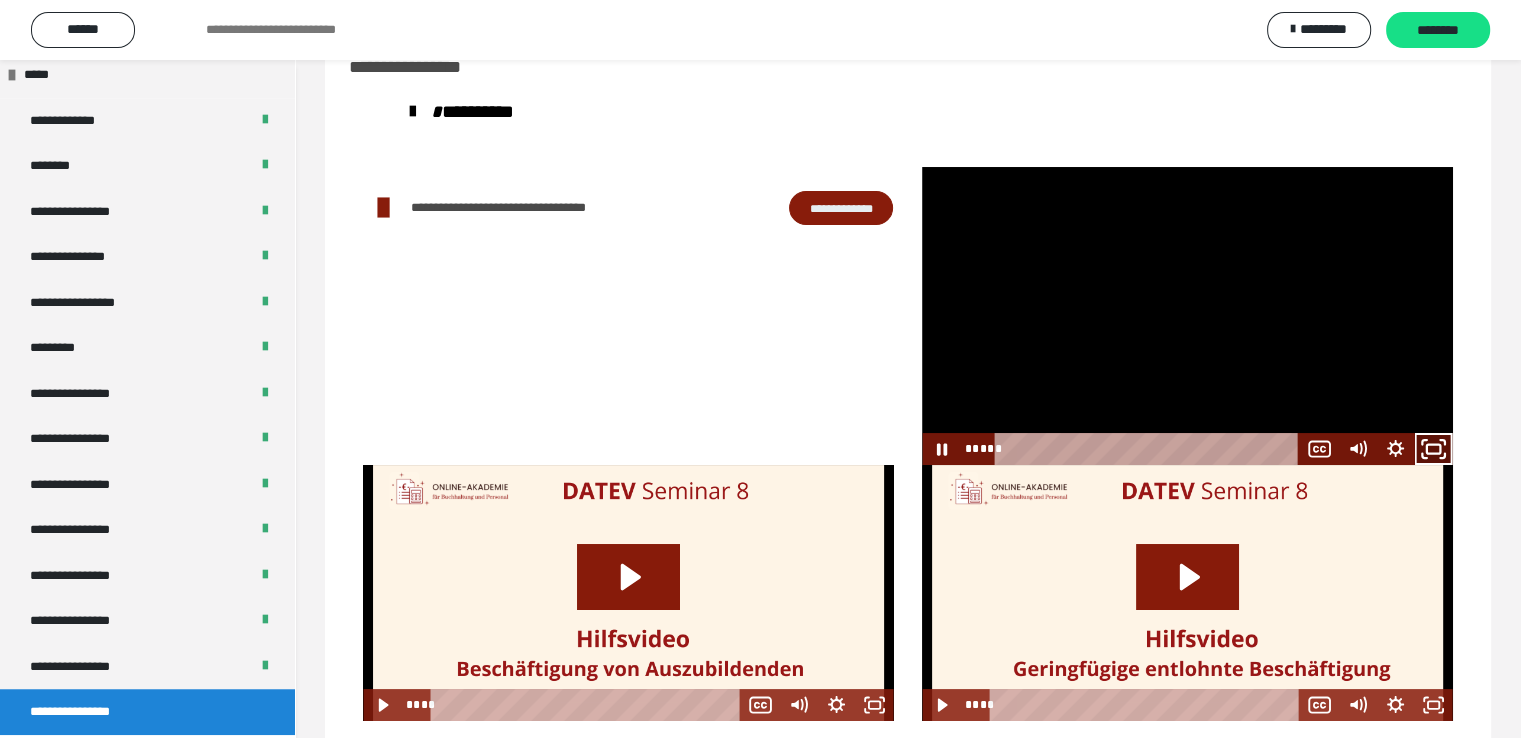 click 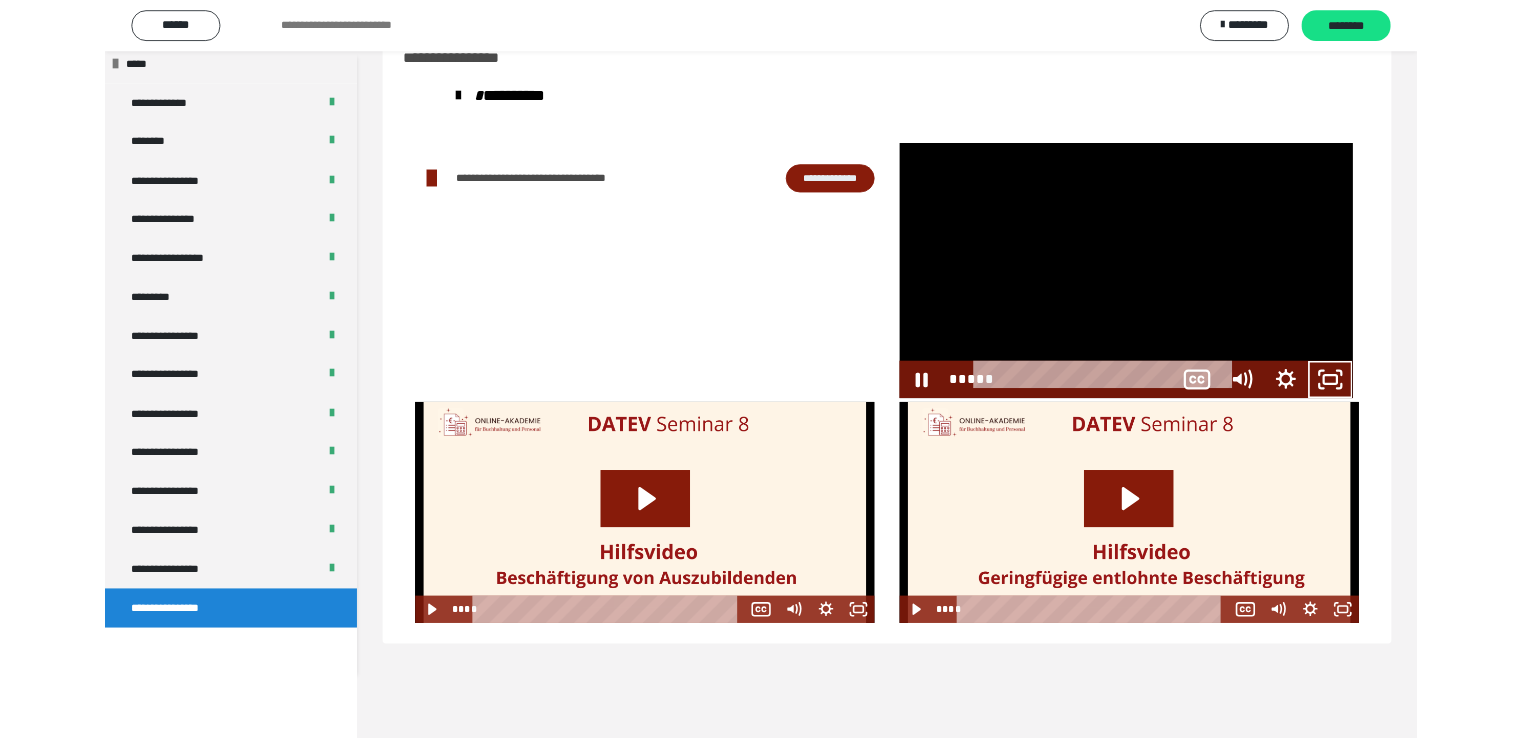 scroll, scrollTop: 1360, scrollLeft: 0, axis: vertical 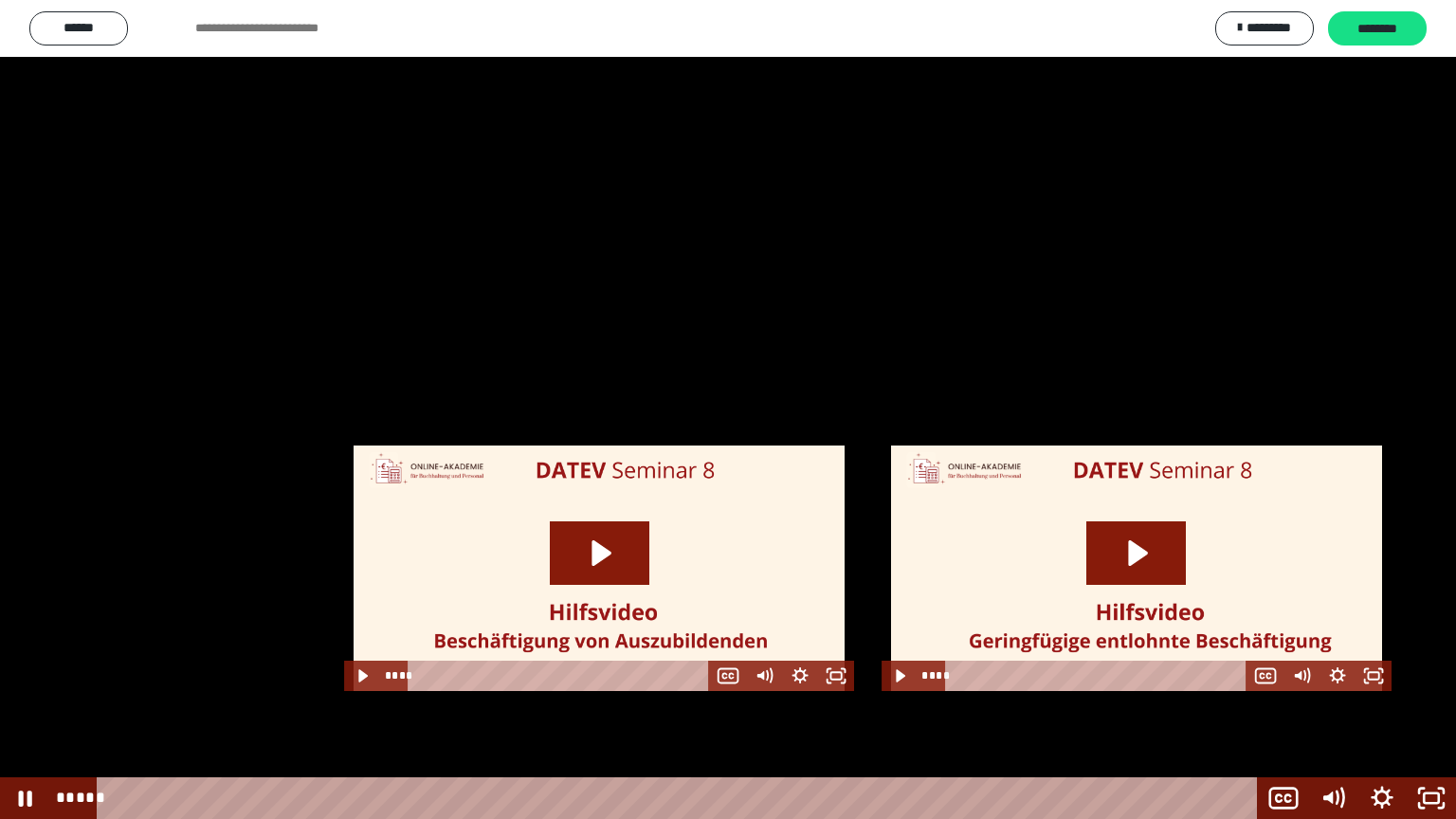 click at bounding box center (728, 410) 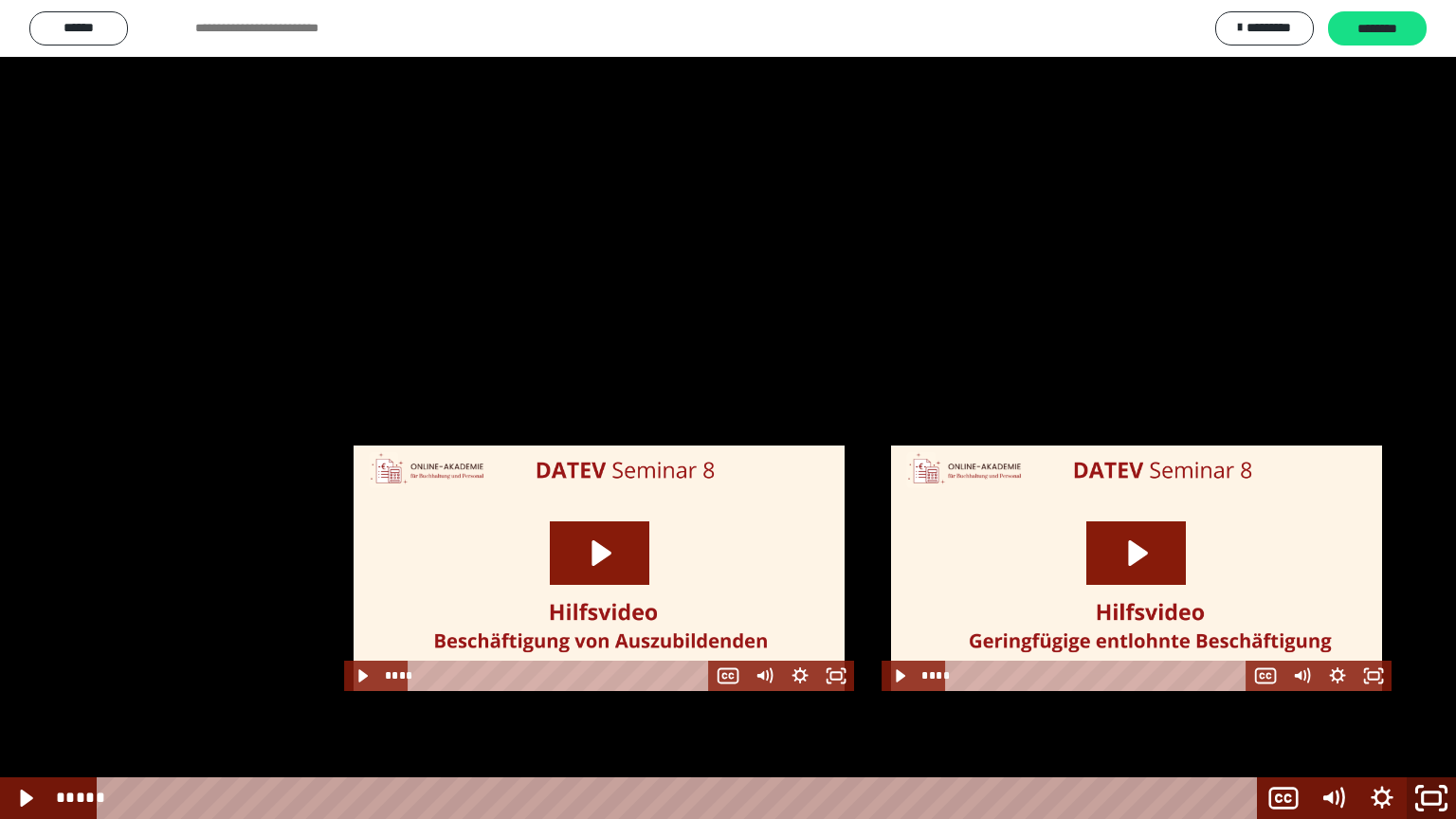 click 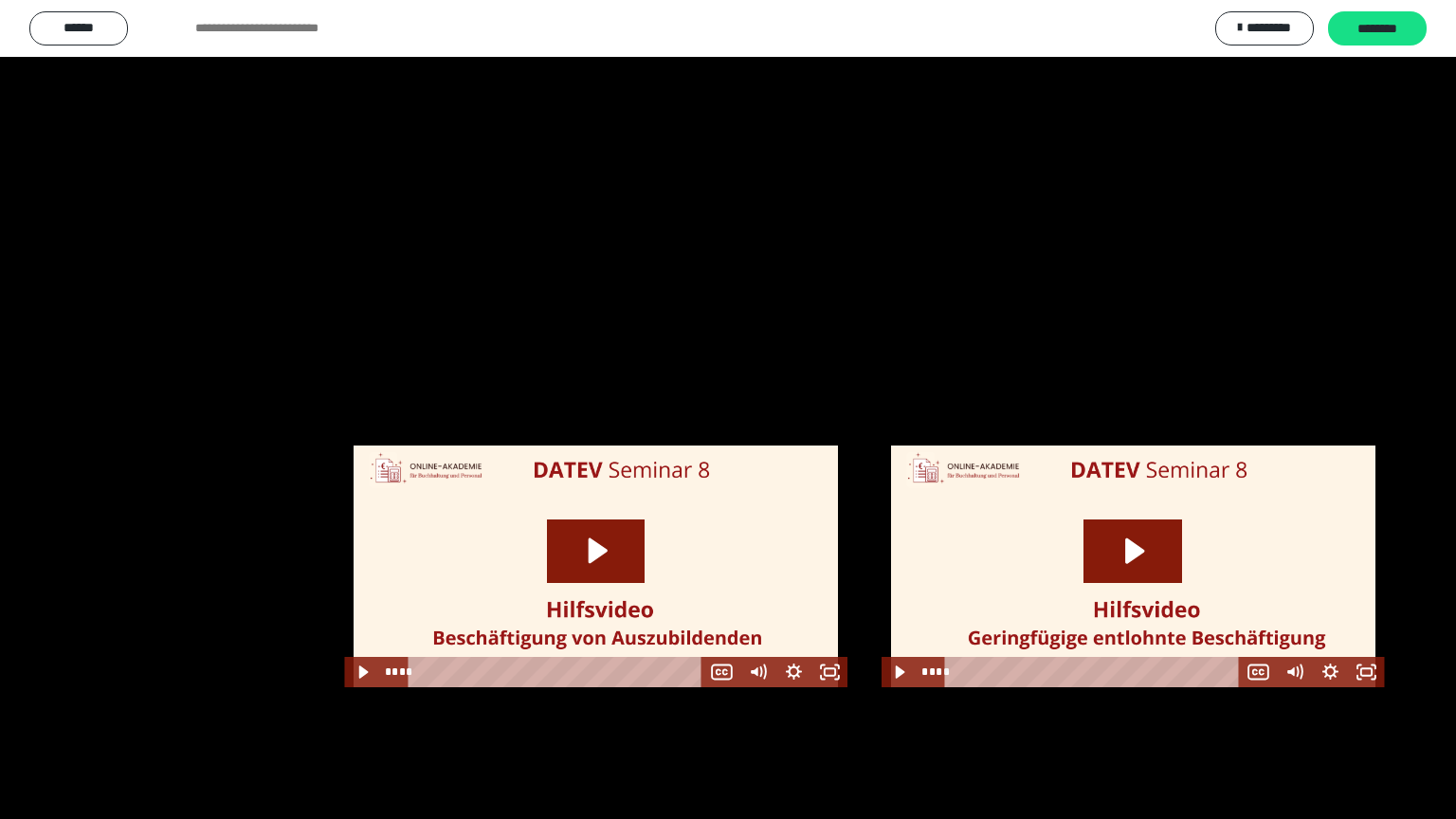 scroll, scrollTop: 1410, scrollLeft: 0, axis: vertical 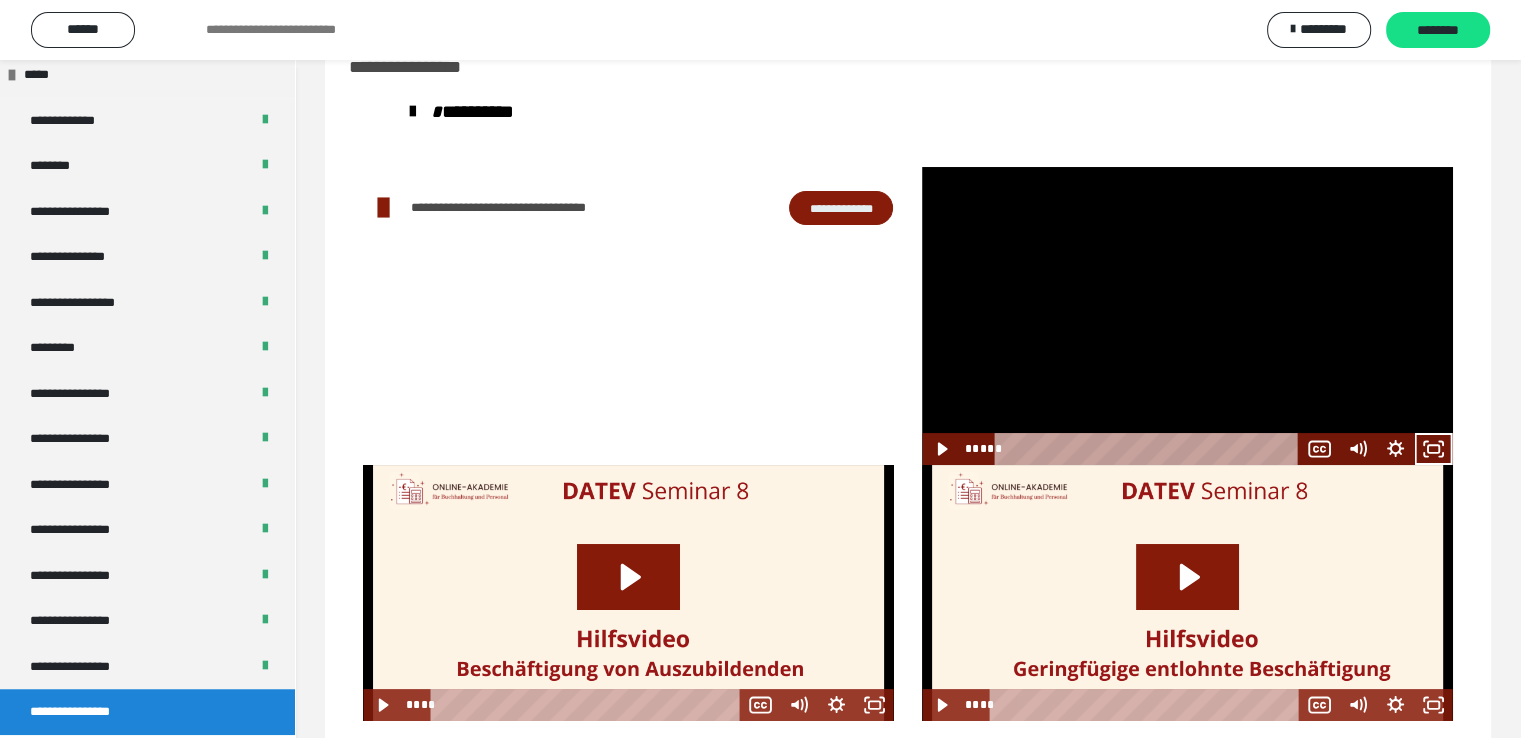 click at bounding box center [1187, 316] 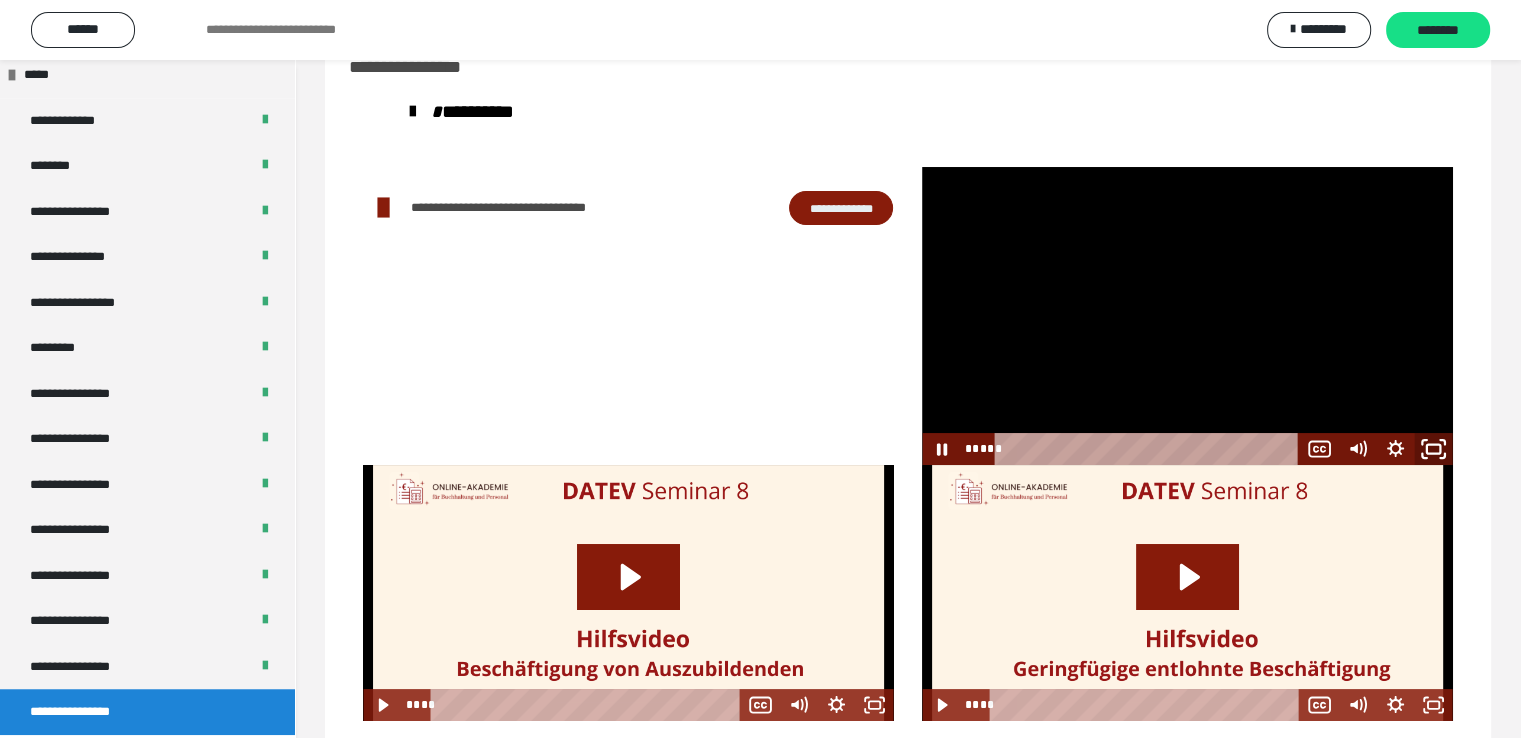 click 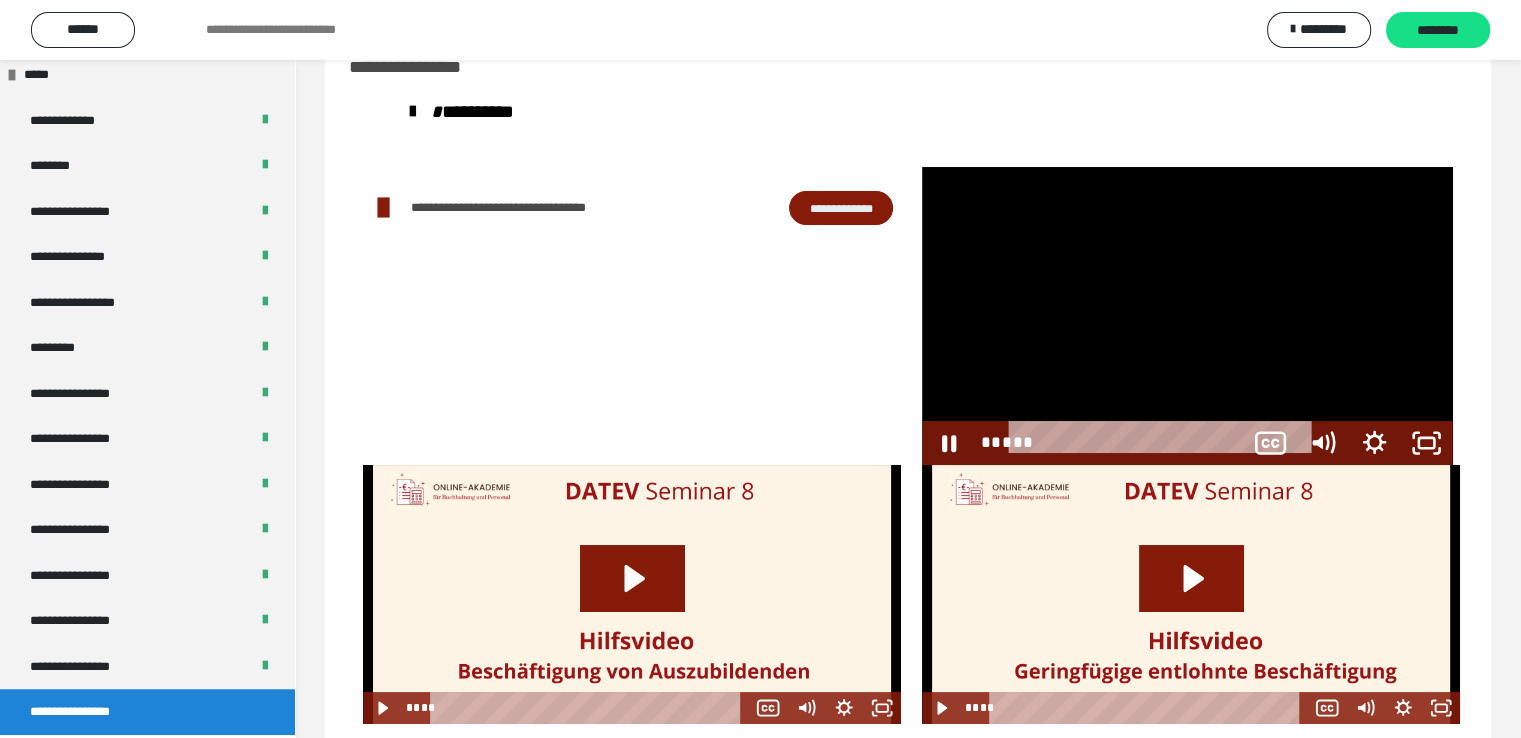scroll, scrollTop: 1360, scrollLeft: 0, axis: vertical 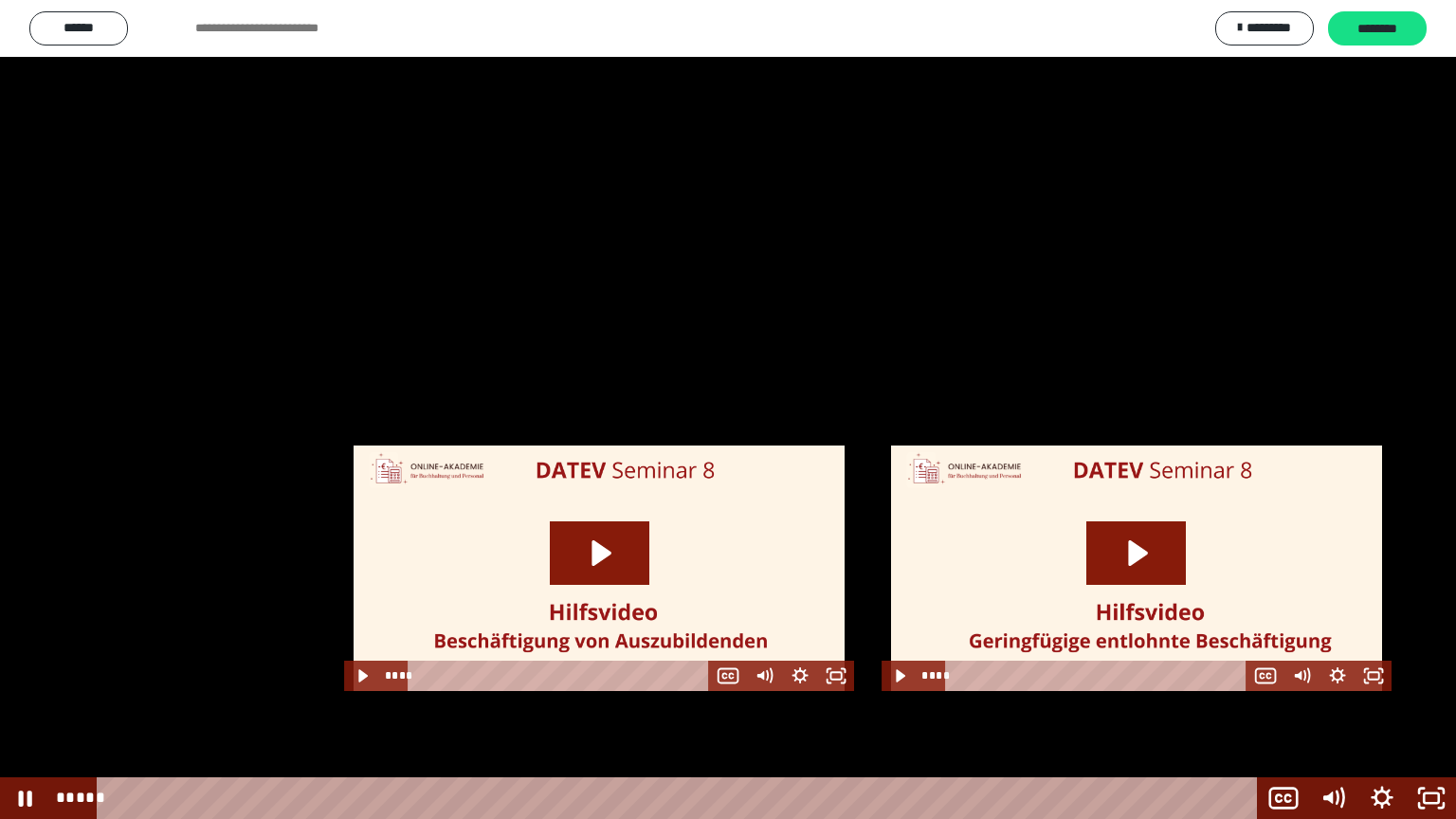 click at bounding box center (728, 410) 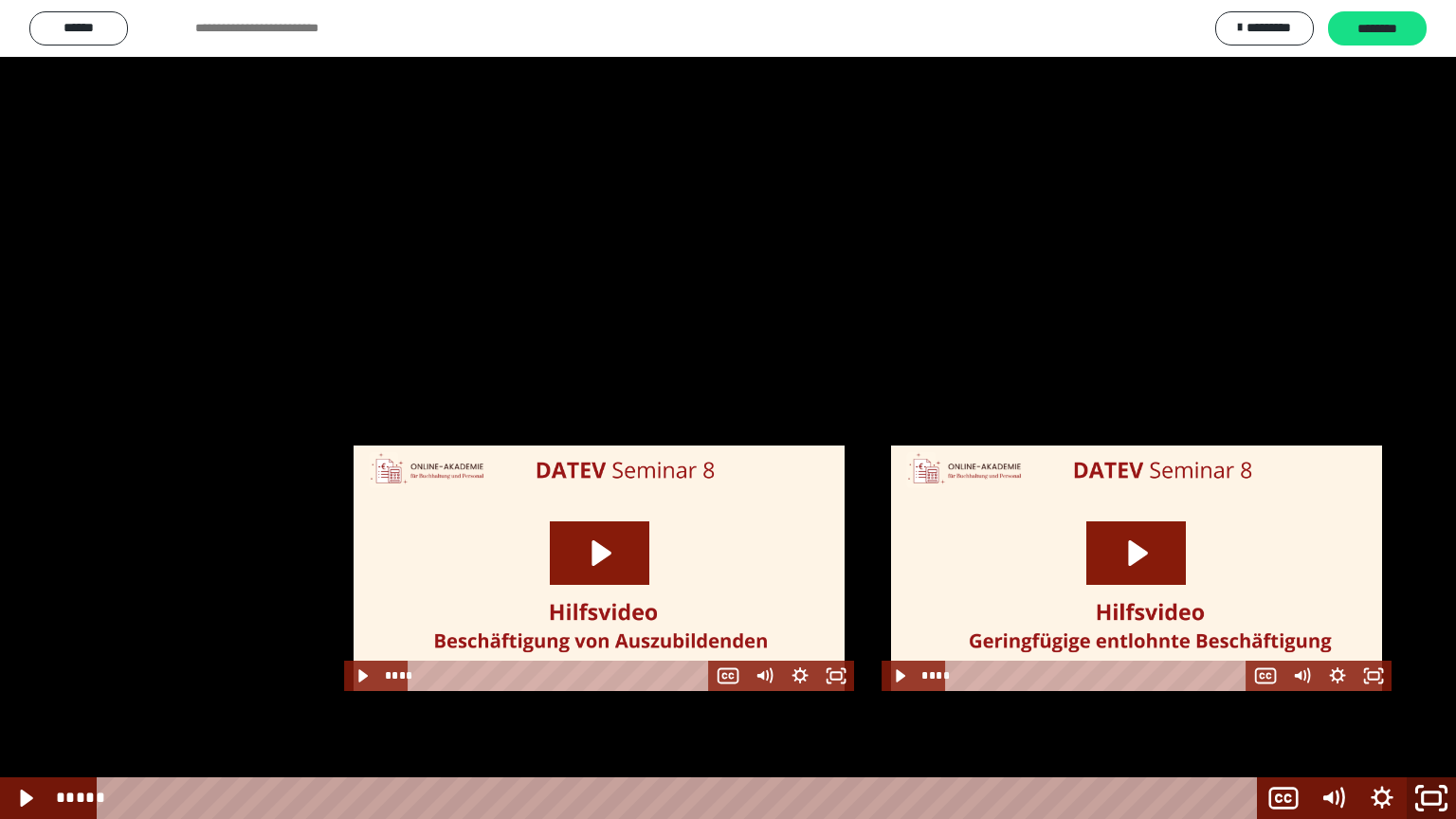 click 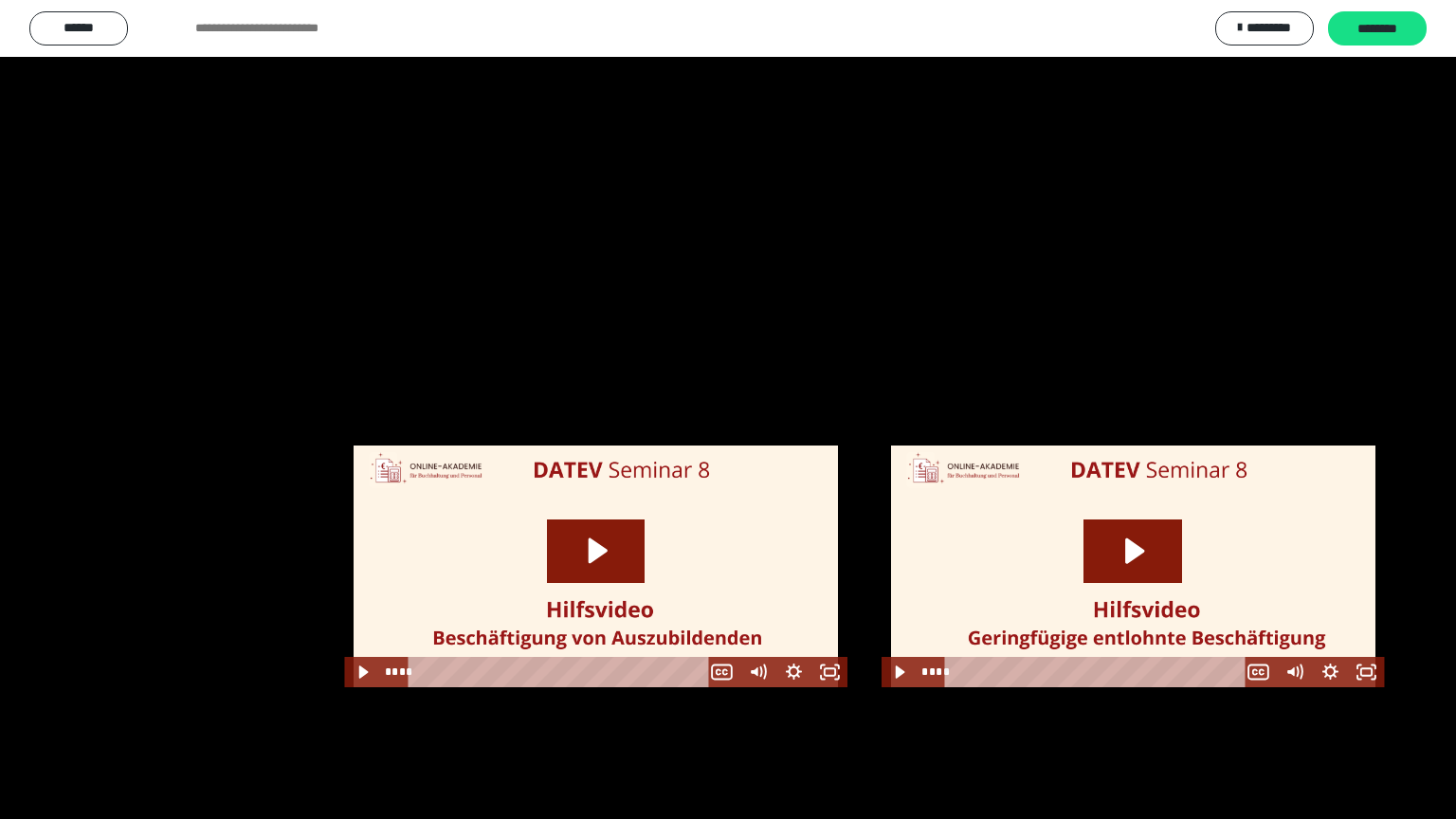 scroll, scrollTop: 1410, scrollLeft: 0, axis: vertical 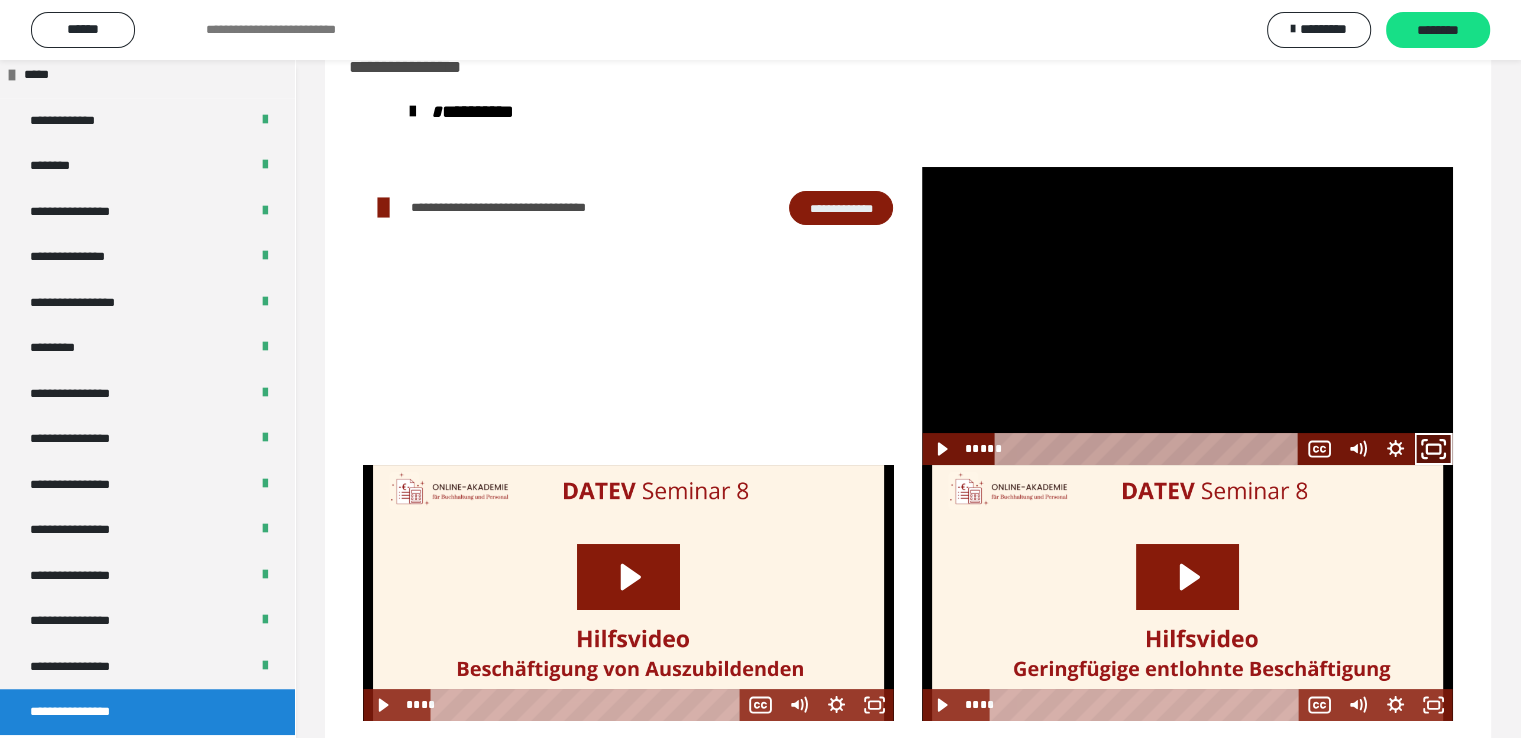 click 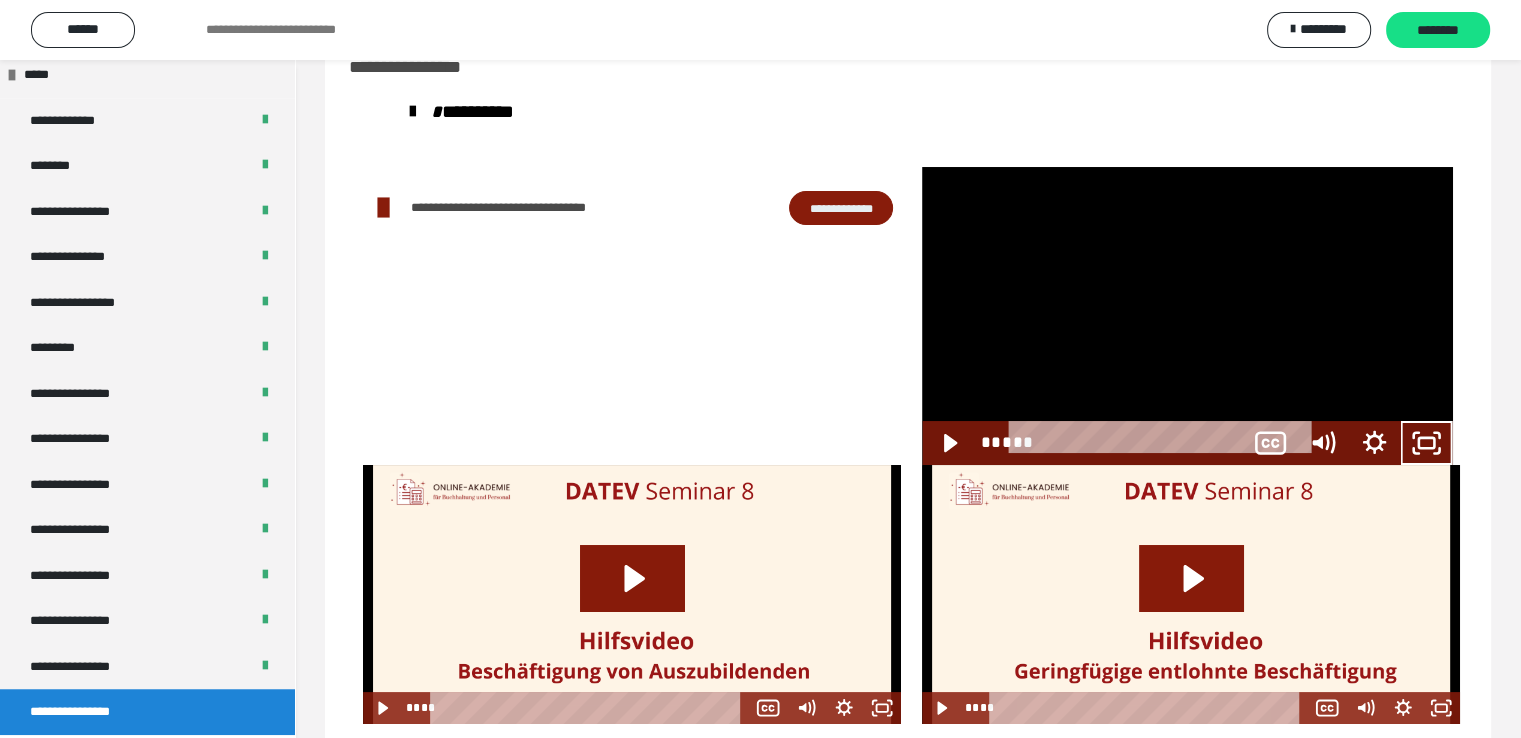 scroll, scrollTop: 1360, scrollLeft: 0, axis: vertical 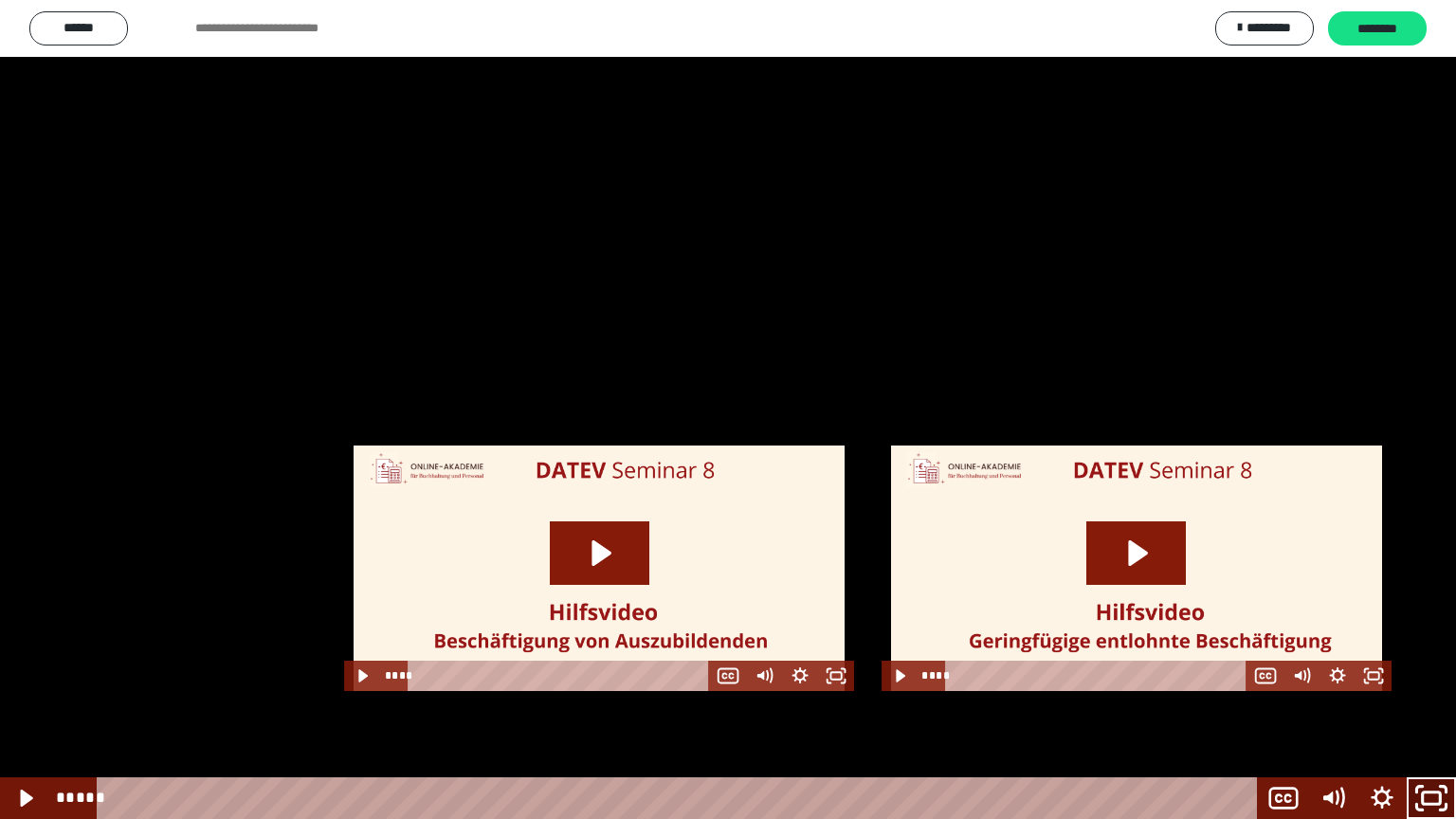click 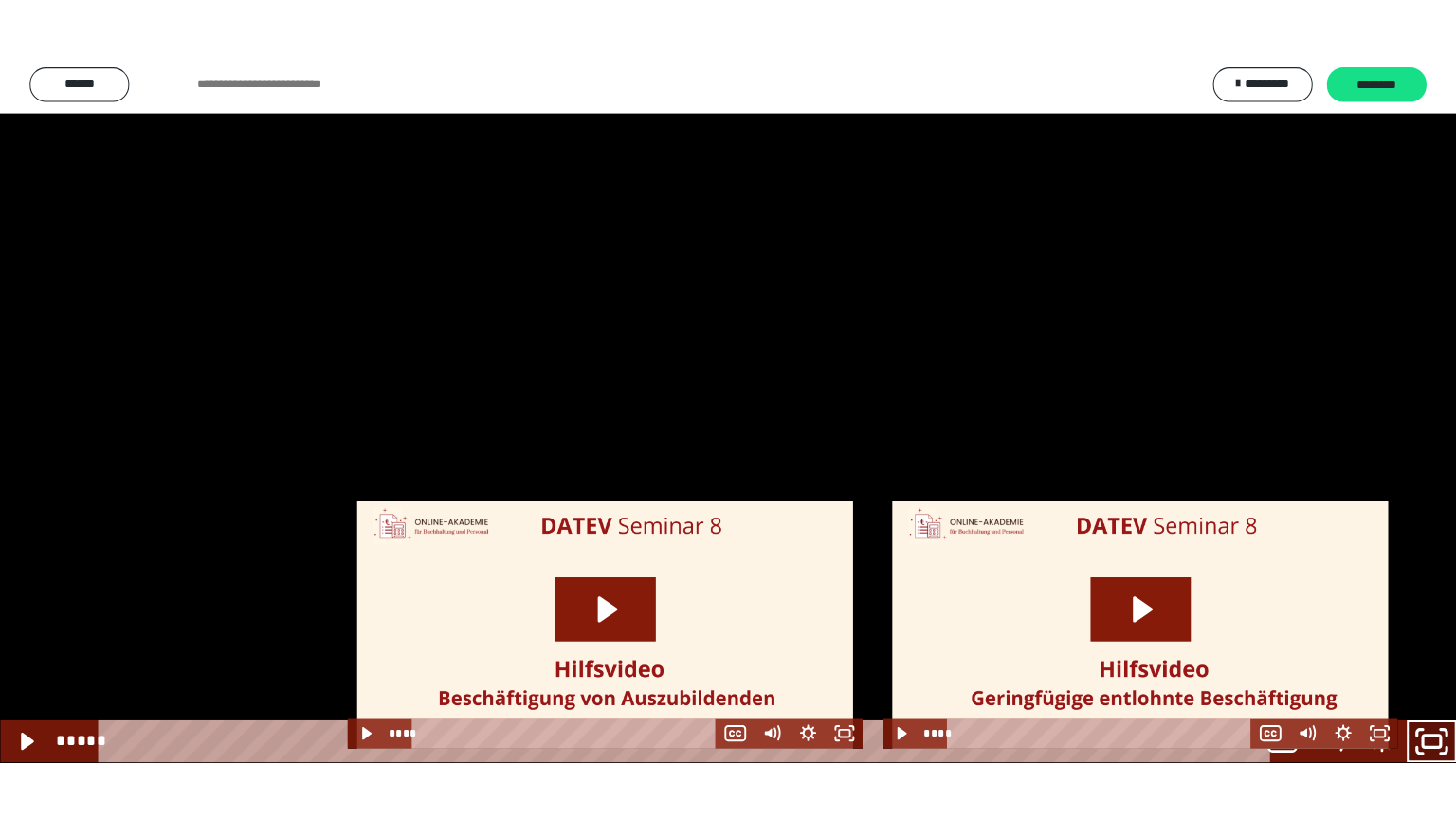 scroll, scrollTop: 1410, scrollLeft: 0, axis: vertical 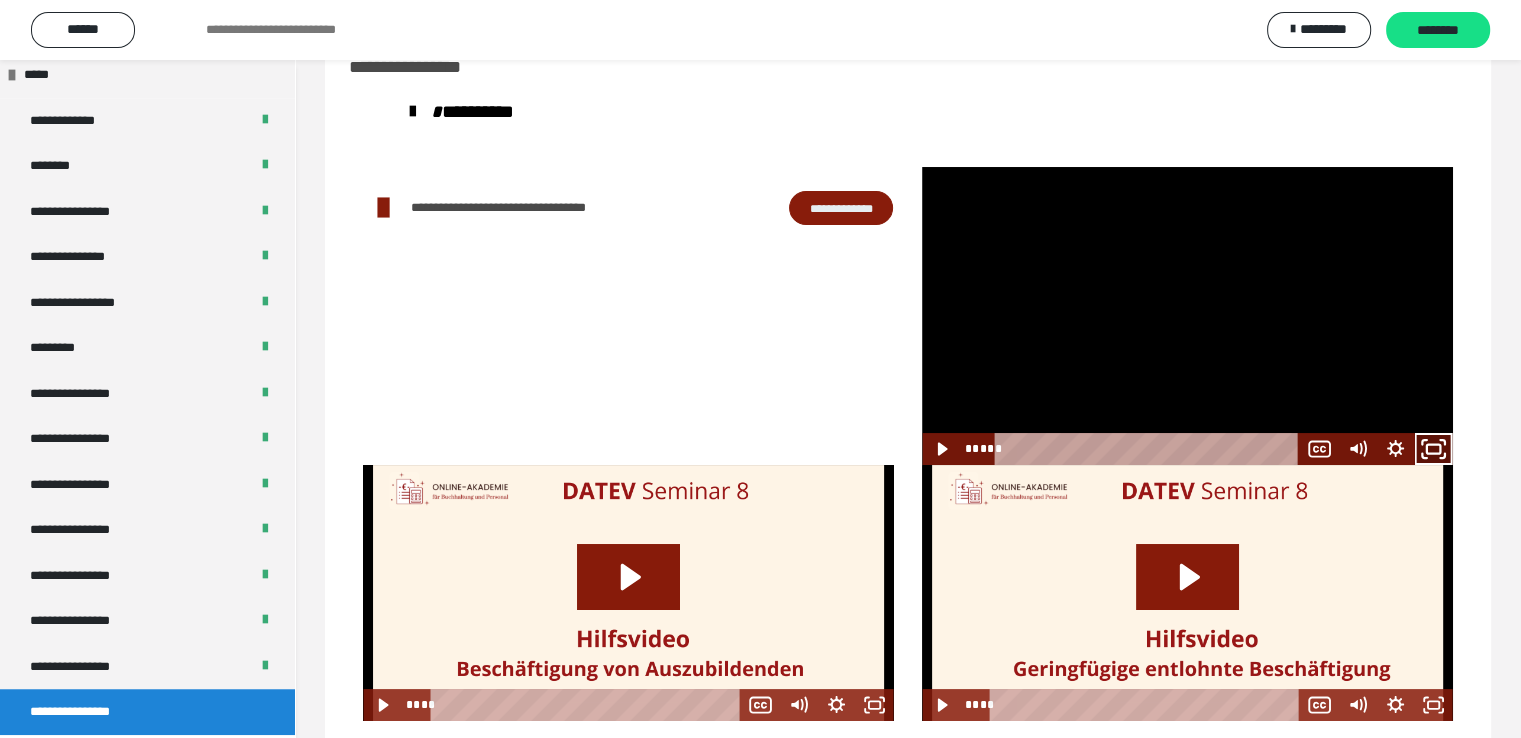 click 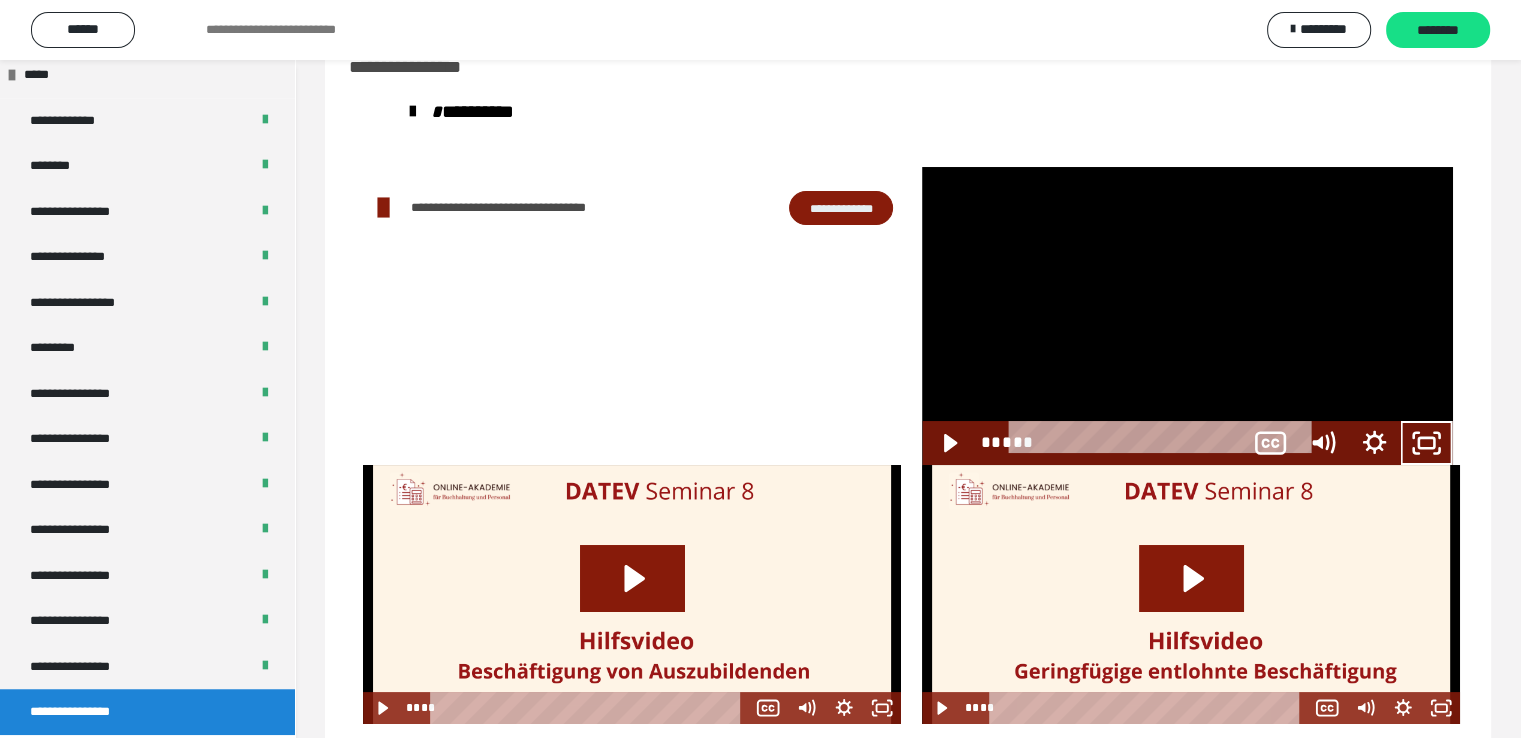 scroll, scrollTop: 1360, scrollLeft: 0, axis: vertical 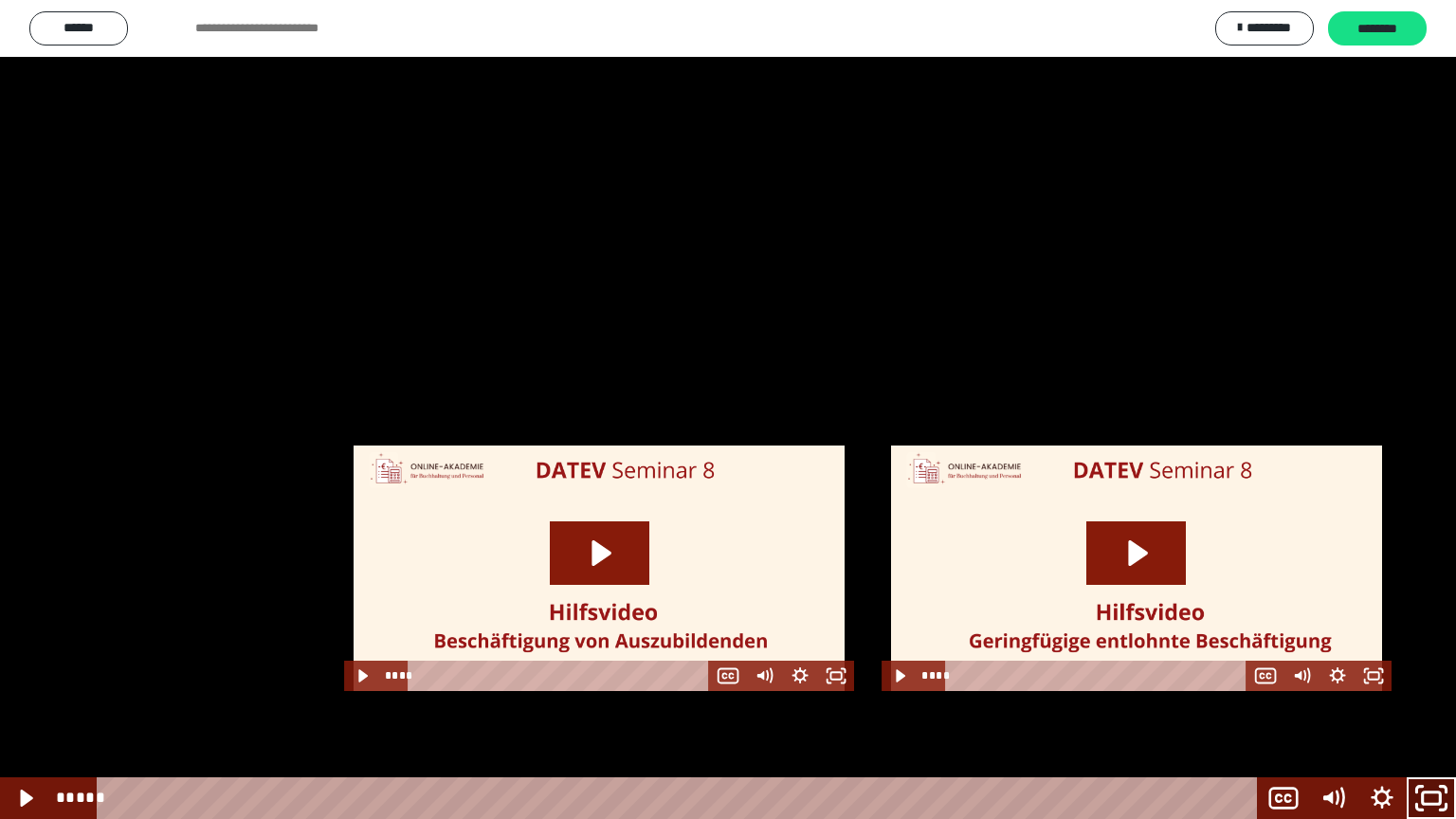click 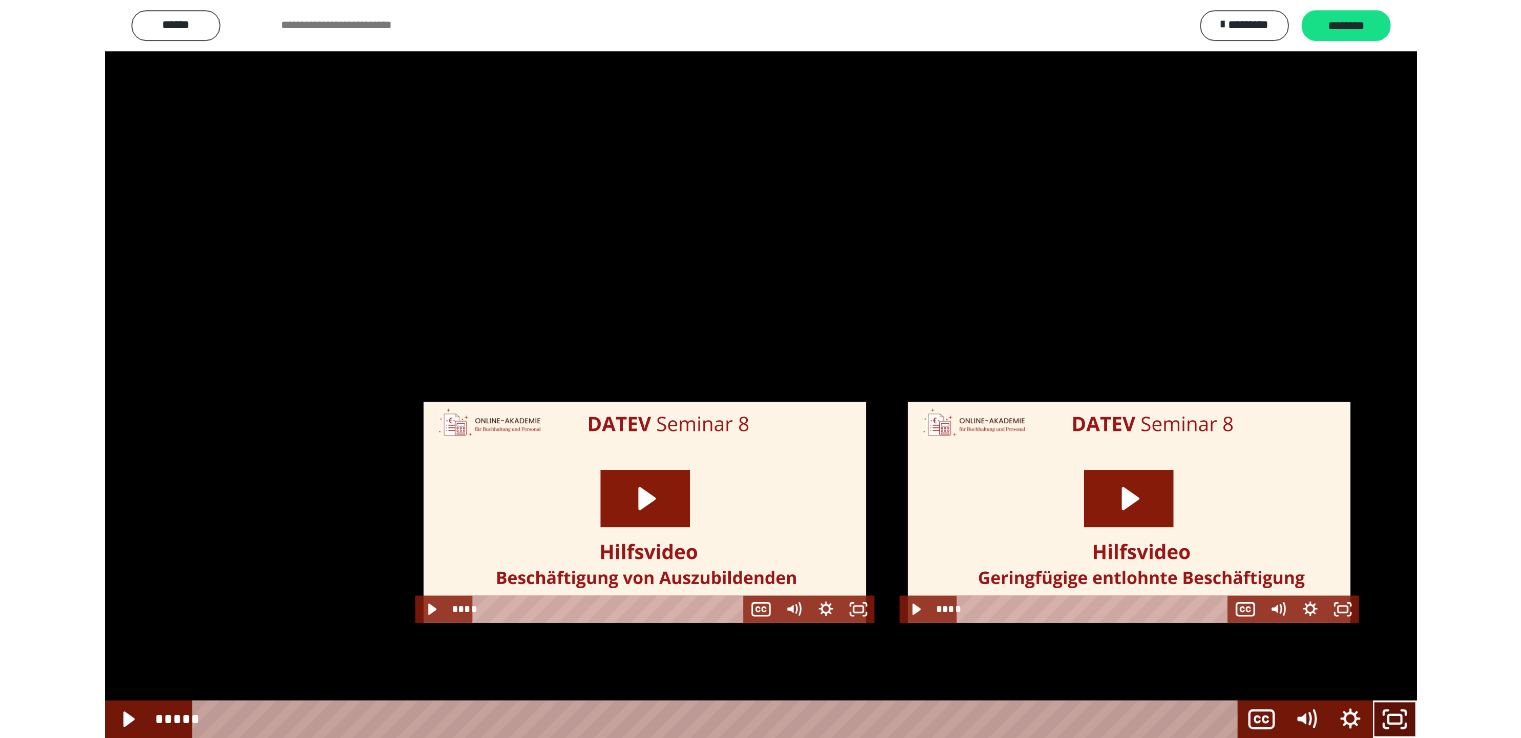 scroll, scrollTop: 1487, scrollLeft: 0, axis: vertical 